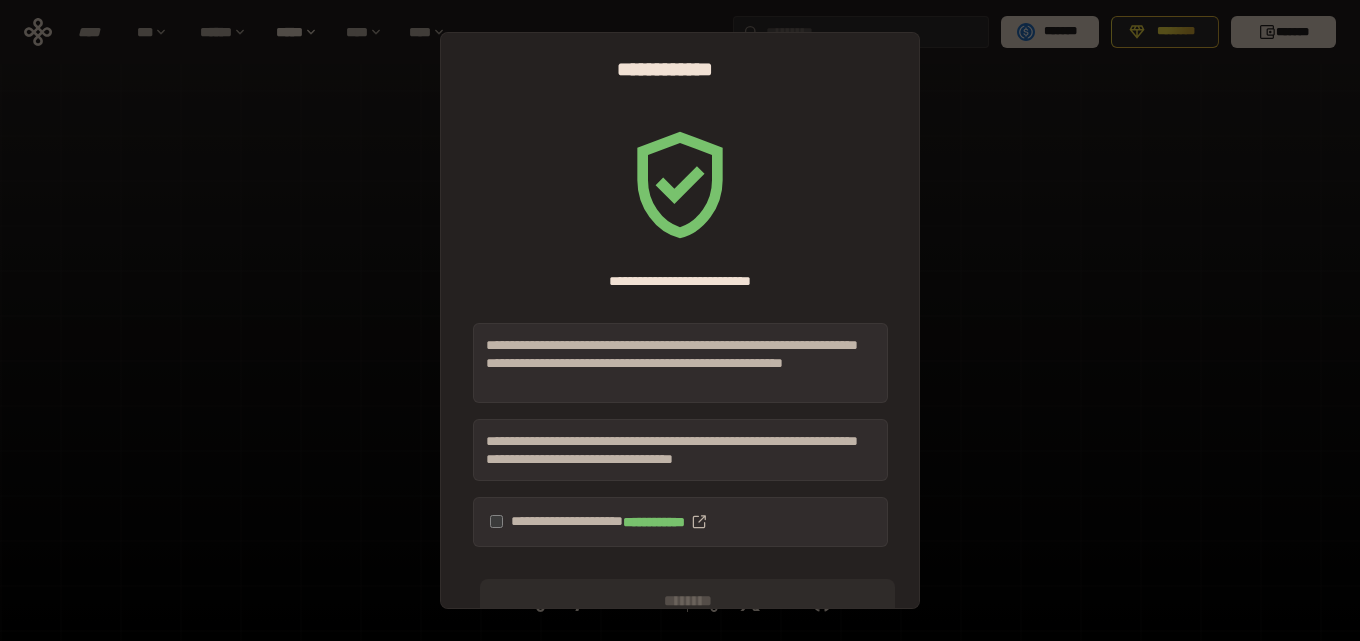 scroll, scrollTop: 0, scrollLeft: 0, axis: both 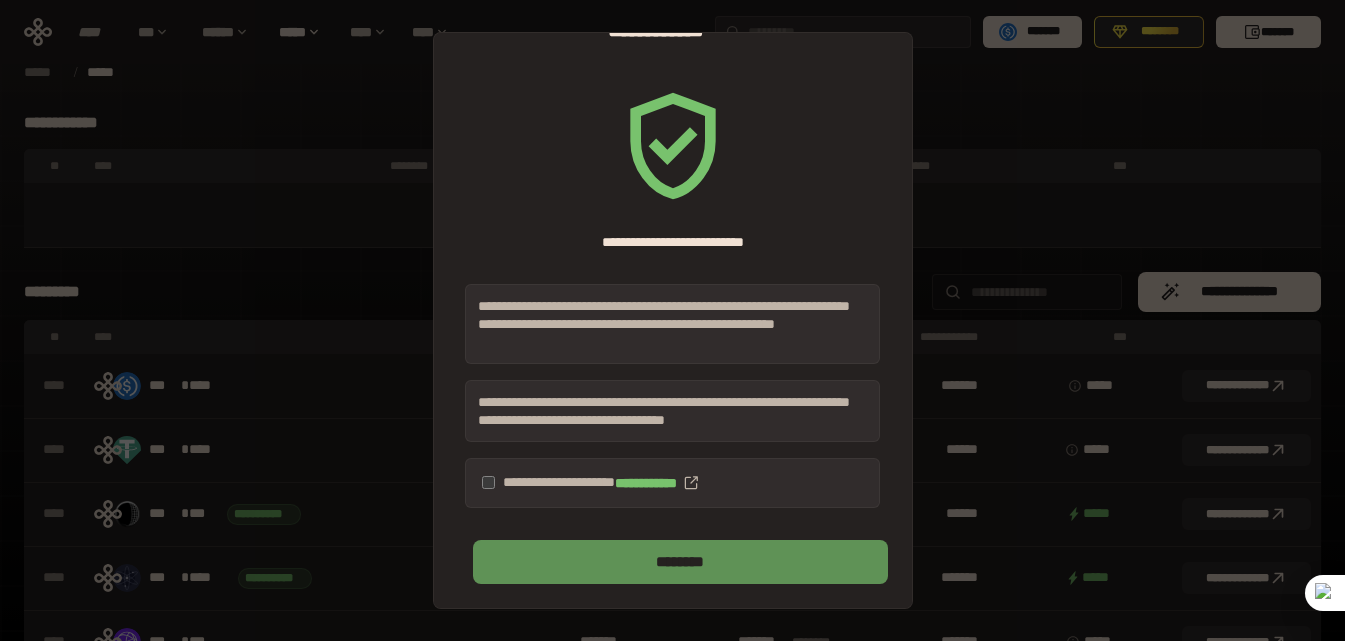 click on "********" at bounding box center (680, 562) 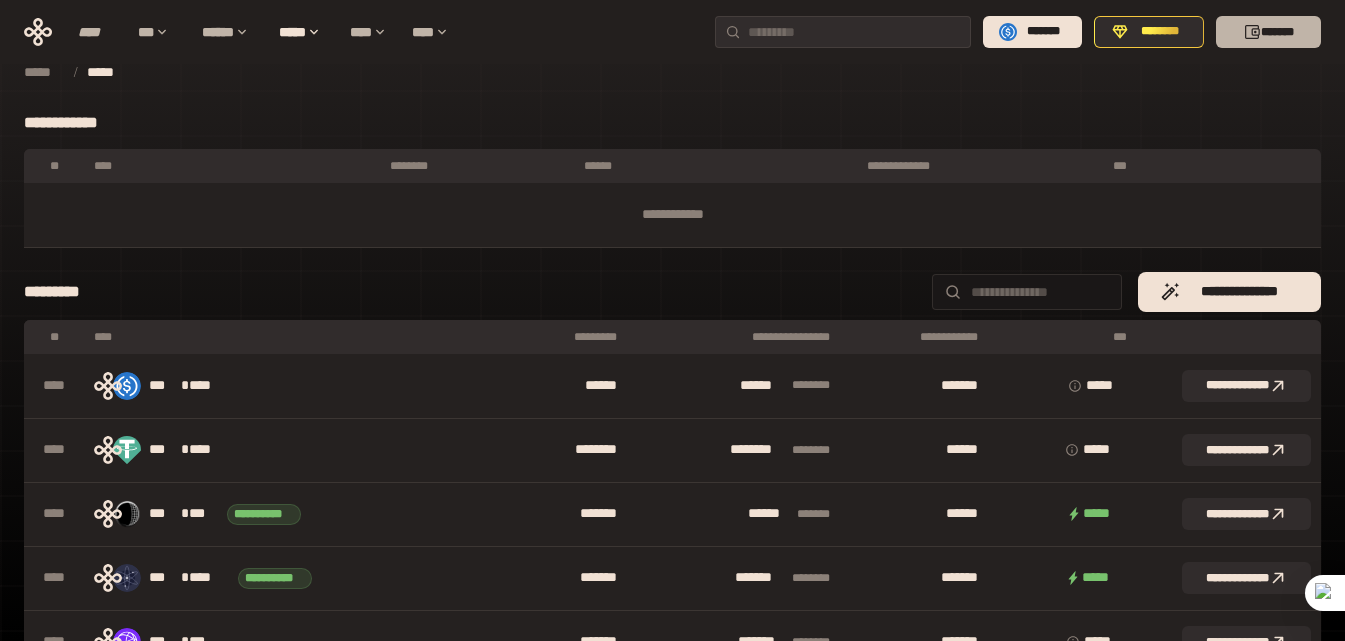 click on "*******" at bounding box center [1268, 32] 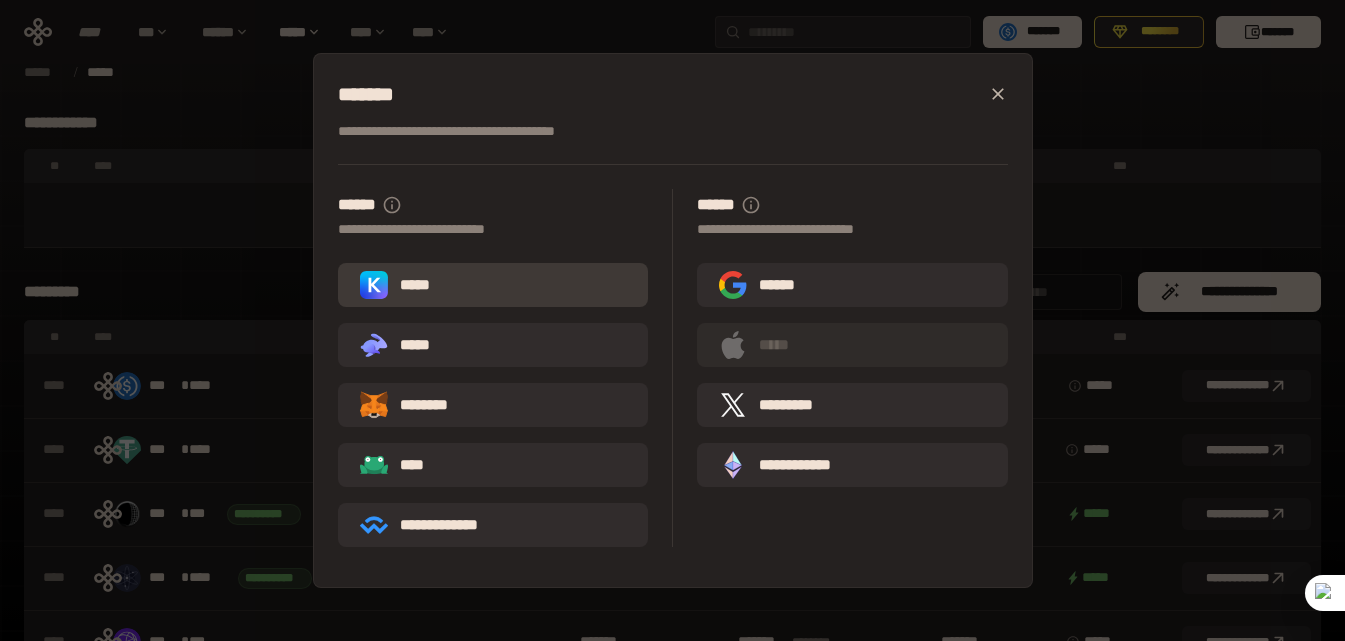 click on "*****" at bounding box center [493, 285] 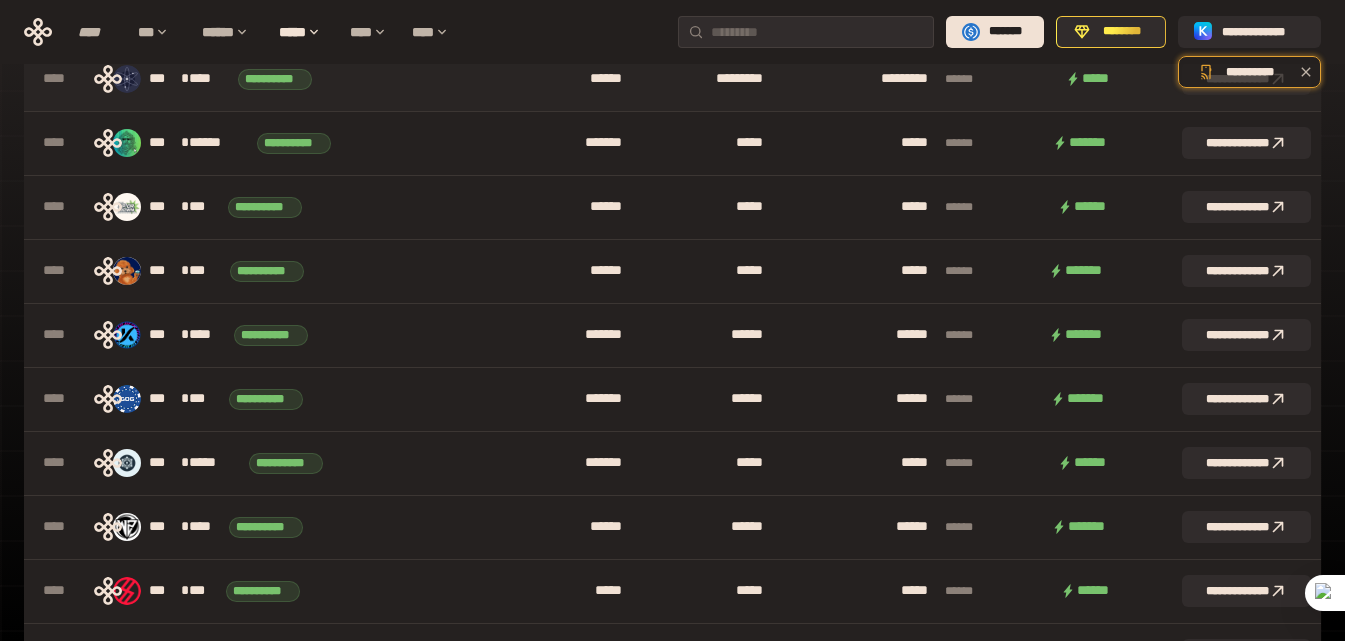 scroll, scrollTop: 0, scrollLeft: 0, axis: both 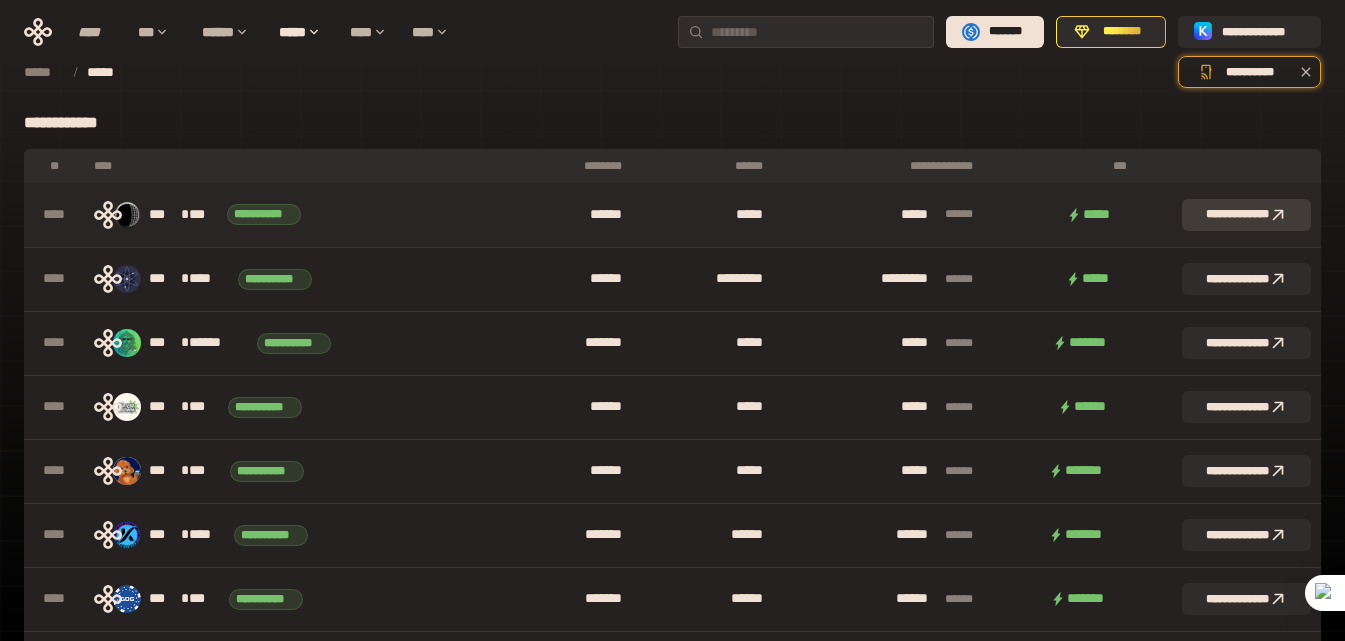 click on "**********" at bounding box center (1246, 215) 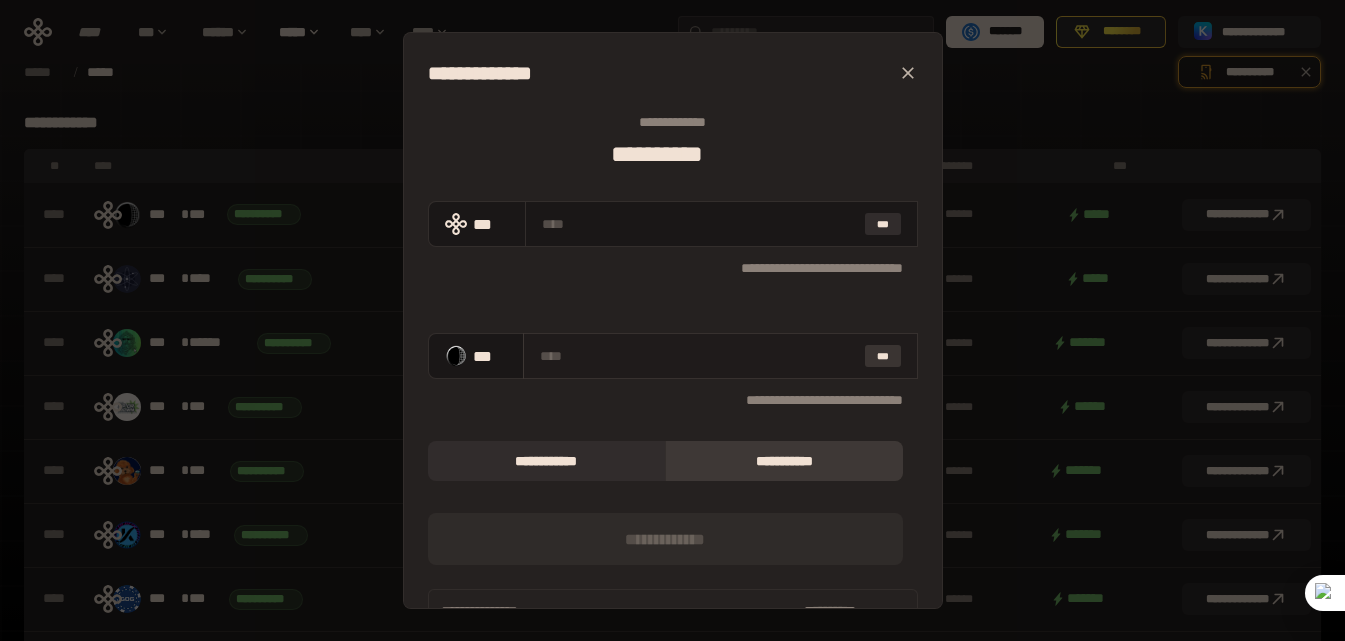 click on "***" at bounding box center (883, 356) 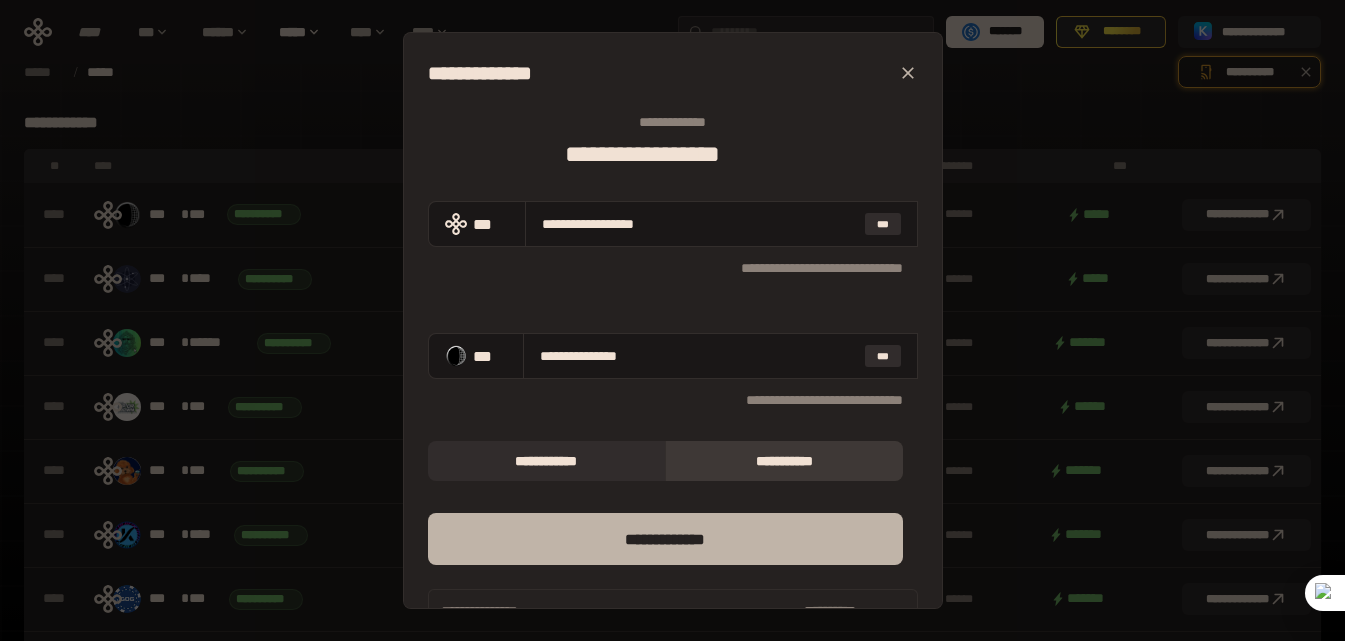 click on "*** *********" at bounding box center (665, 539) 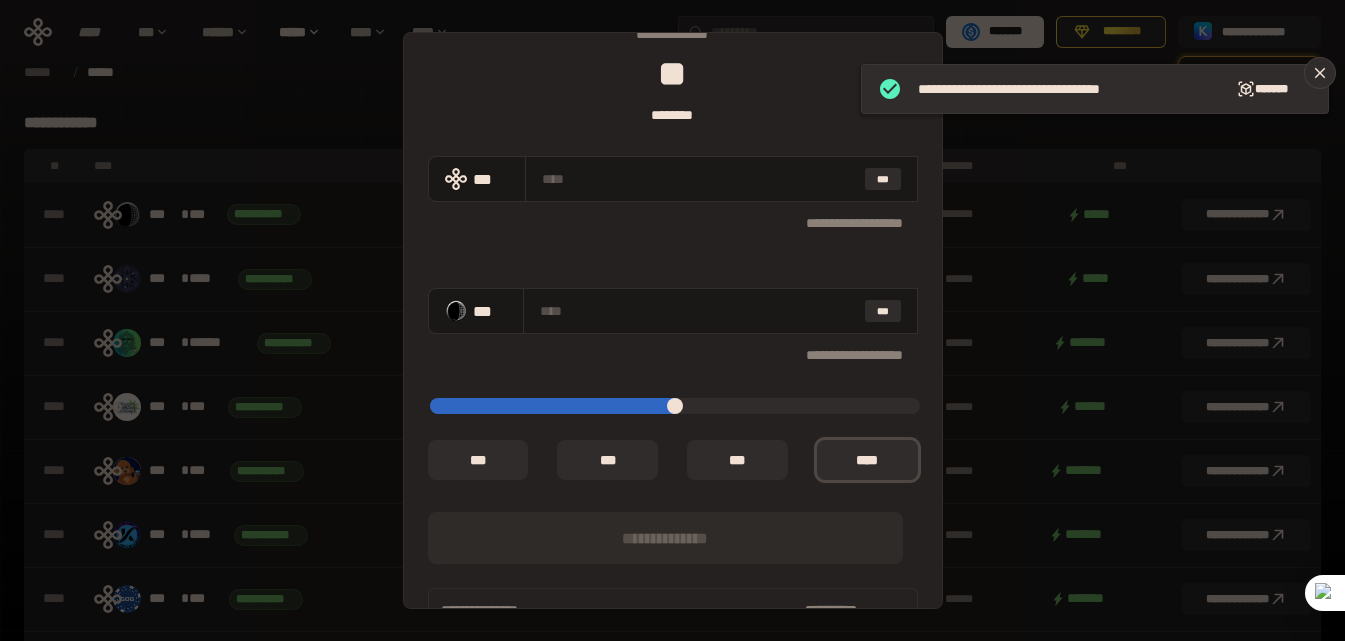scroll, scrollTop: 166, scrollLeft: 0, axis: vertical 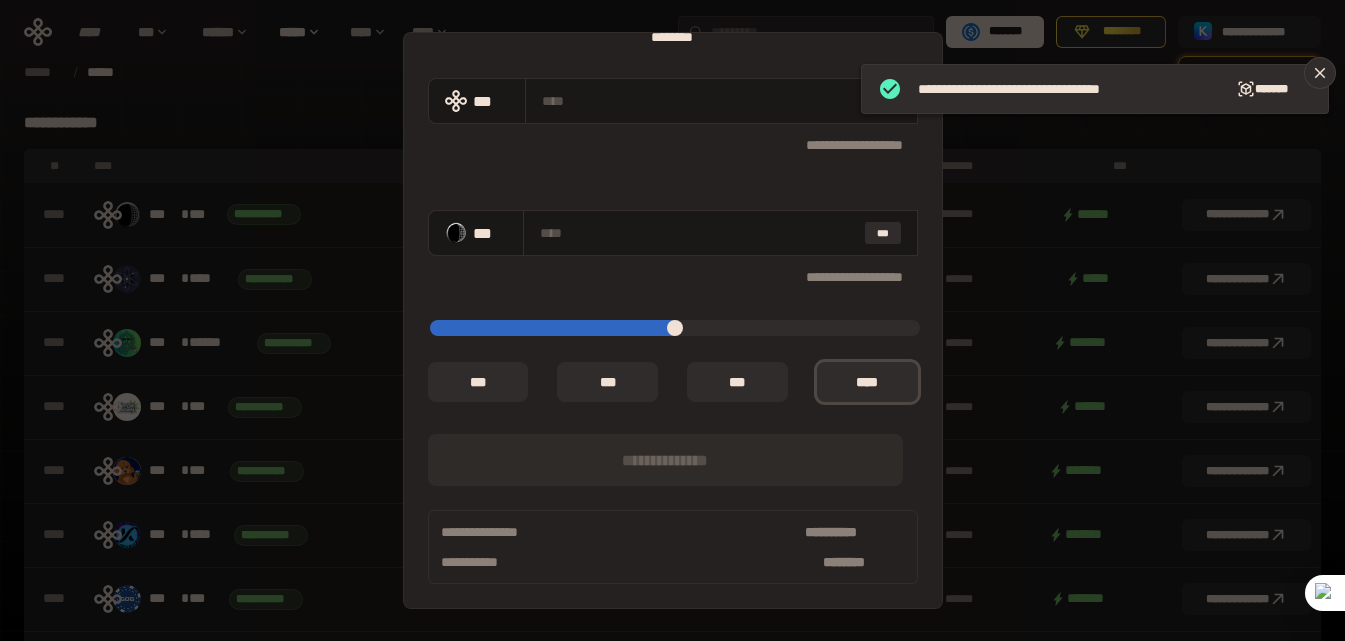 click on "**********" at bounding box center [673, 144] 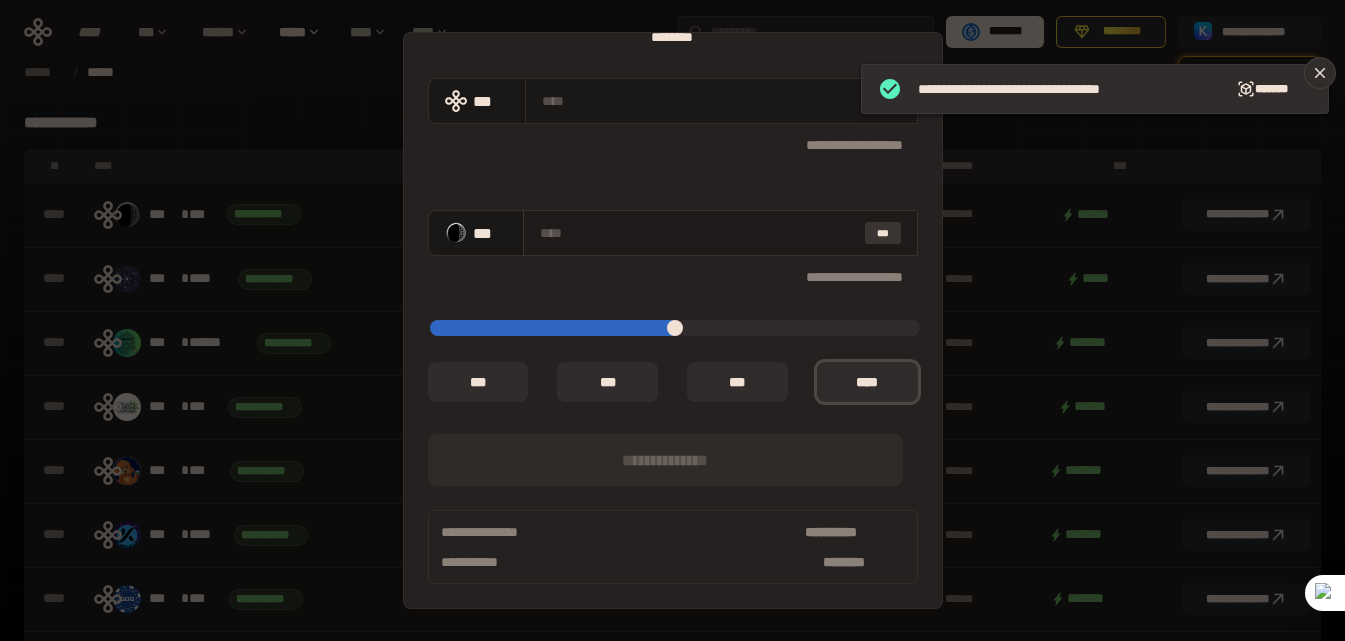 click on "***" at bounding box center [883, 233] 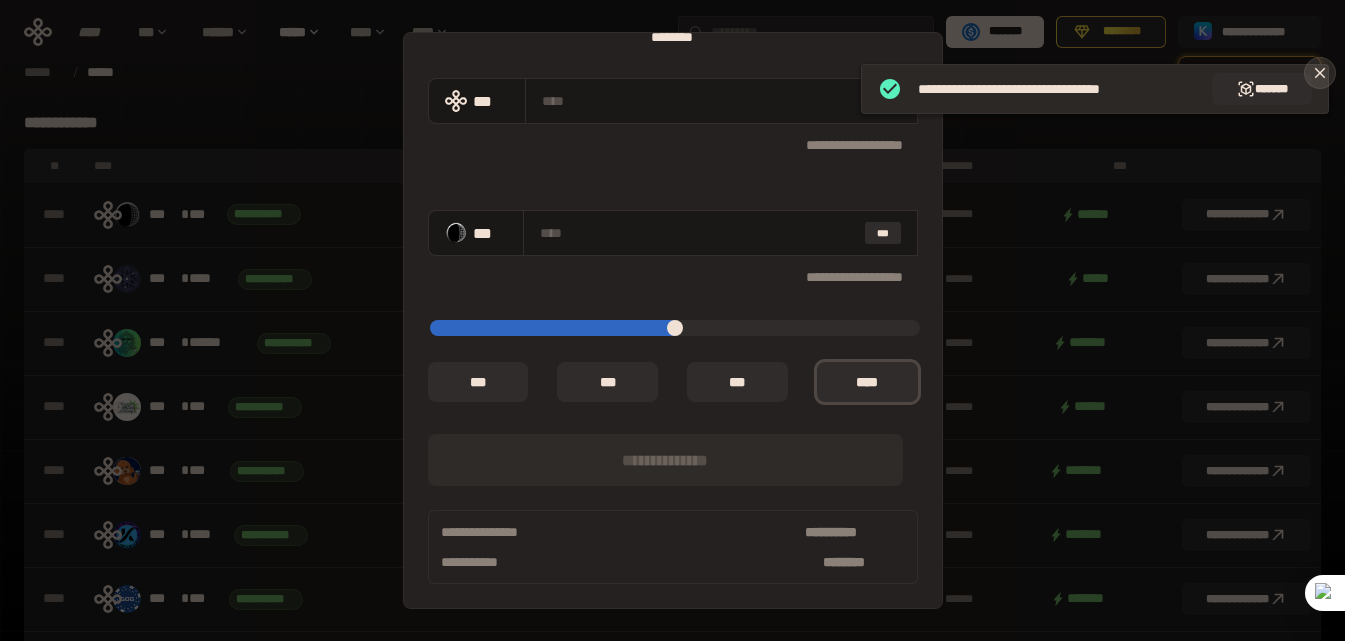 click 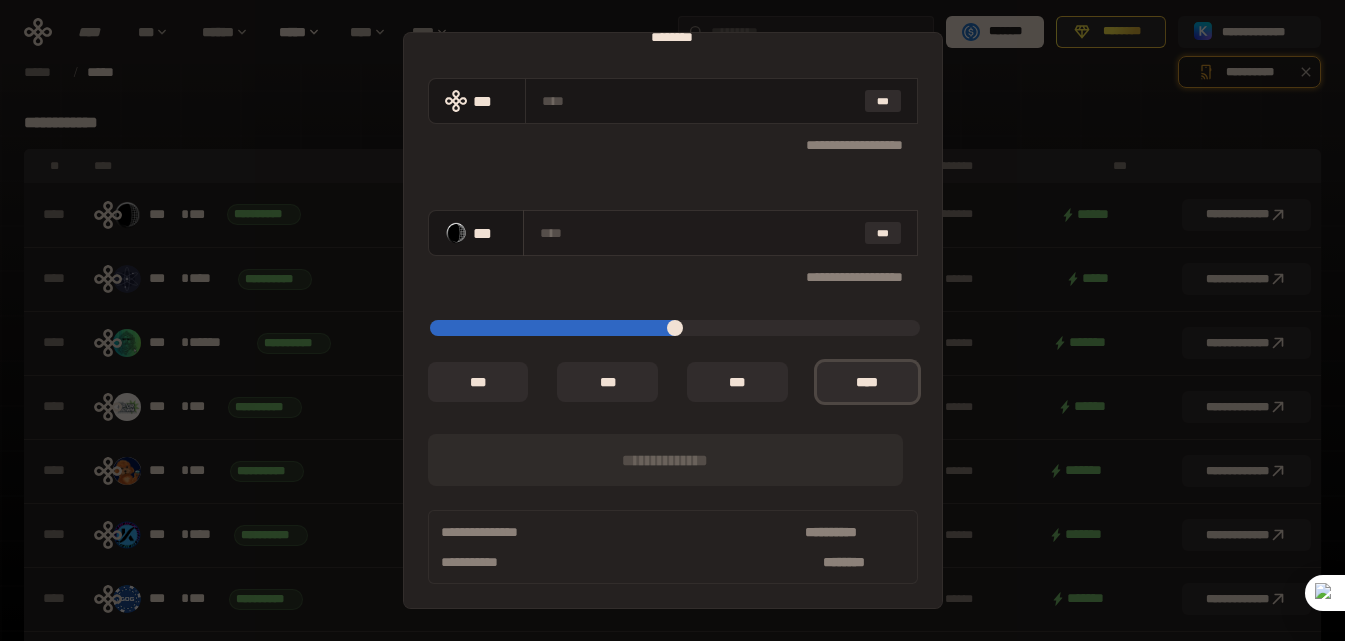 scroll, scrollTop: 0, scrollLeft: 0, axis: both 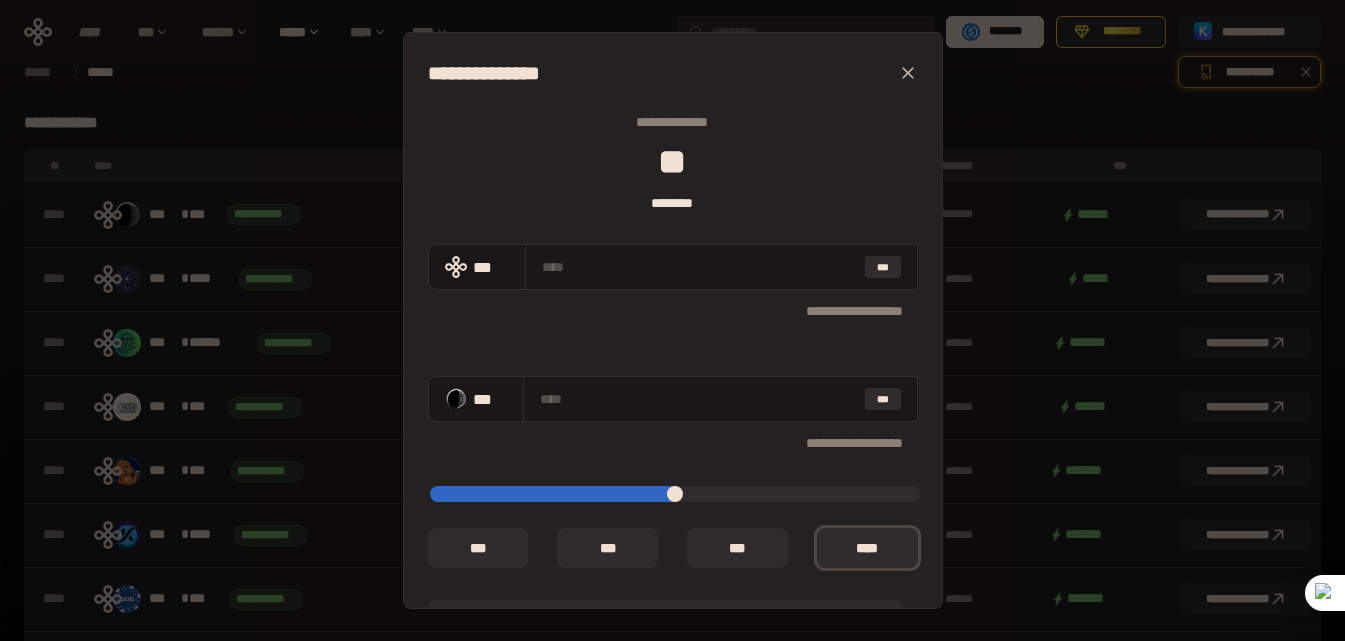 click 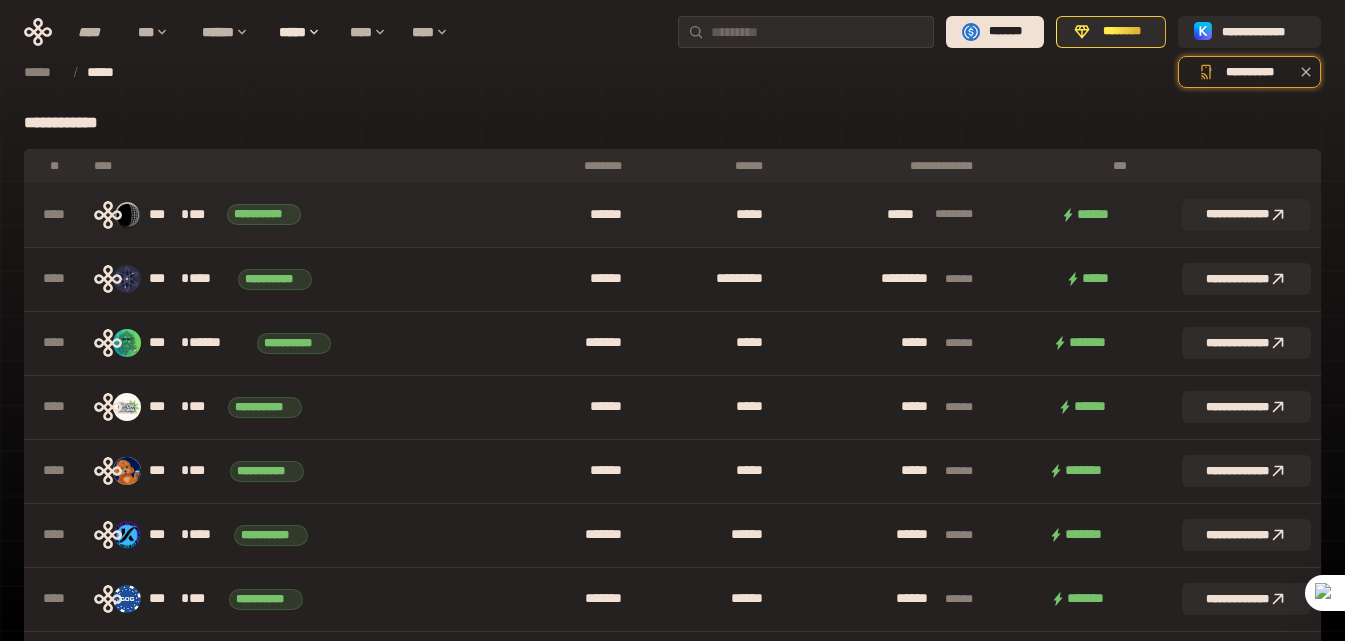 click on "***" at bounding box center (165, 215) 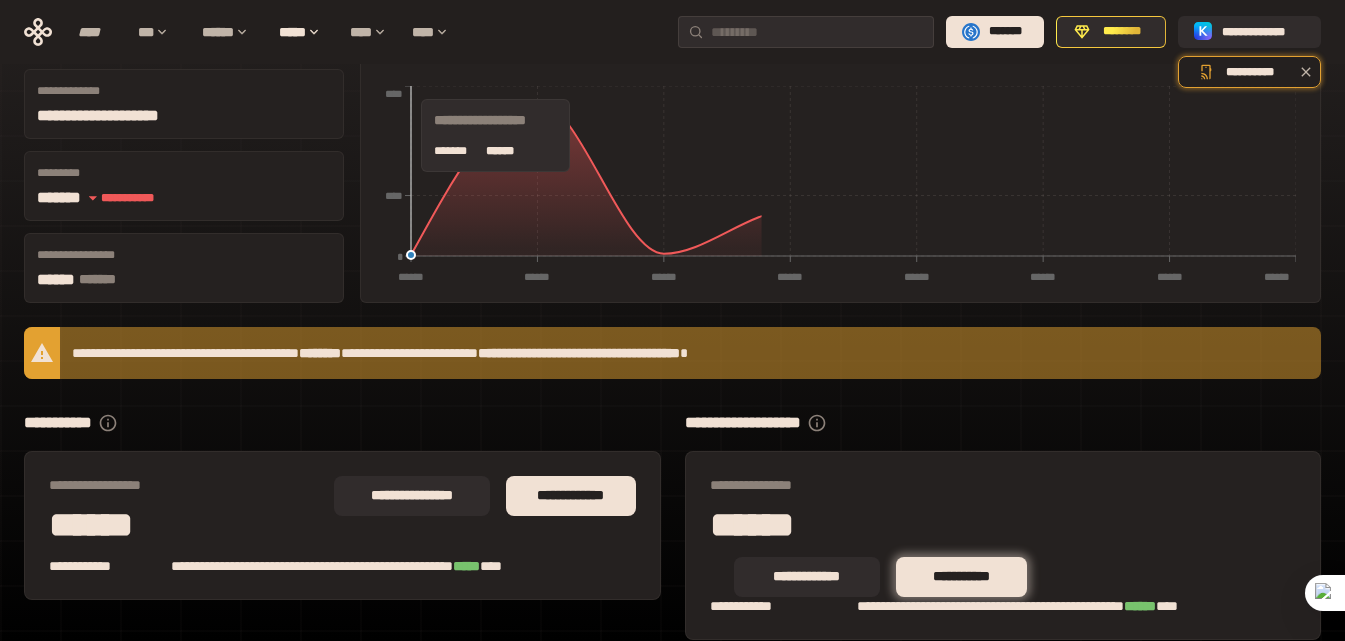 scroll, scrollTop: 256, scrollLeft: 0, axis: vertical 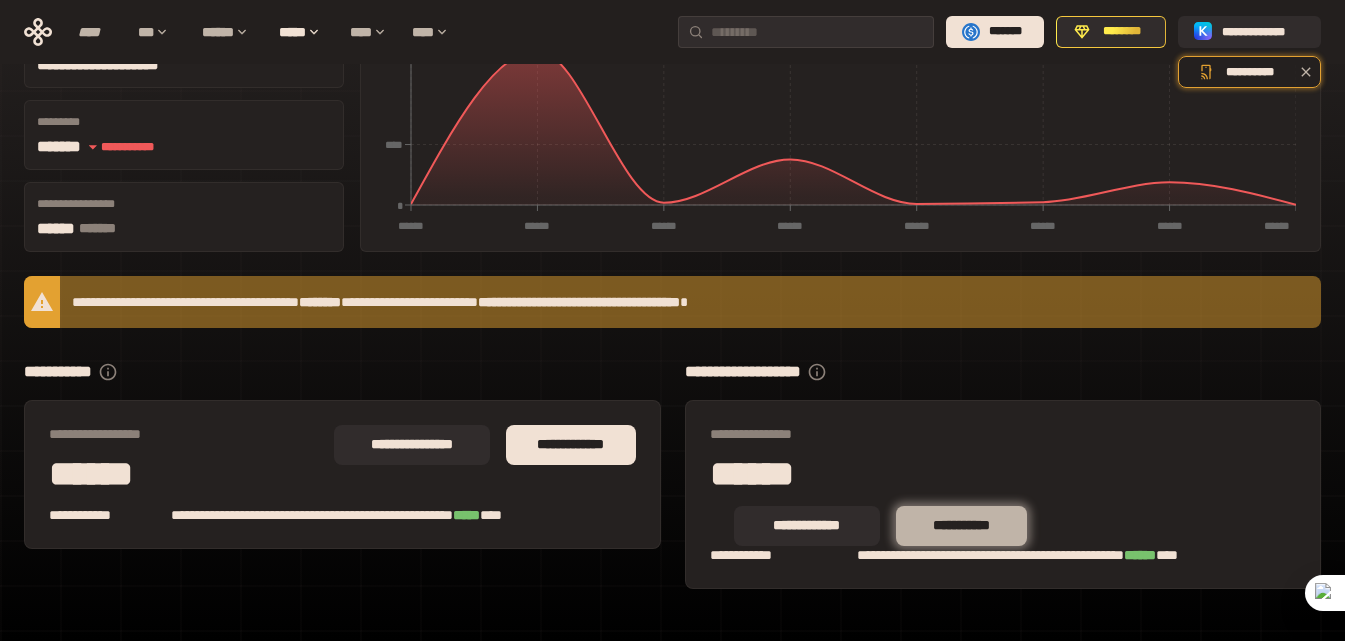 click on "**********" at bounding box center (961, 525) 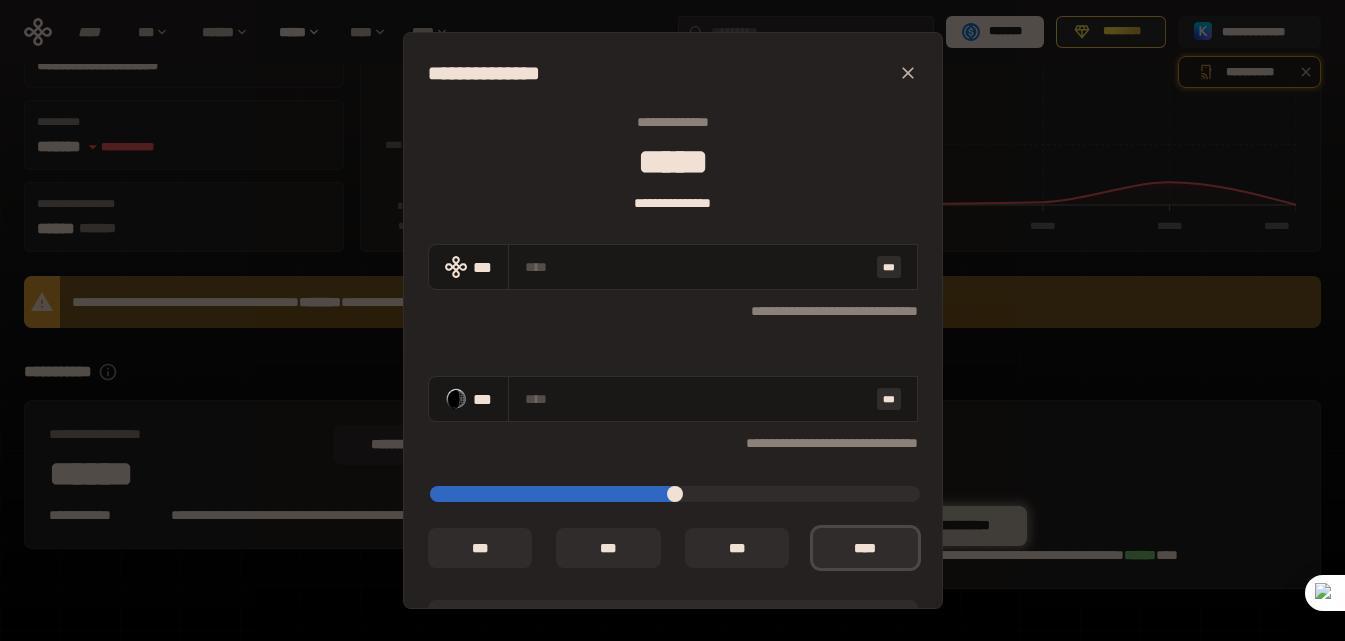 type on "**********" 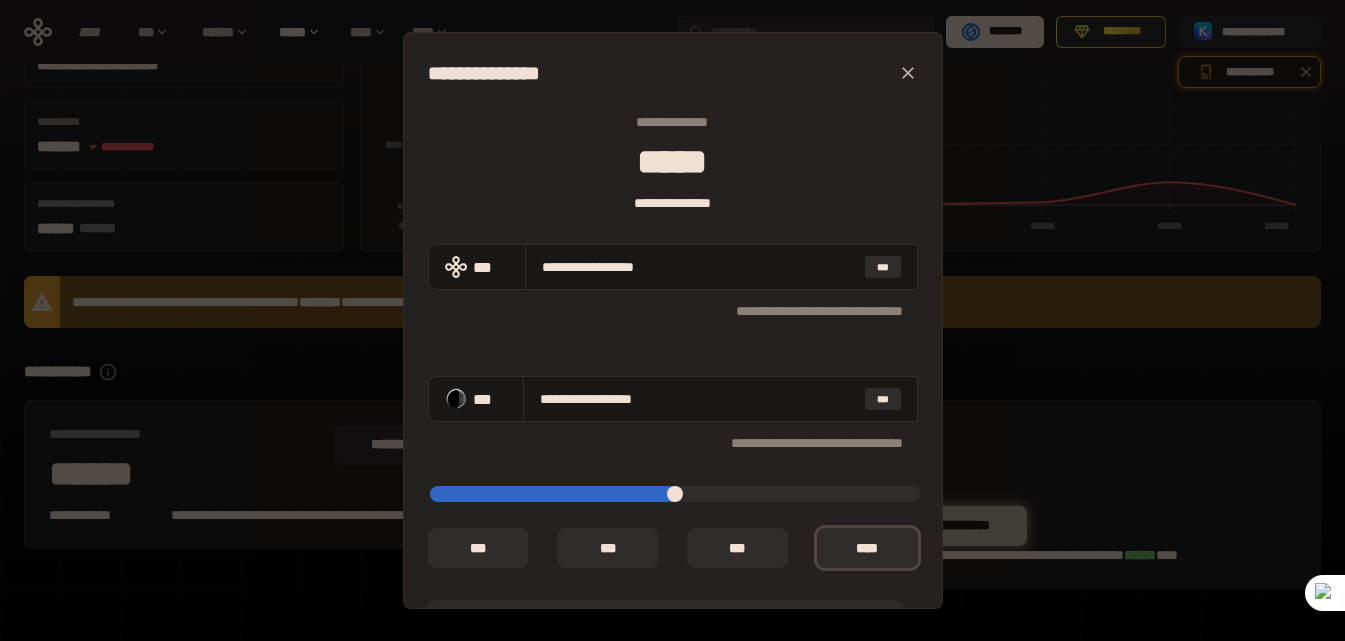 type on "**********" 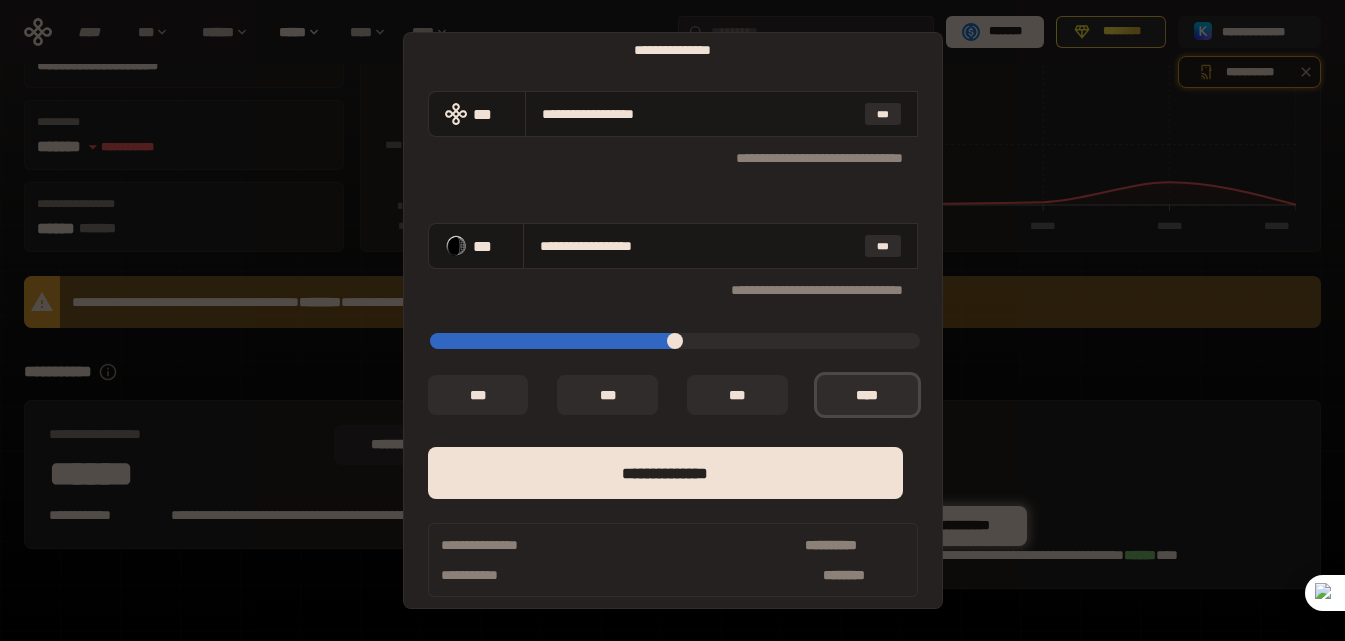 scroll, scrollTop: 166, scrollLeft: 0, axis: vertical 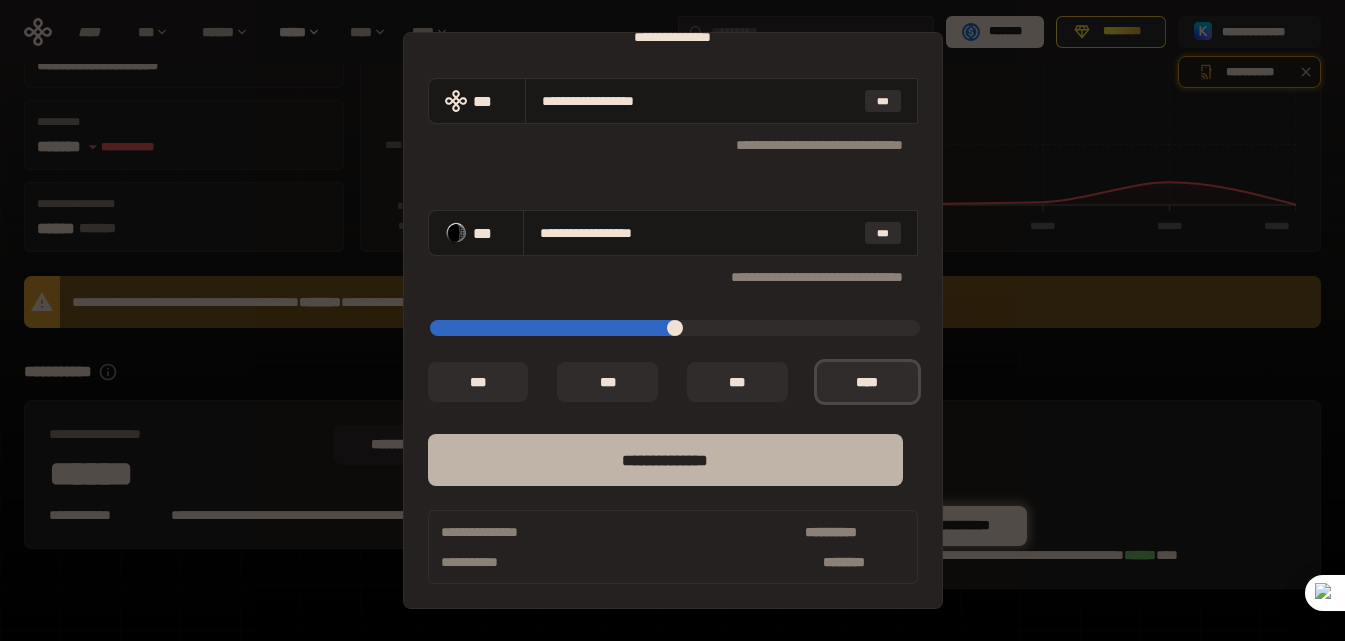 click on "**** *********" at bounding box center [665, 460] 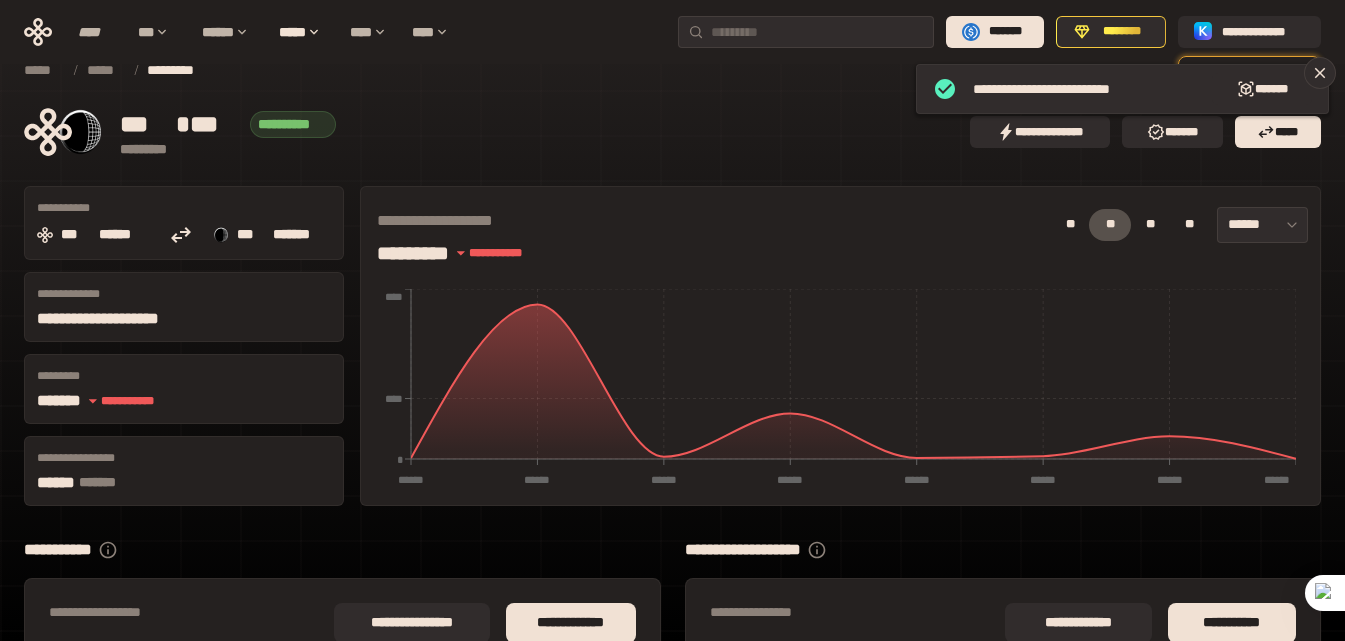 scroll, scrollTop: 0, scrollLeft: 0, axis: both 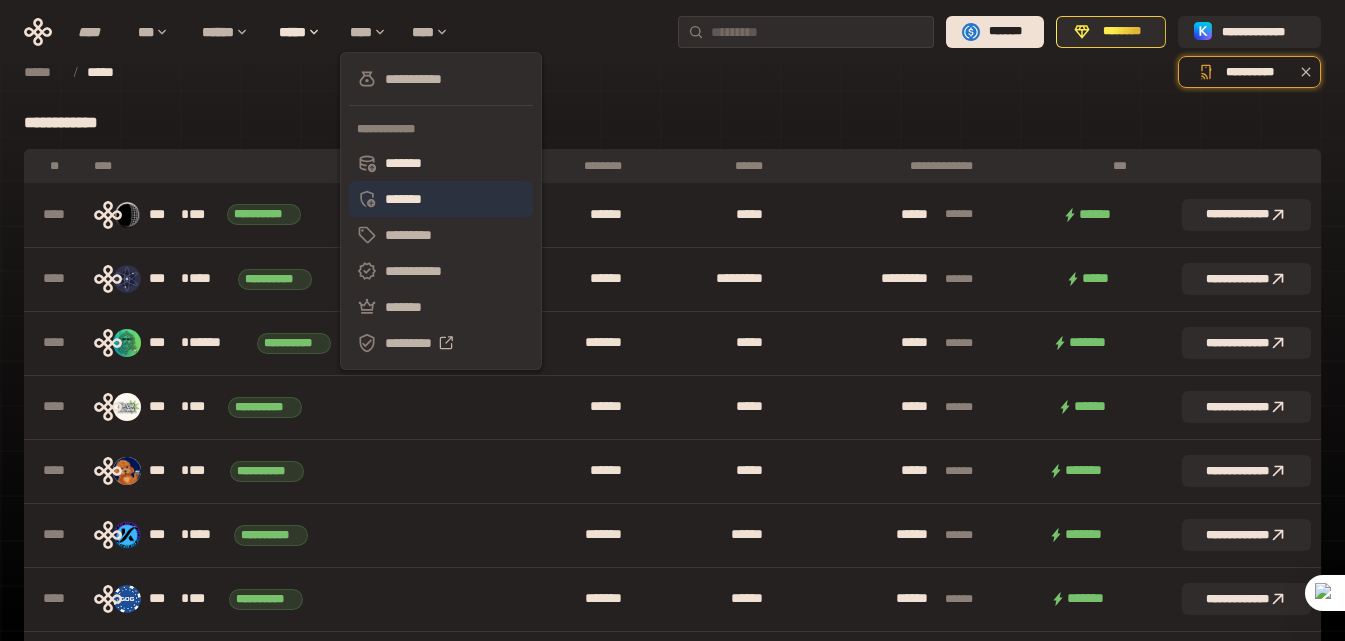 click on "*******" at bounding box center [441, 199] 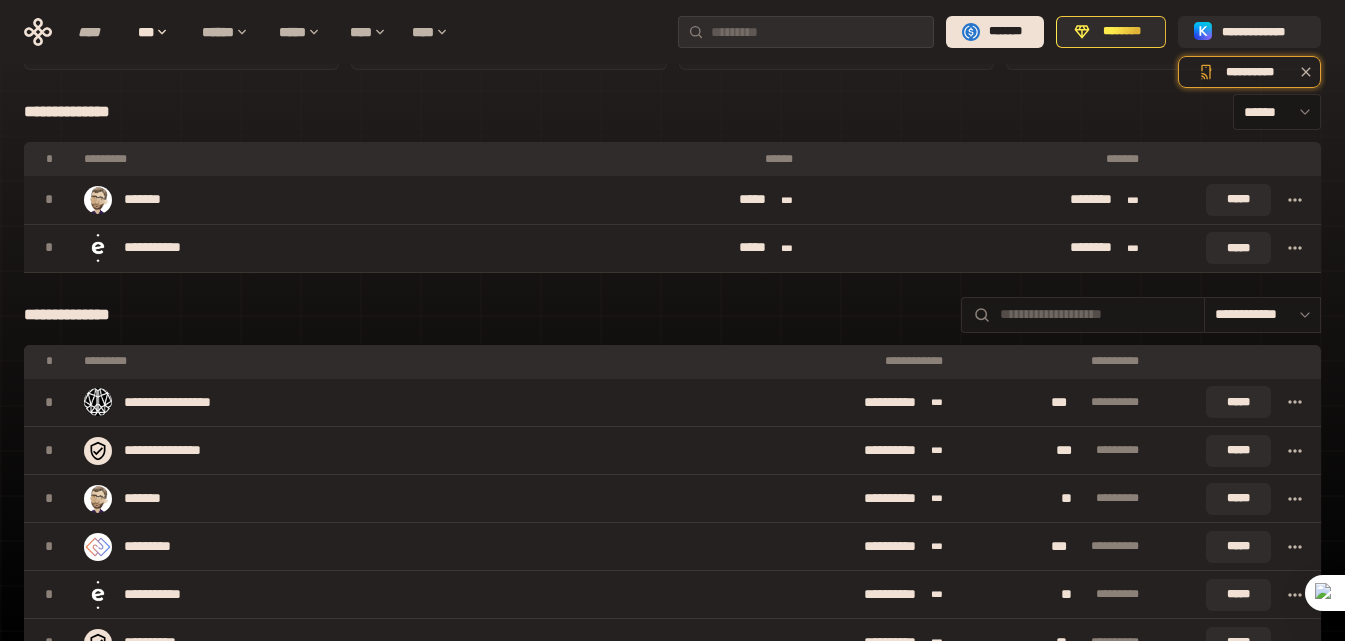scroll, scrollTop: 0, scrollLeft: 0, axis: both 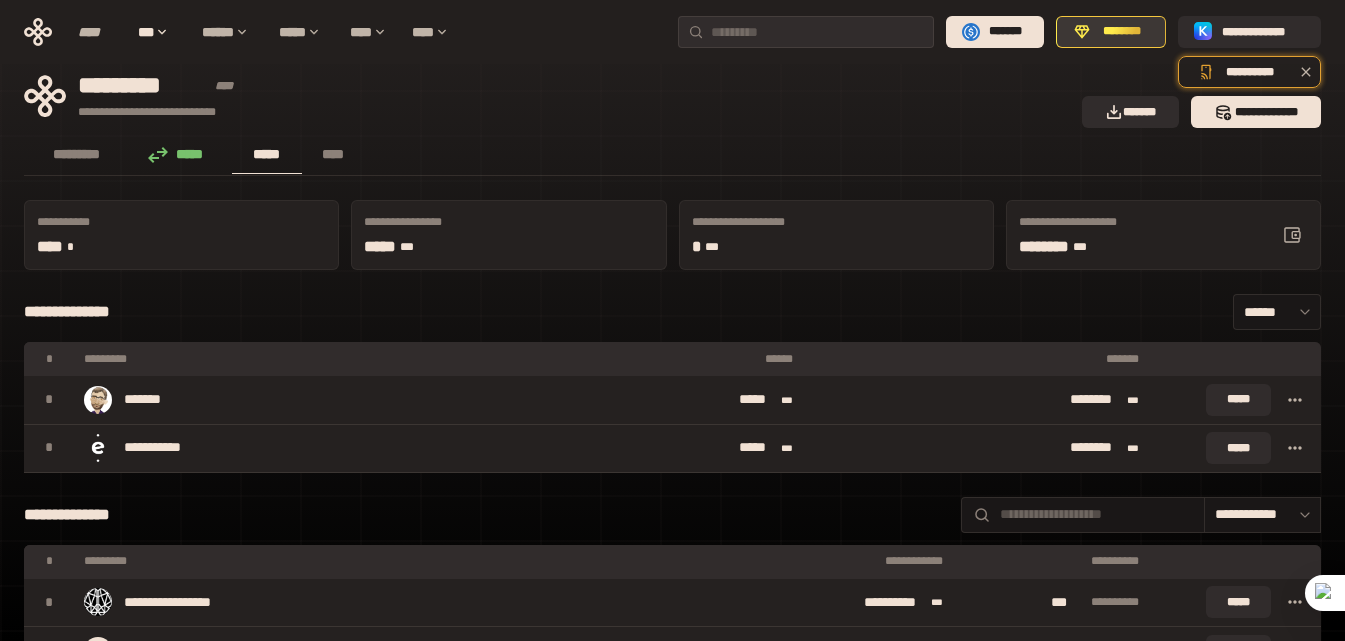 click on "********" at bounding box center [1122, 32] 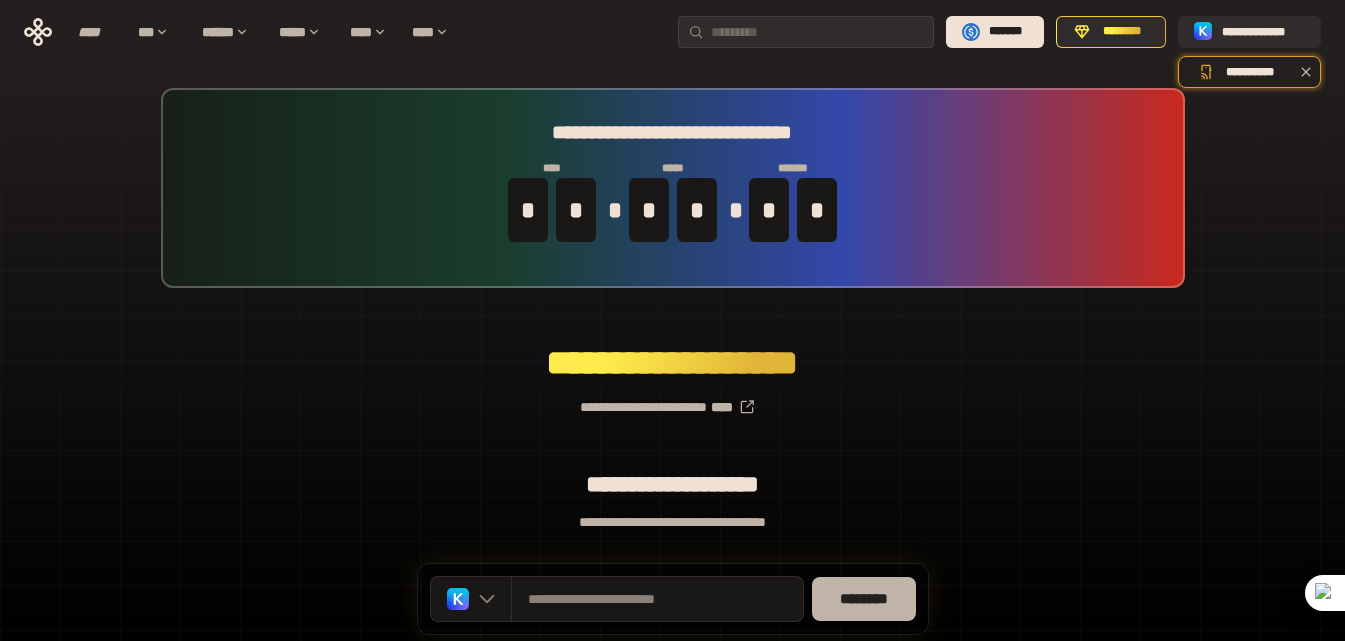 click on "********" at bounding box center (864, 599) 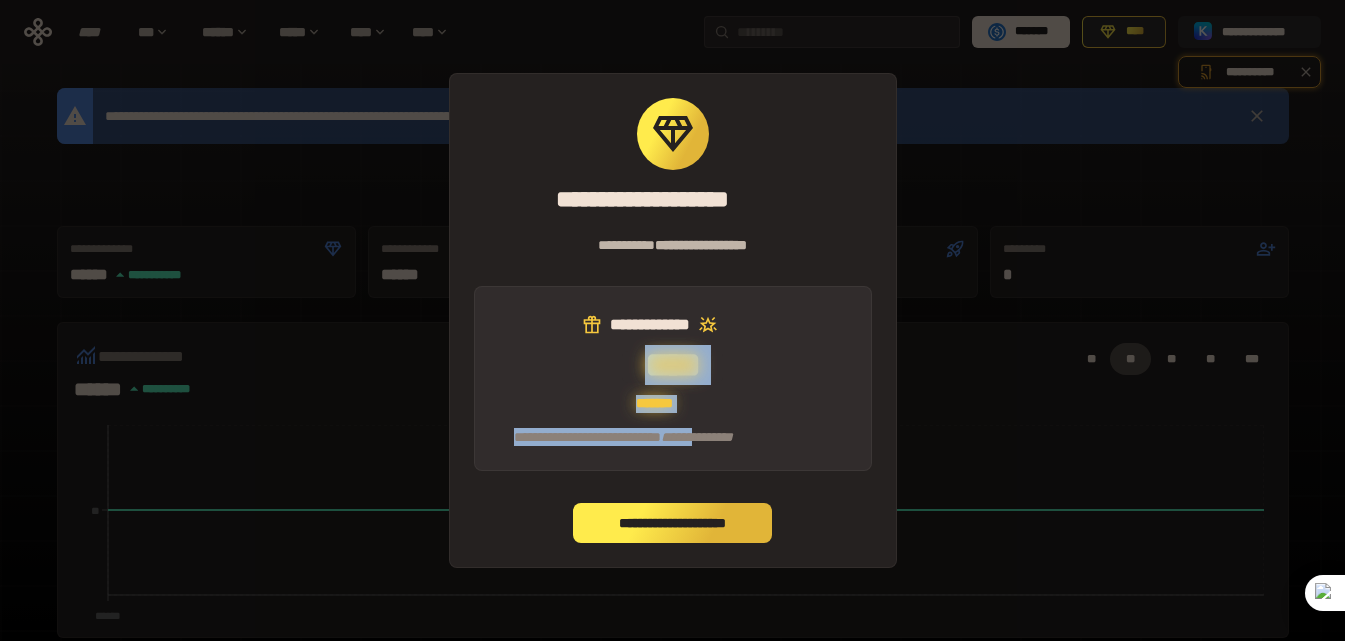 drag, startPoint x: 628, startPoint y: 352, endPoint x: 778, endPoint y: 416, distance: 163.0828 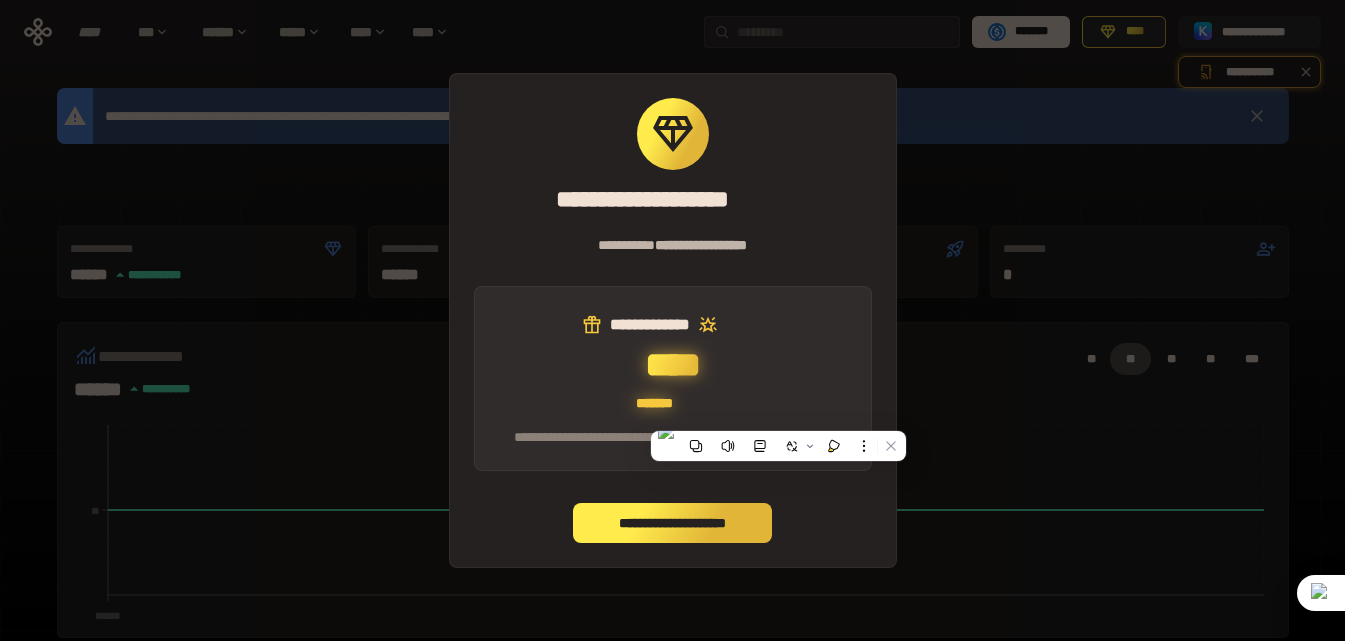 click on "**********" at bounding box center (673, 379) 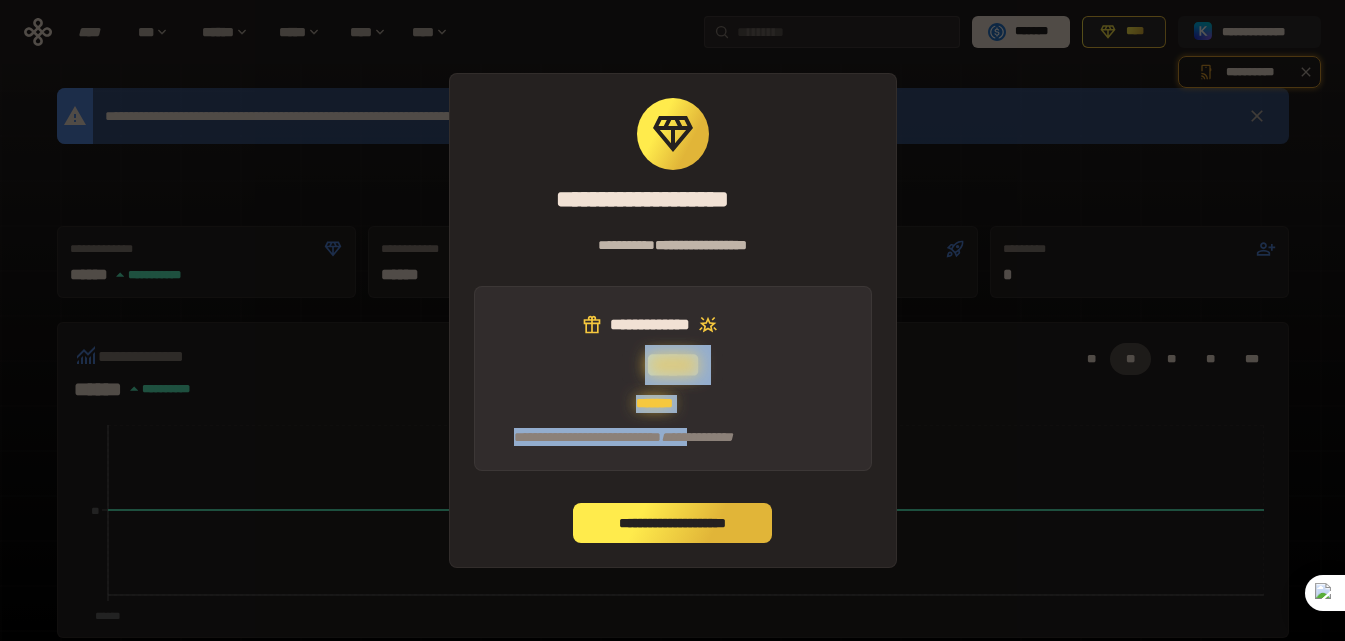 drag, startPoint x: 647, startPoint y: 360, endPoint x: 771, endPoint y: 437, distance: 145.96233 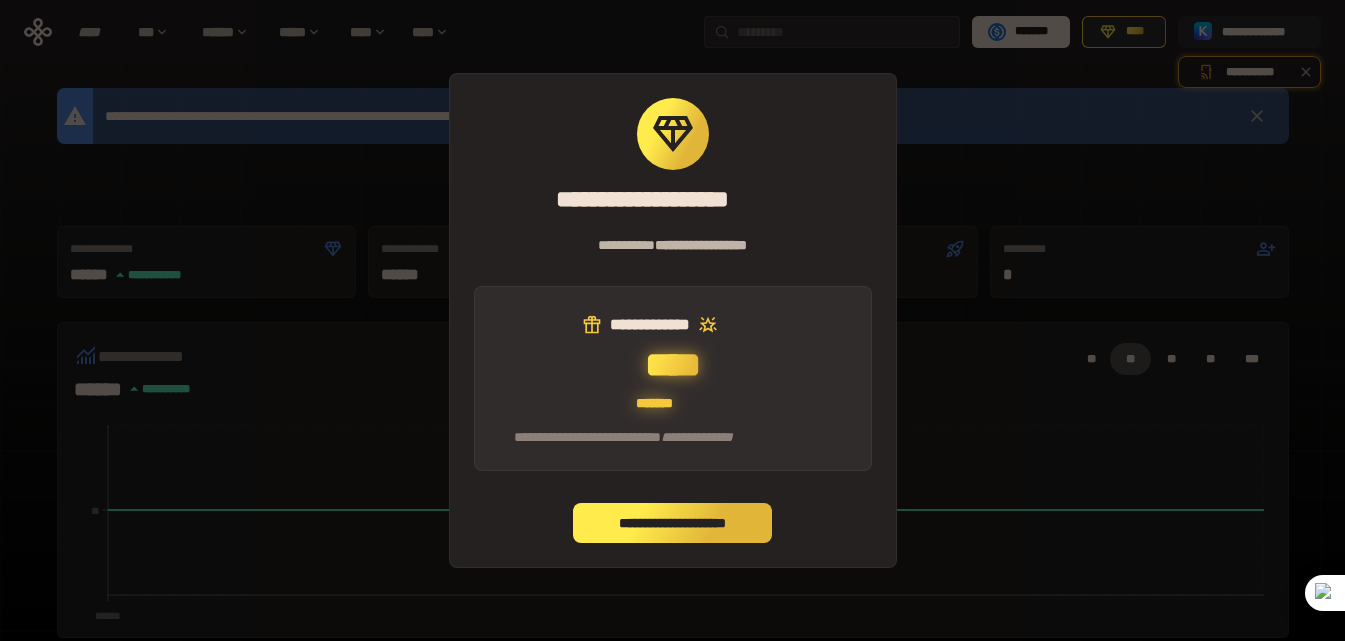 drag, startPoint x: 663, startPoint y: 360, endPoint x: 540, endPoint y: 213, distance: 191.6716 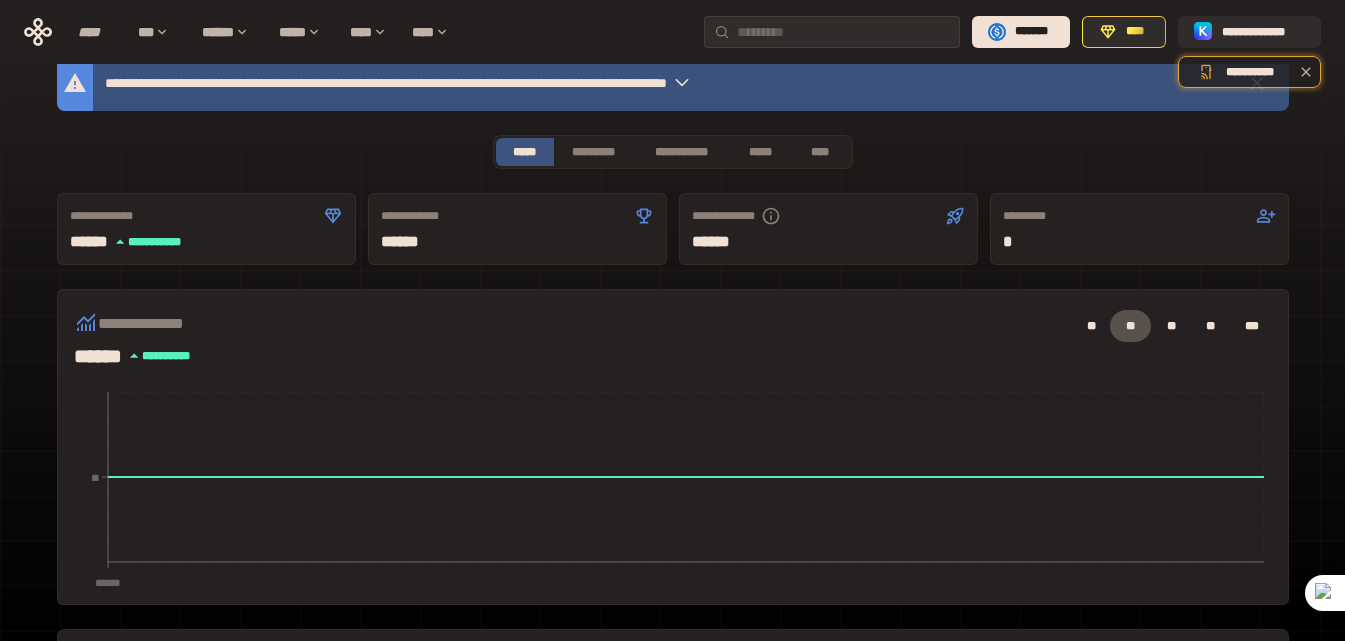scroll, scrollTop: 0, scrollLeft: 0, axis: both 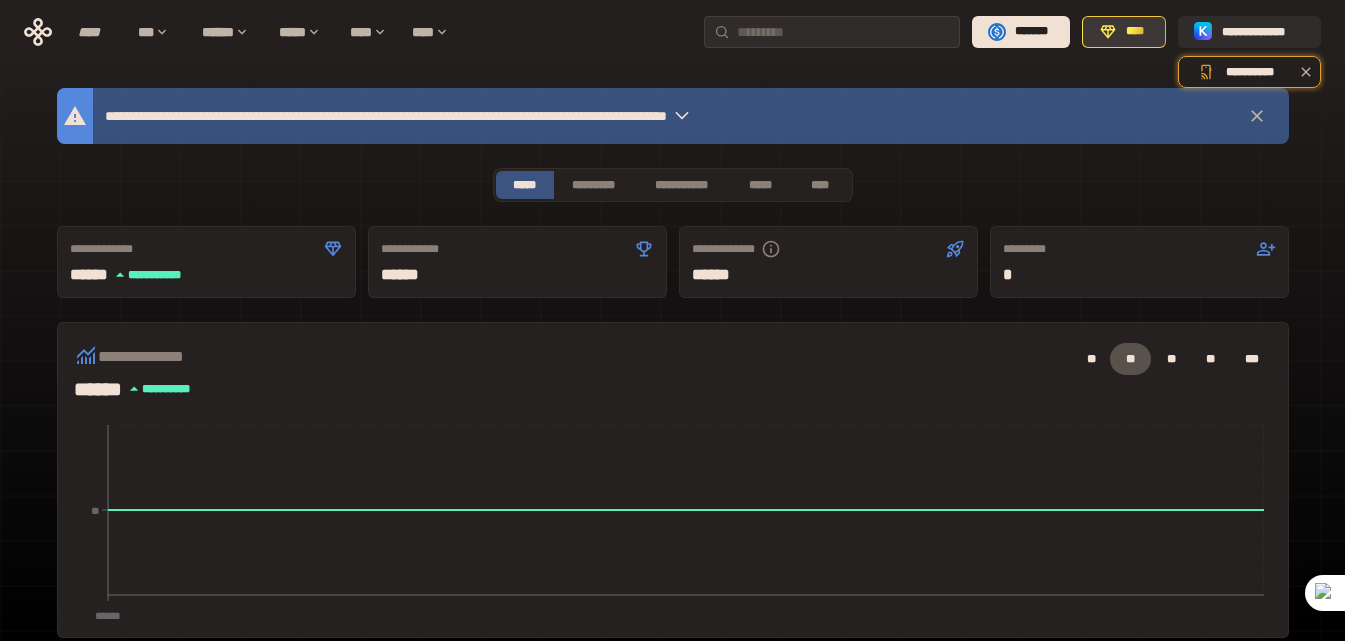 click on "****" at bounding box center [1124, 32] 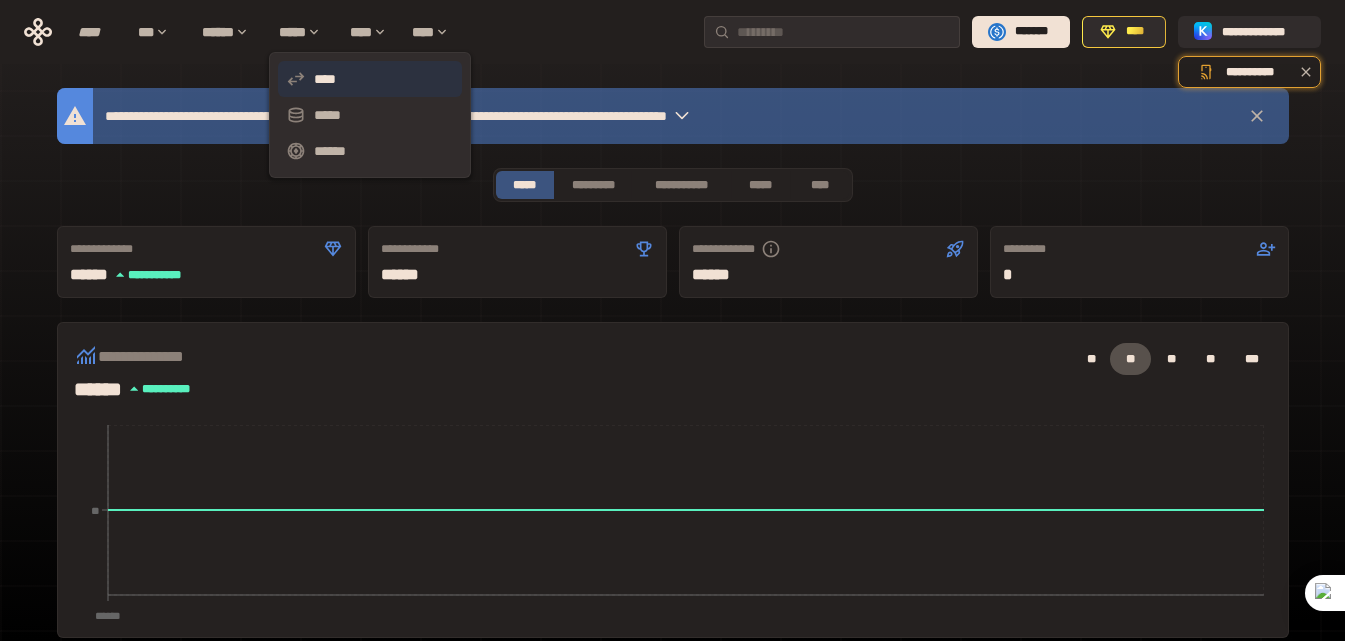 click on "****" at bounding box center (370, 79) 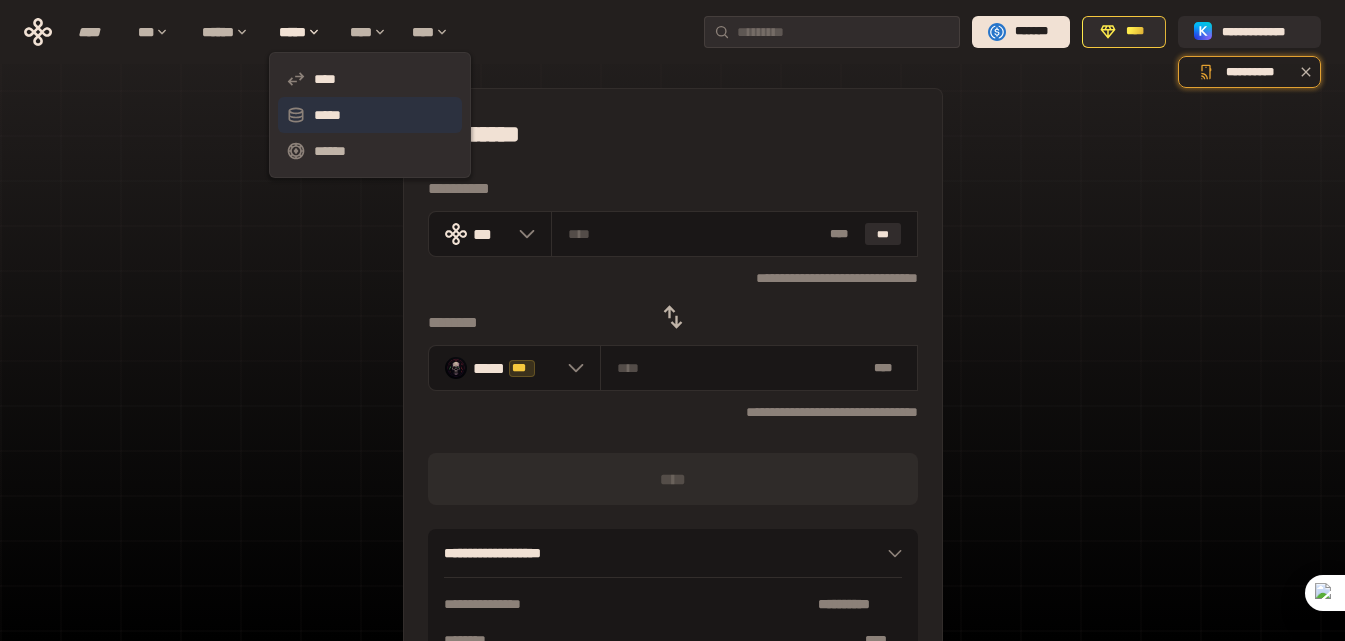 click on "*****" at bounding box center [370, 115] 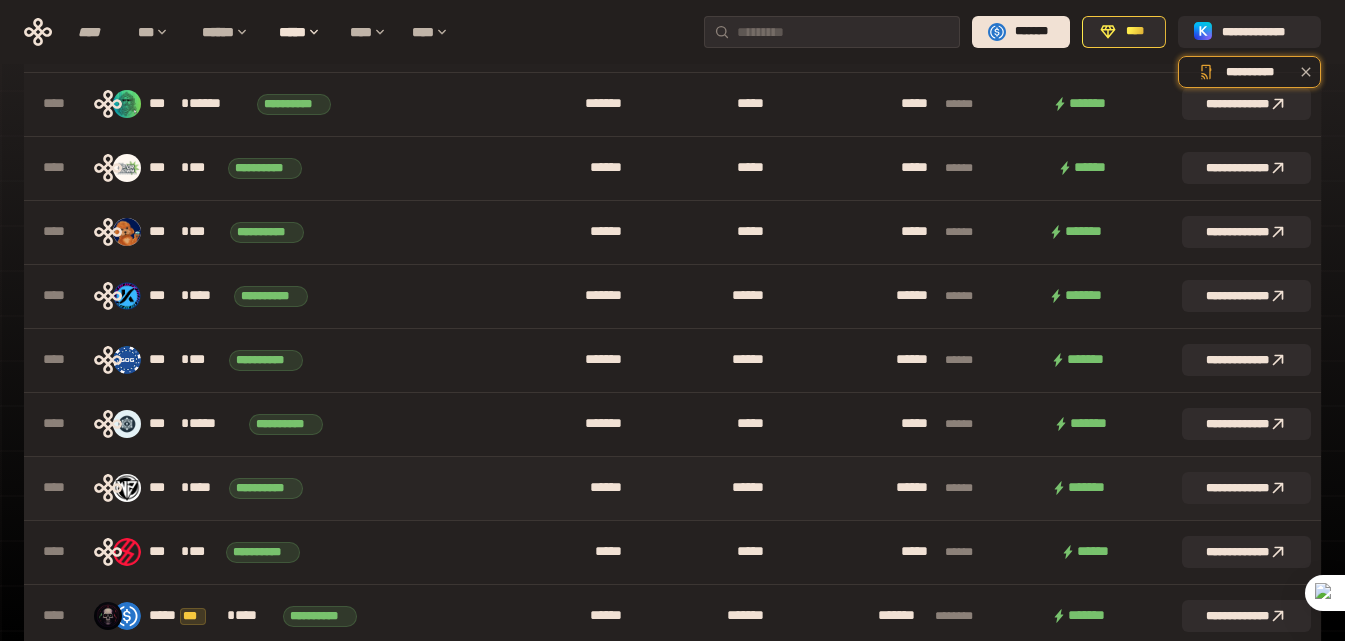 scroll, scrollTop: 400, scrollLeft: 0, axis: vertical 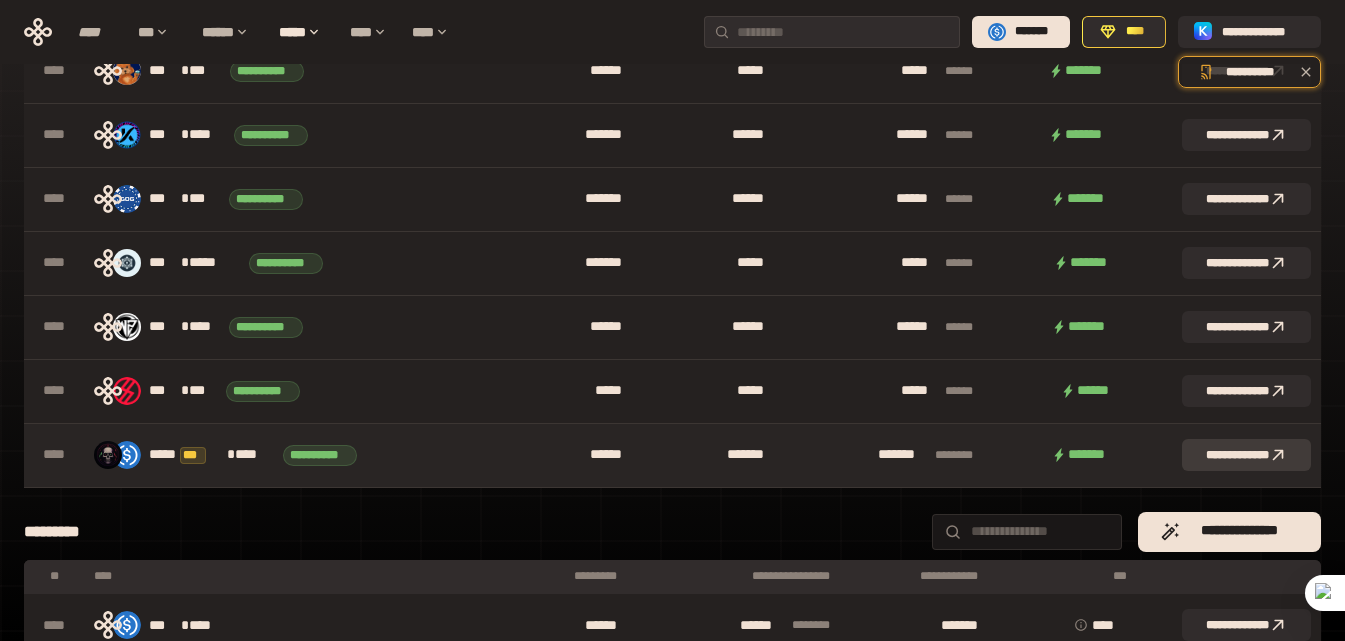 click on "**********" at bounding box center [1246, 455] 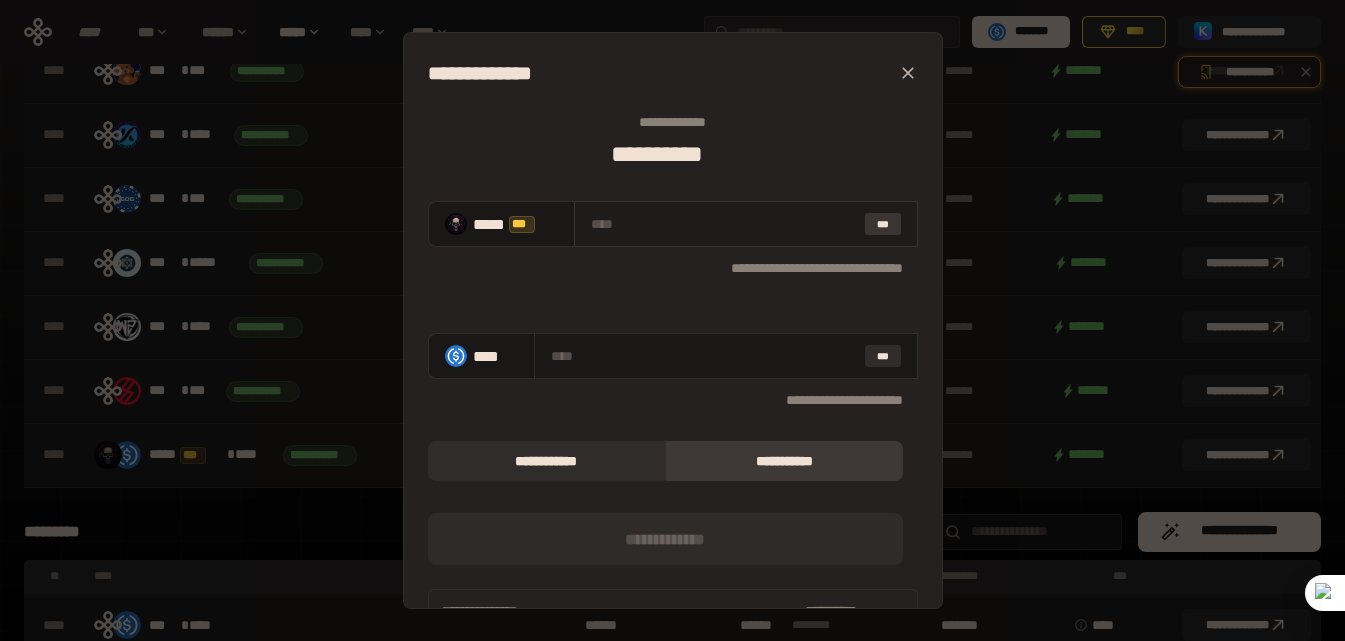 click on "***" at bounding box center (883, 224) 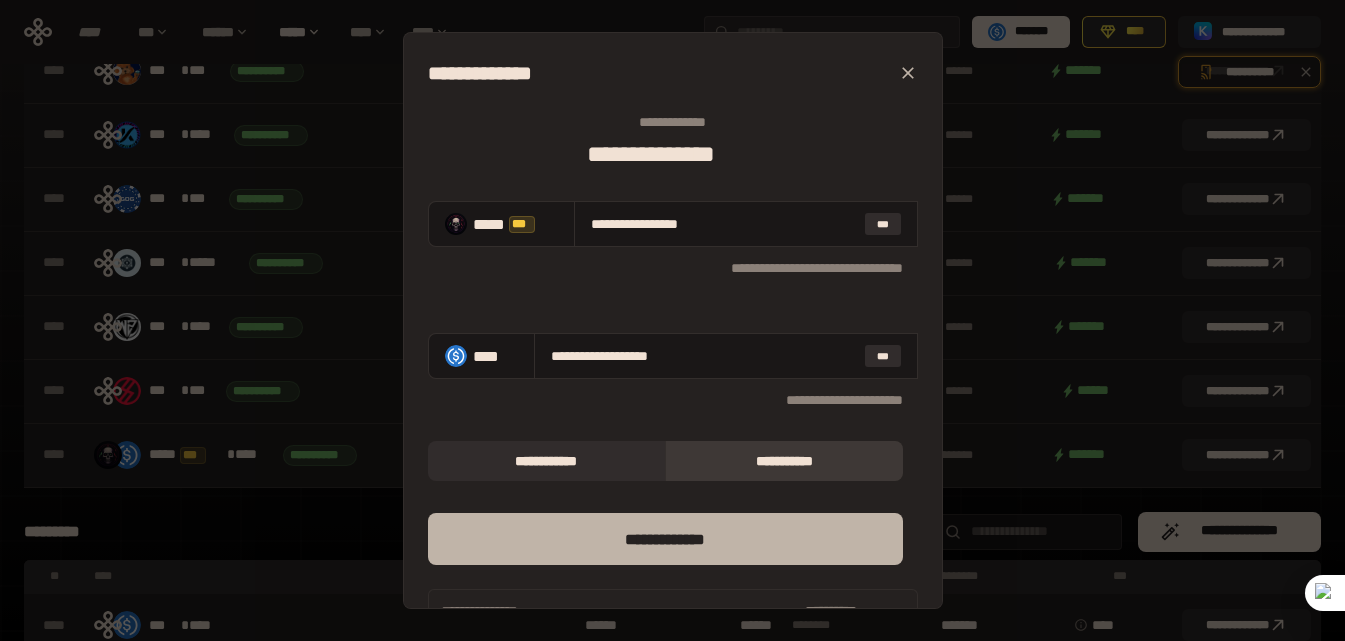 click on "*** *********" at bounding box center (665, 539) 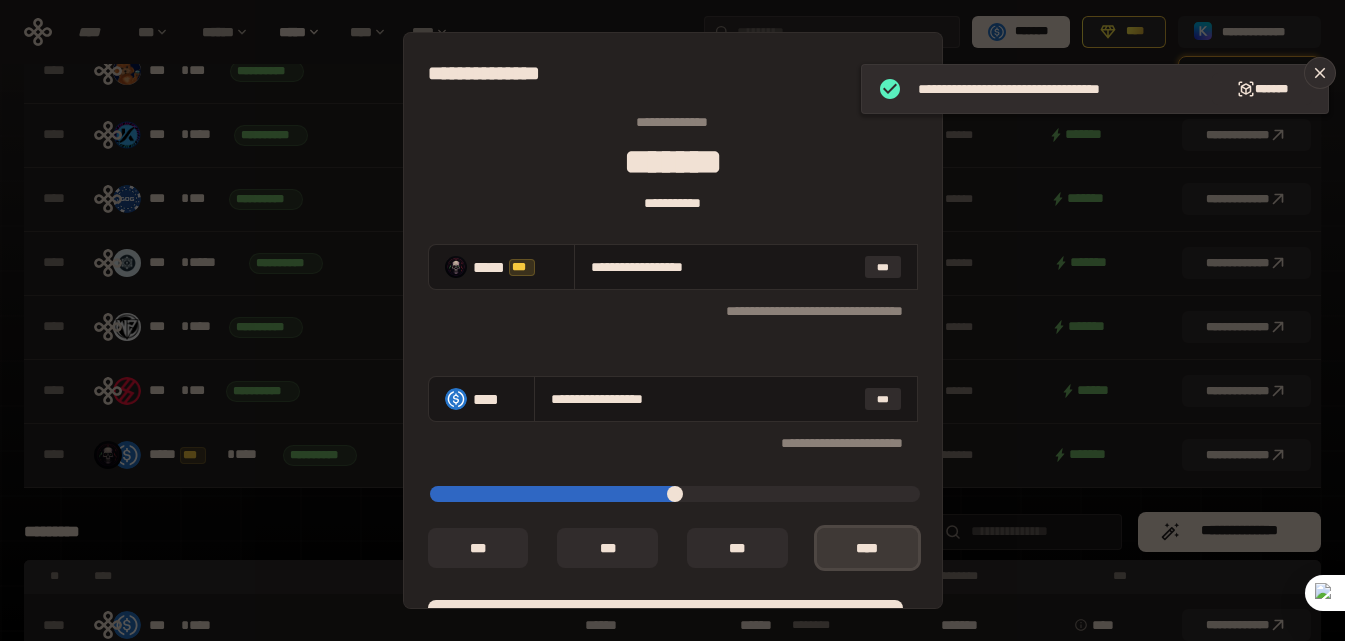 click on "*** *" at bounding box center (867, 548) 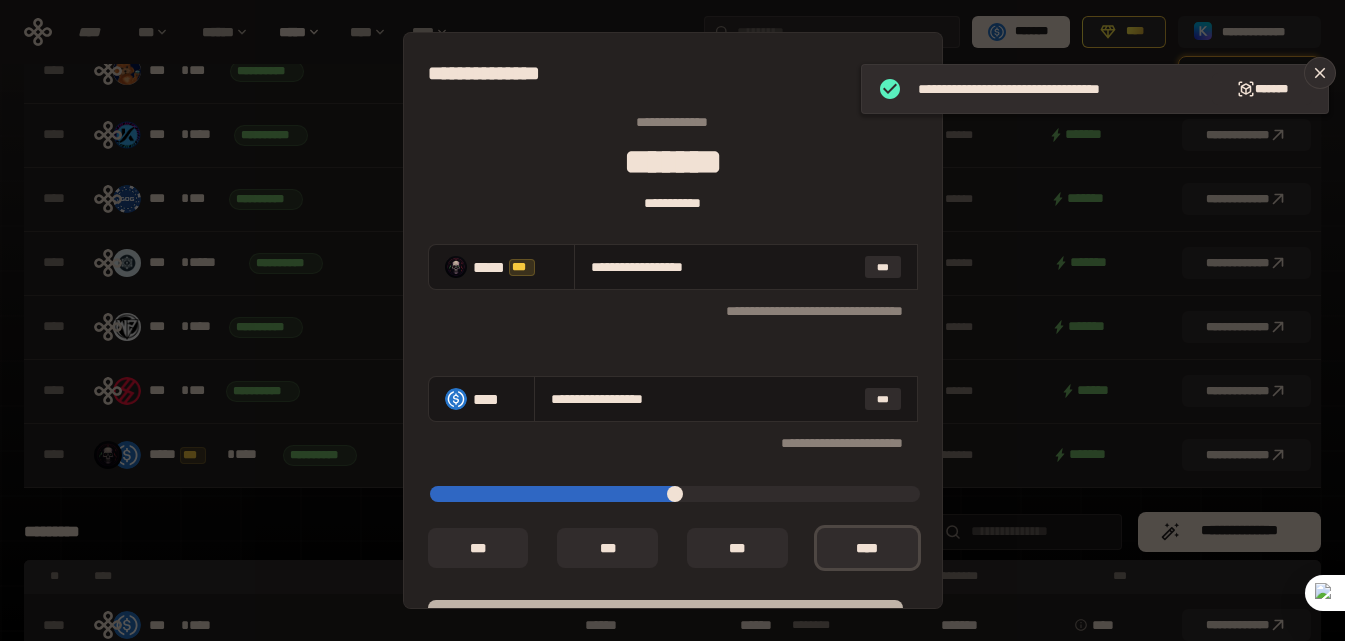 click on "**** *********" at bounding box center (665, 626) 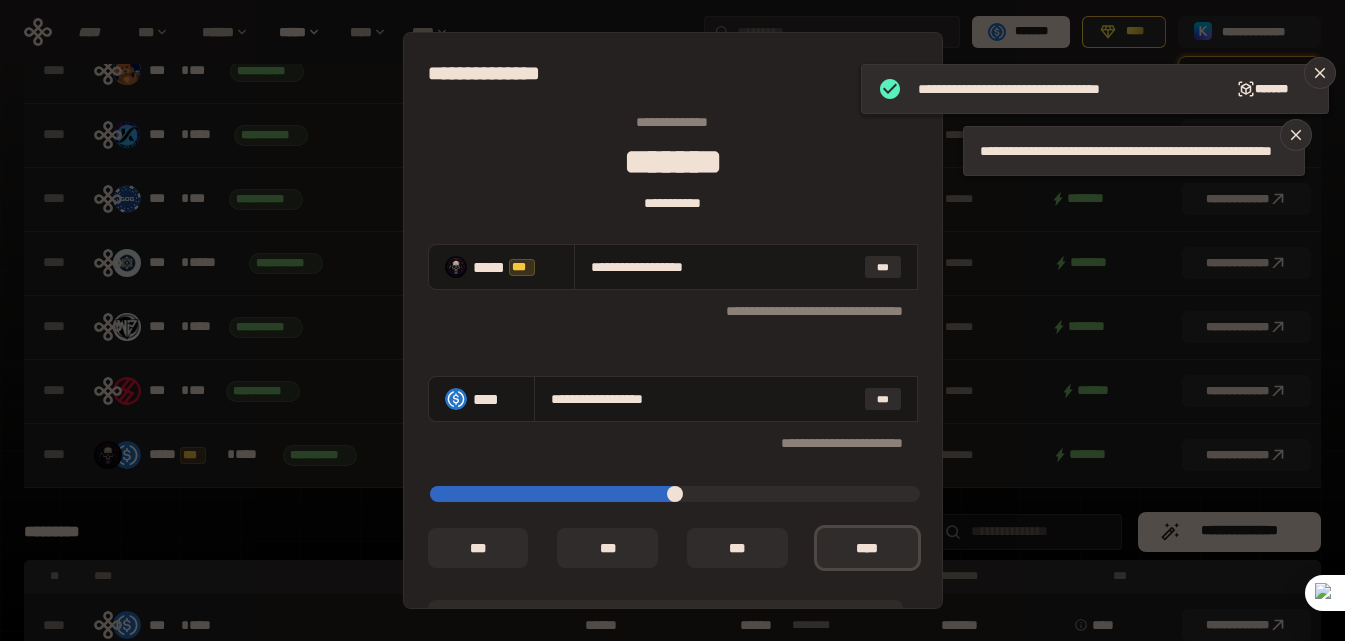 scroll, scrollTop: 166, scrollLeft: 0, axis: vertical 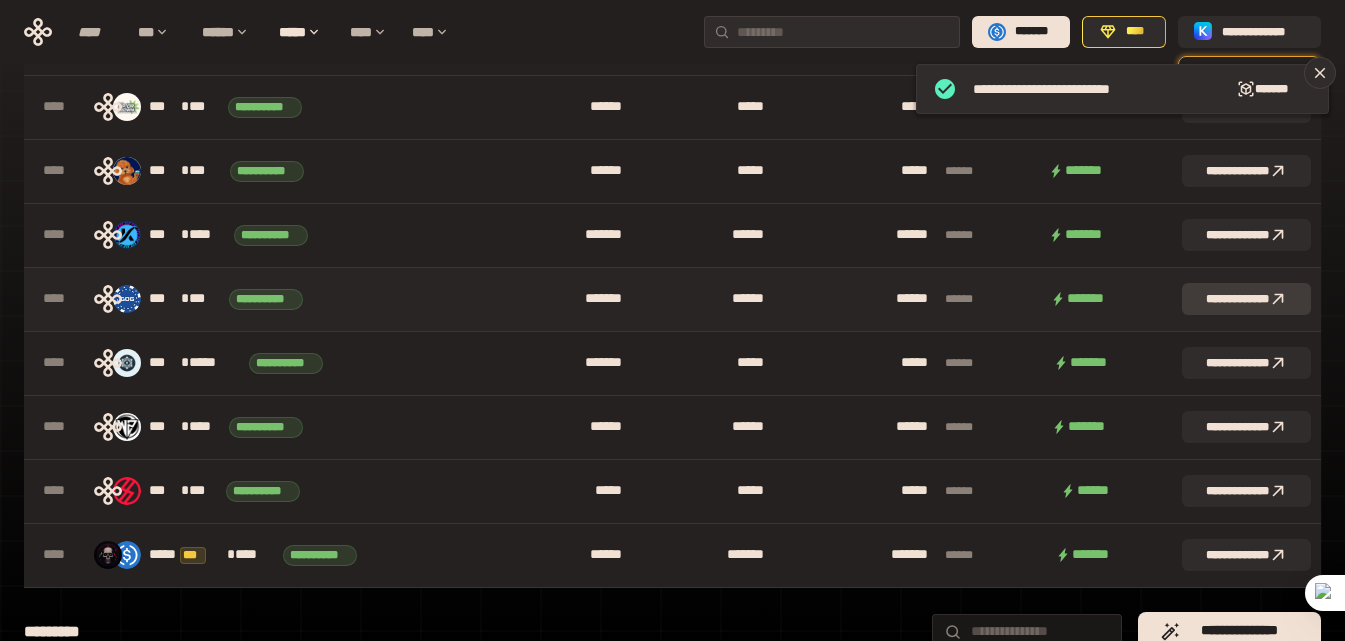 click on "**********" at bounding box center [1246, 299] 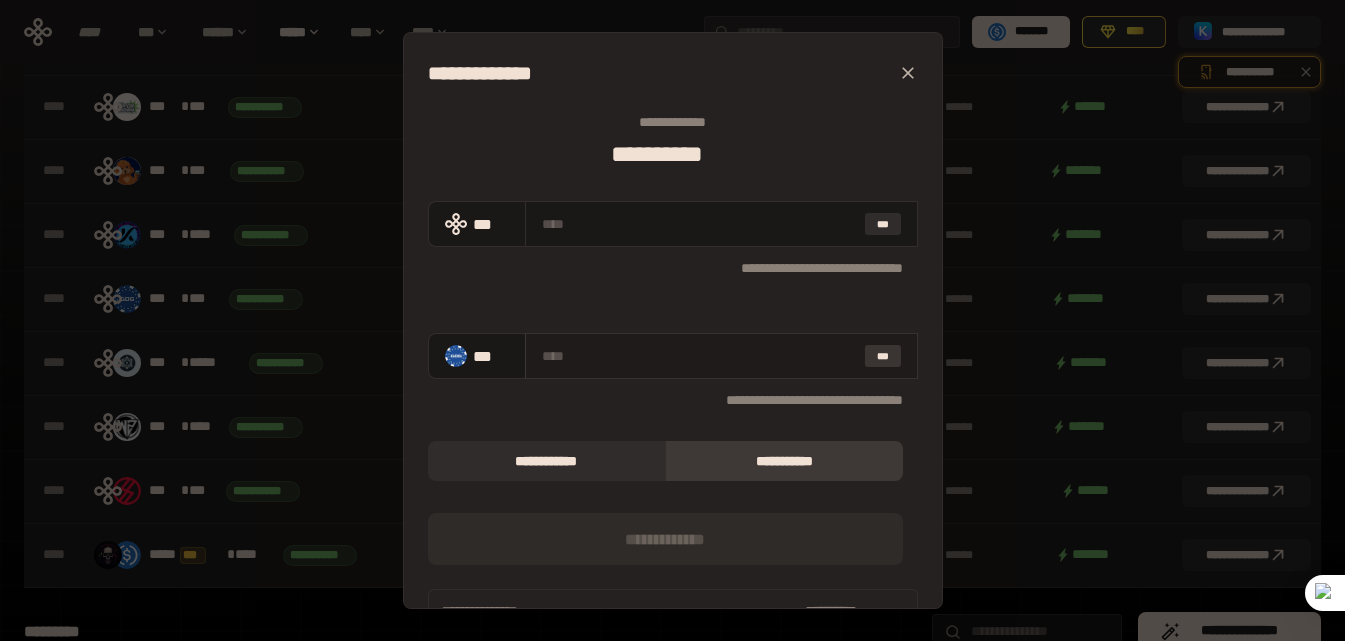 click on "***" at bounding box center (883, 356) 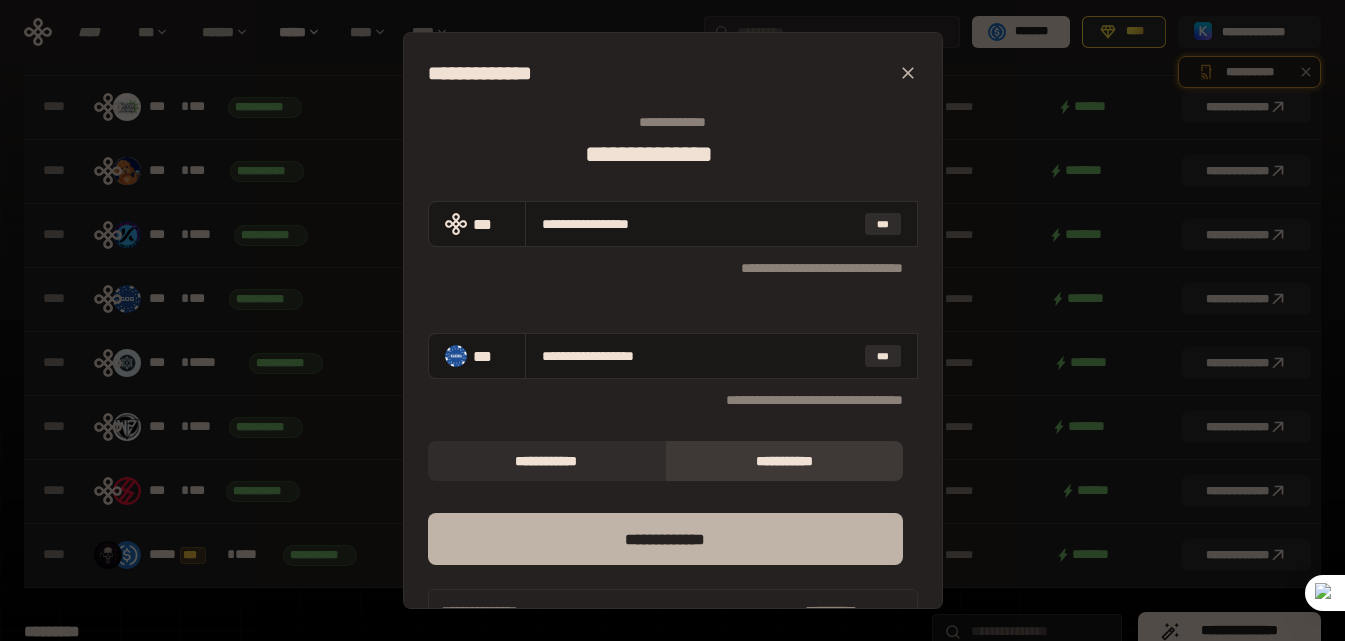 click on "*** *********" at bounding box center [665, 539] 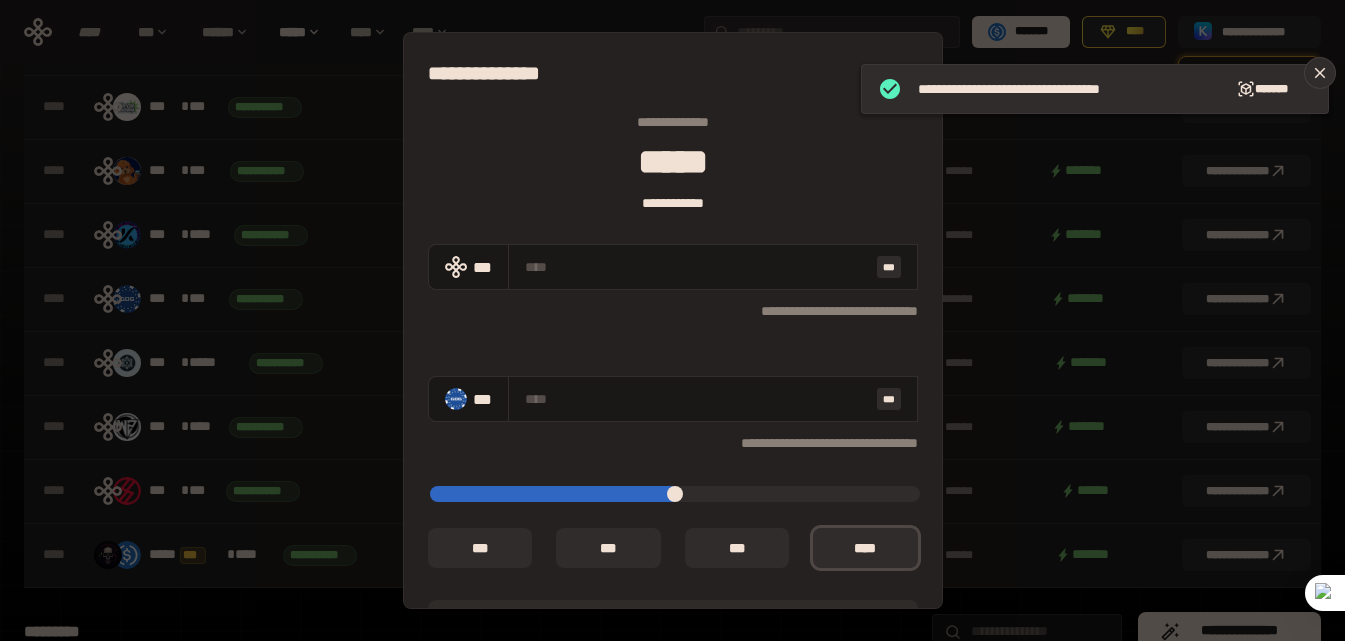 type on "**********" 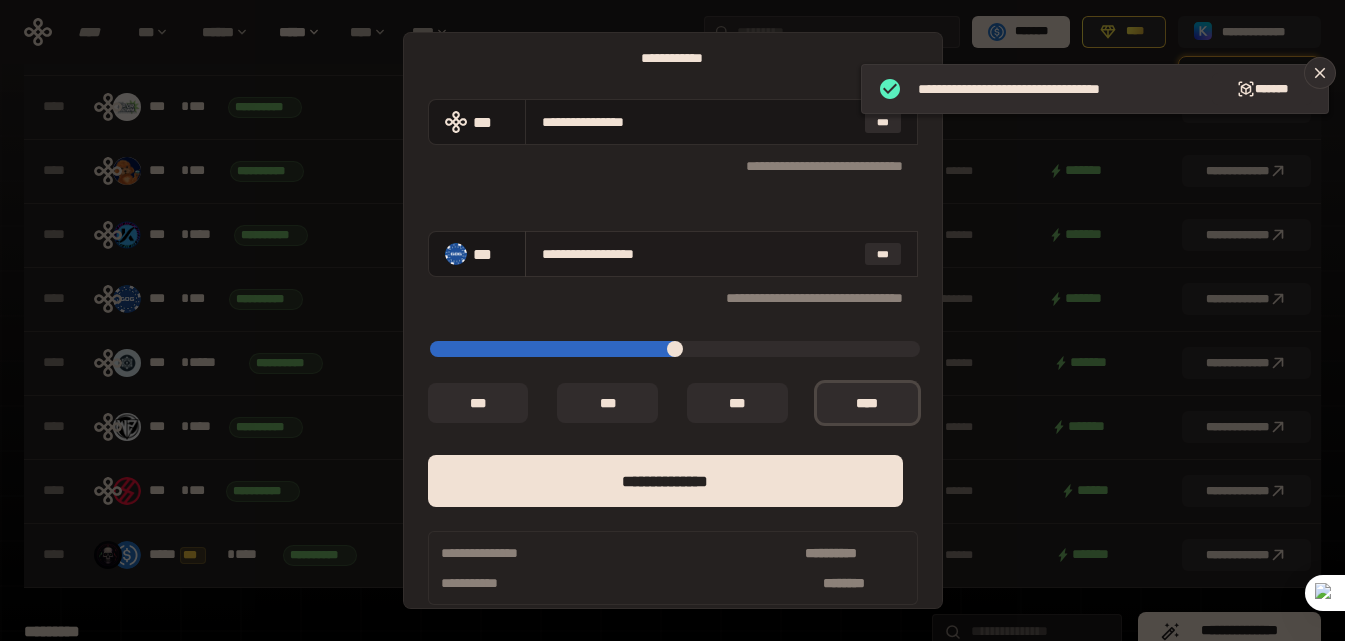 scroll, scrollTop: 166, scrollLeft: 0, axis: vertical 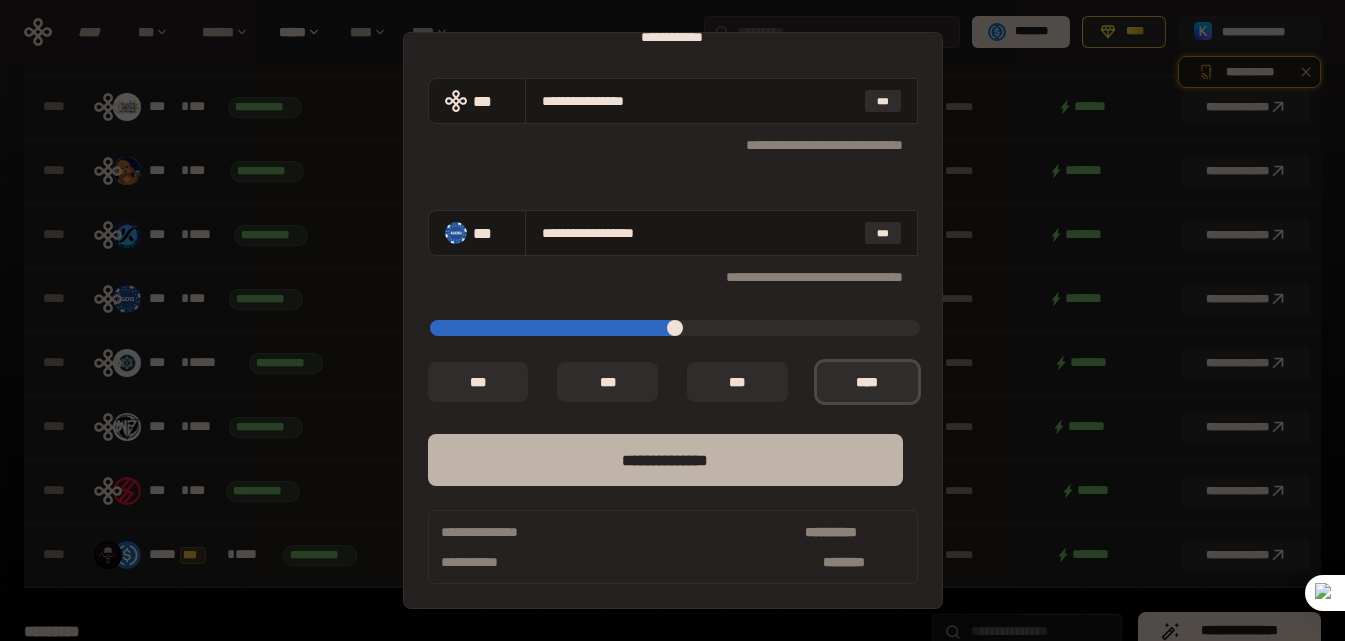click on "**** *********" at bounding box center (665, 460) 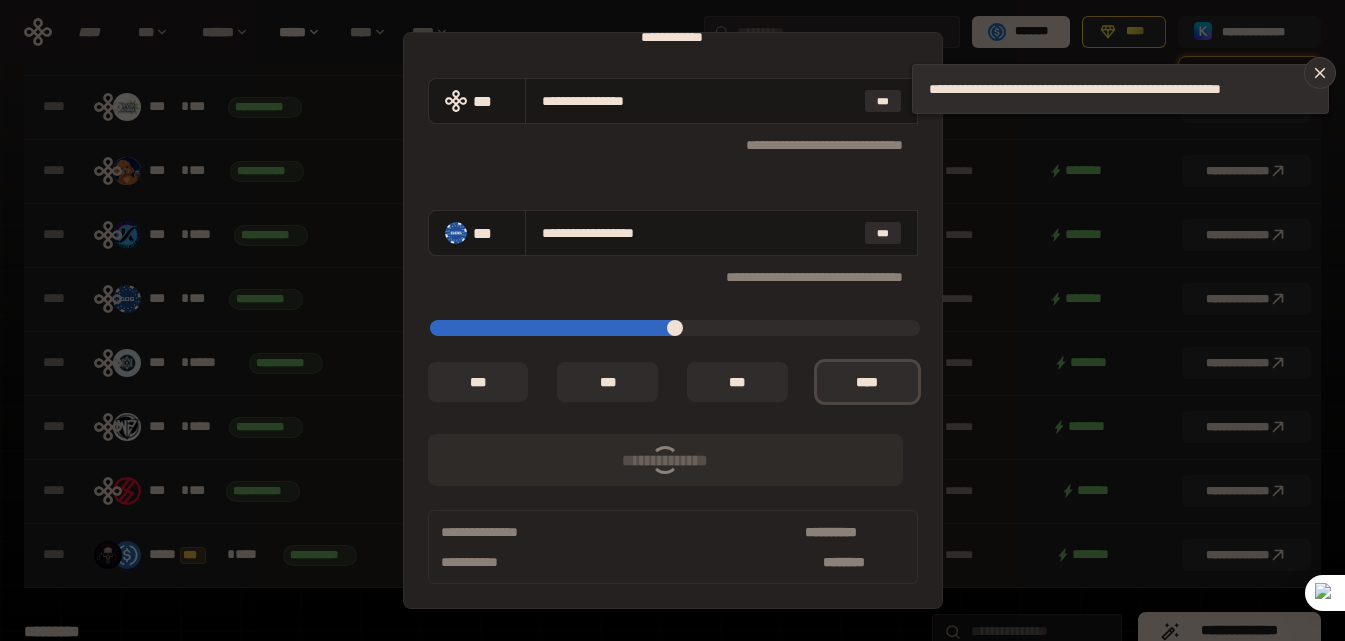 scroll, scrollTop: 500, scrollLeft: 0, axis: vertical 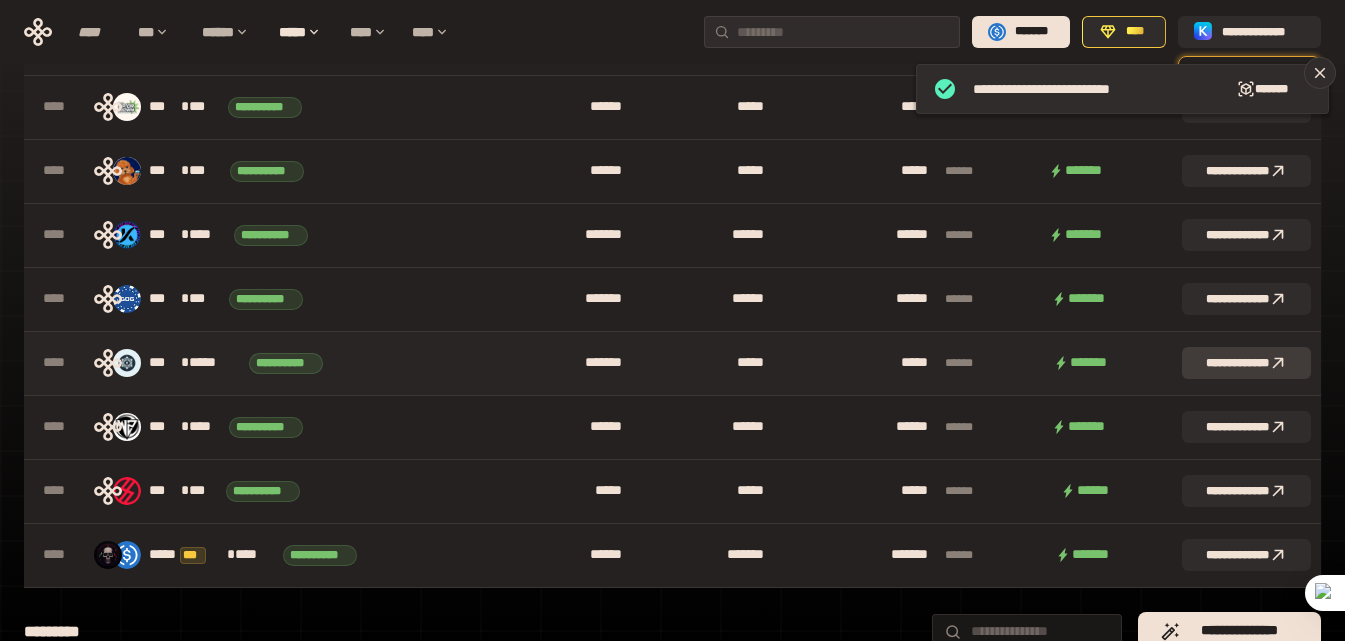 click on "**********" at bounding box center (1246, 363) 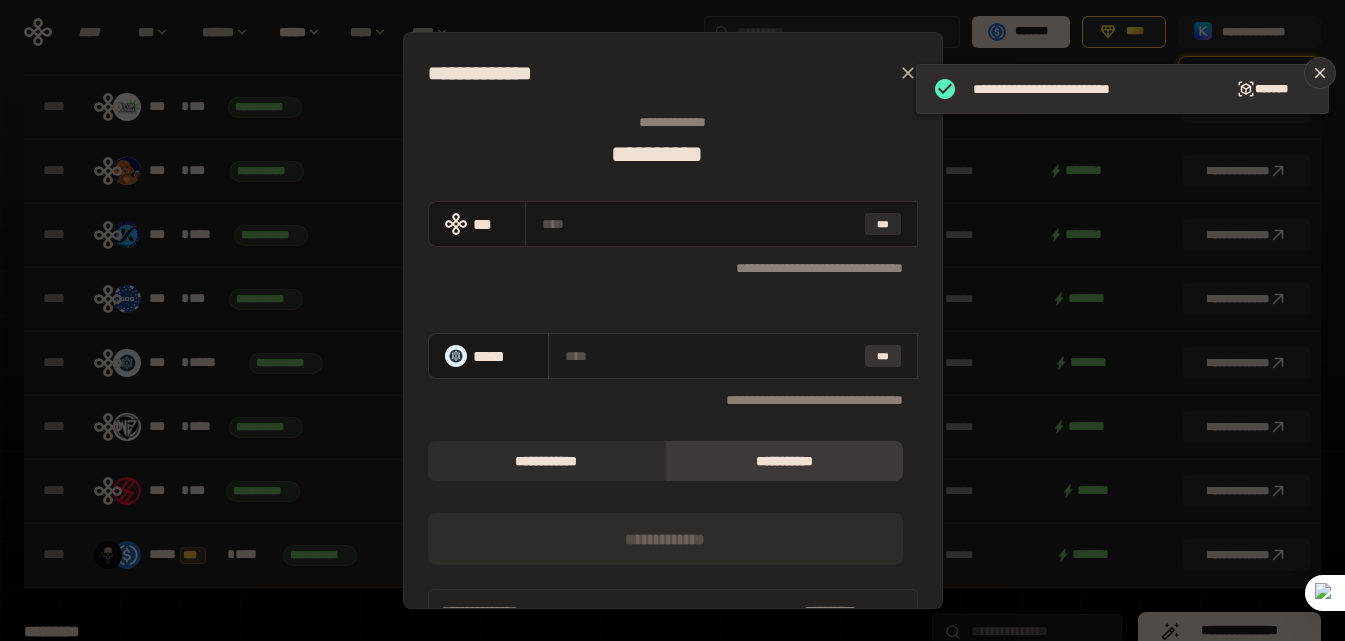 click on "***" at bounding box center [883, 356] 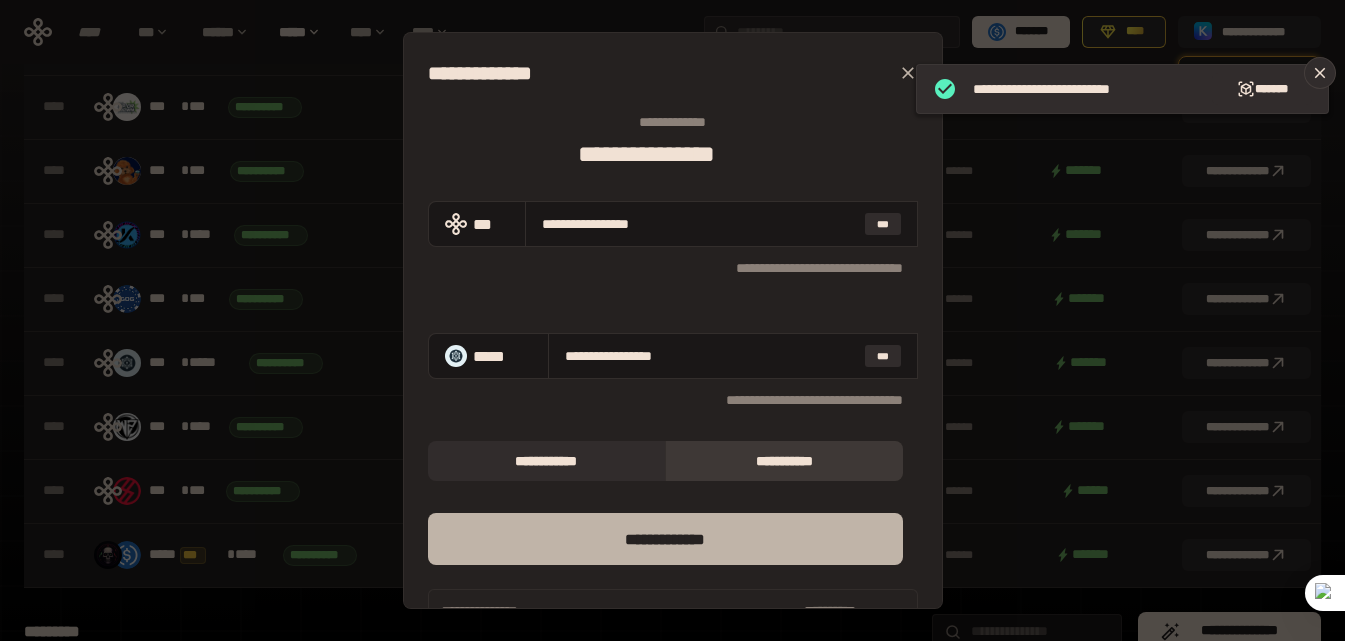 click on "*** *********" at bounding box center [665, 539] 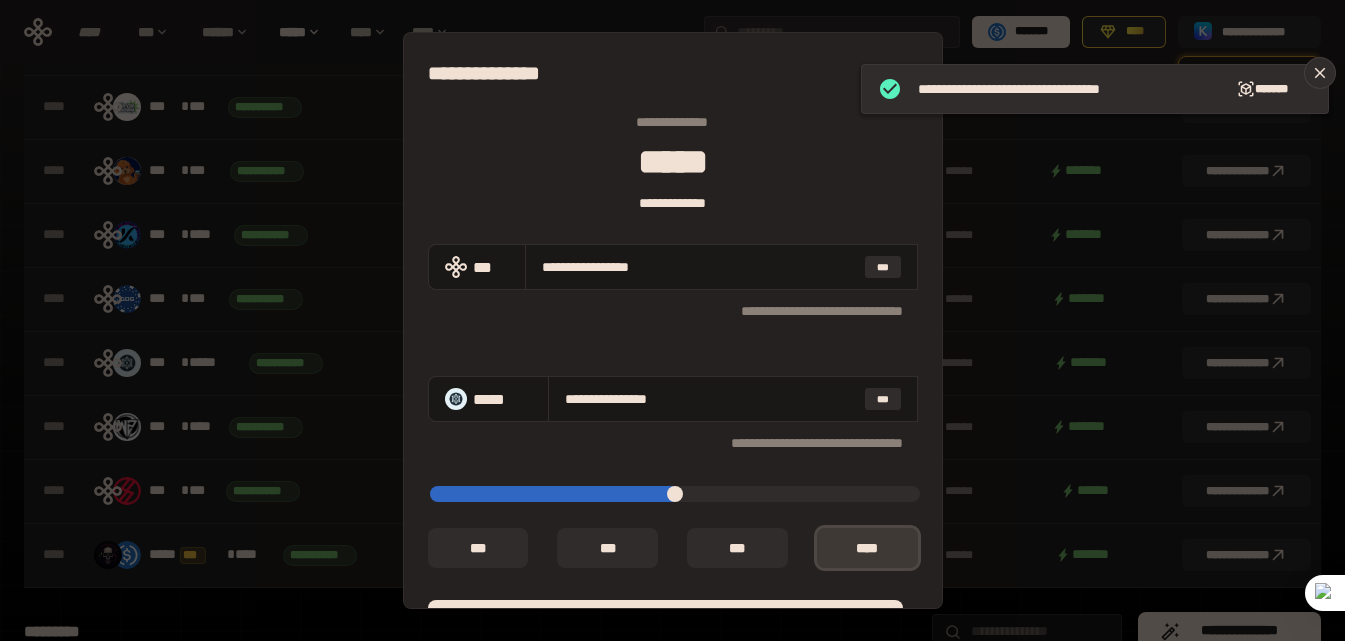 click on "*** *" at bounding box center [867, 548] 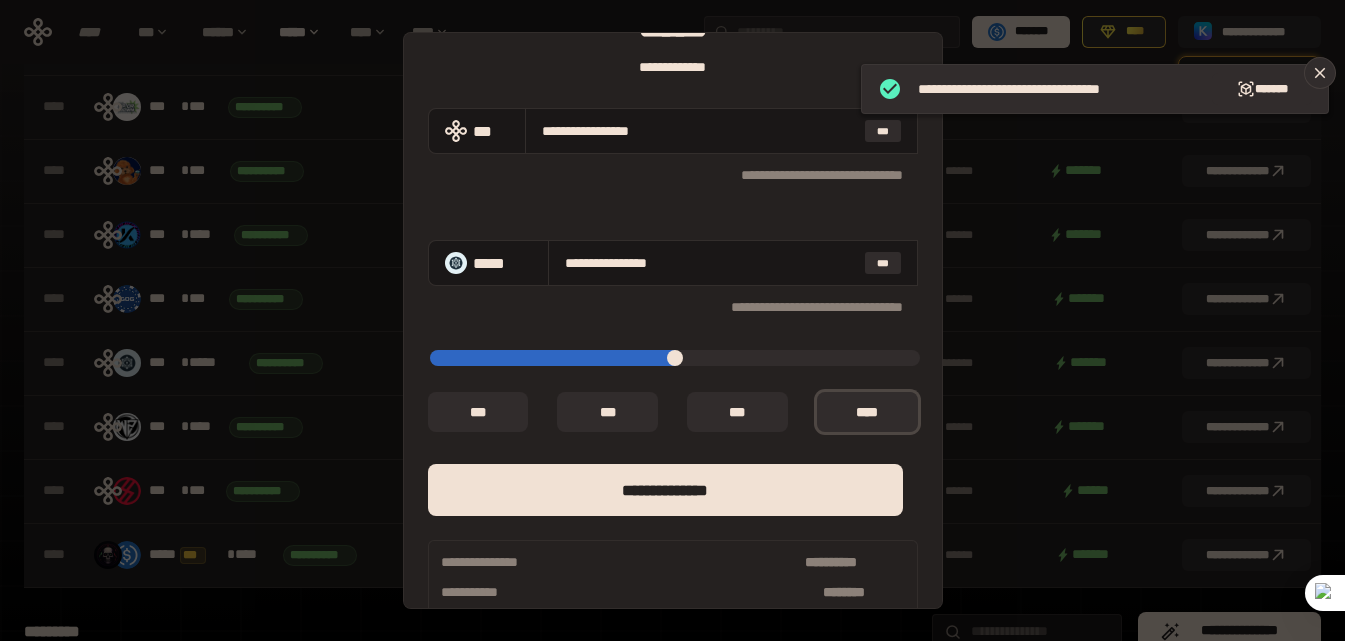 scroll, scrollTop: 166, scrollLeft: 0, axis: vertical 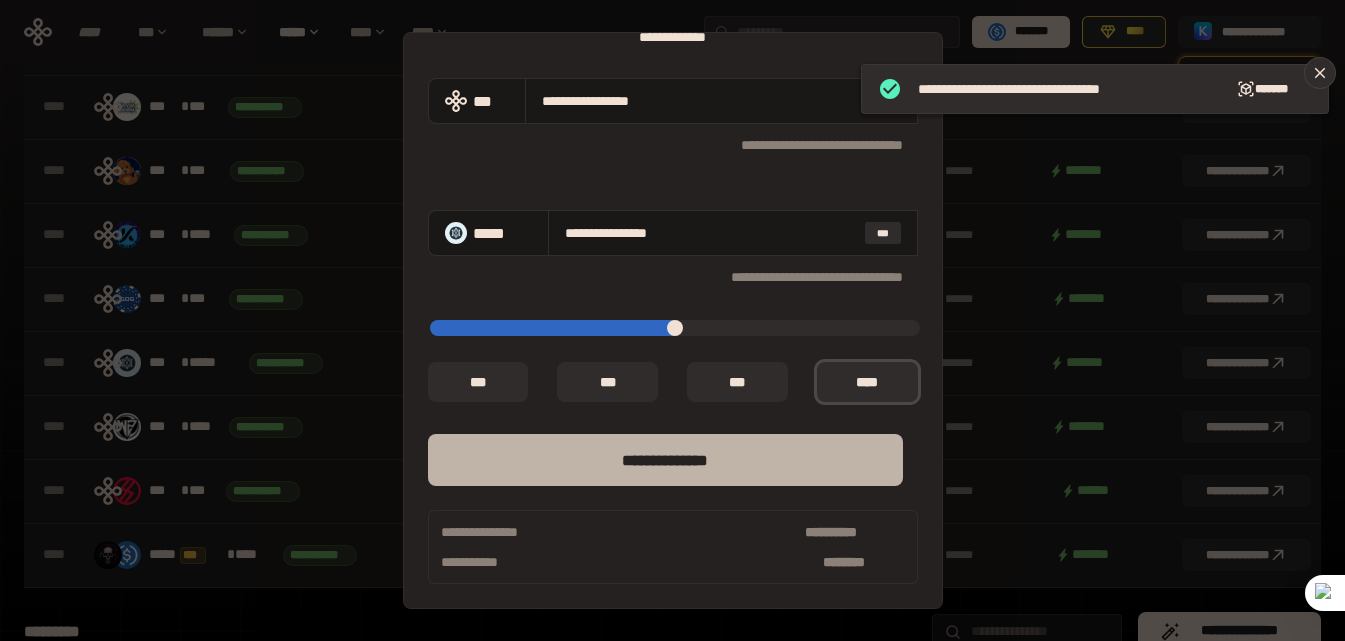 click on "**** *********" at bounding box center (665, 460) 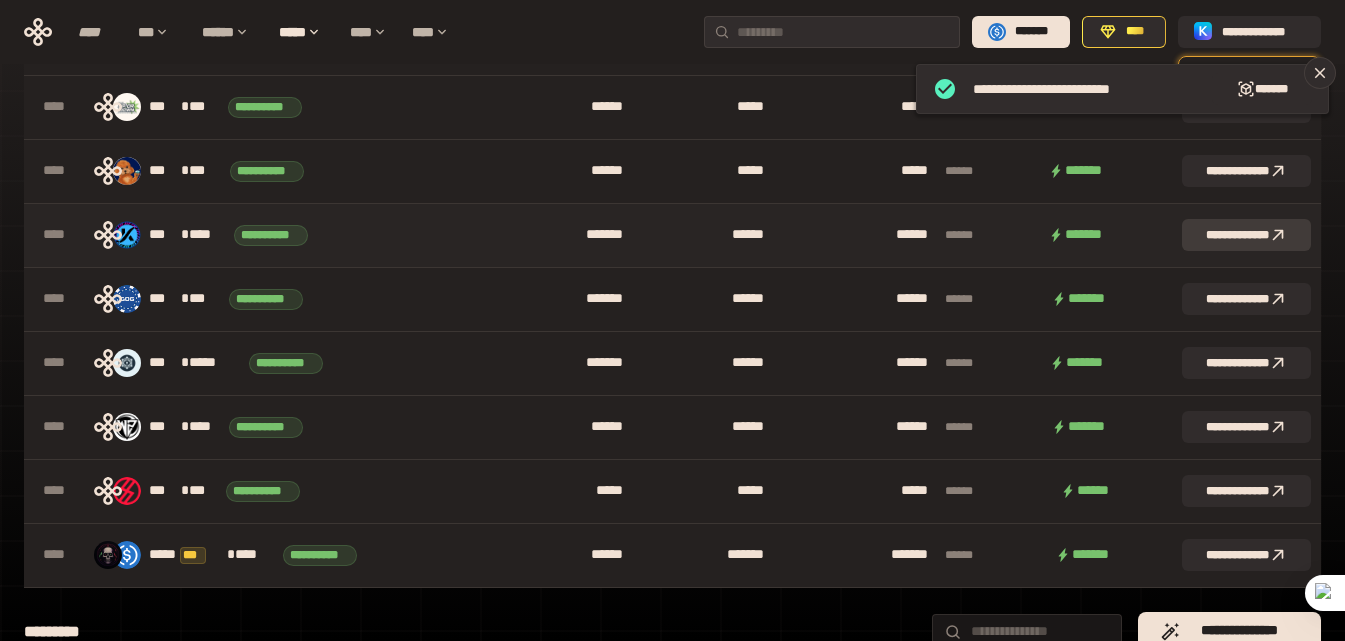 click on "**********" at bounding box center [1246, 235] 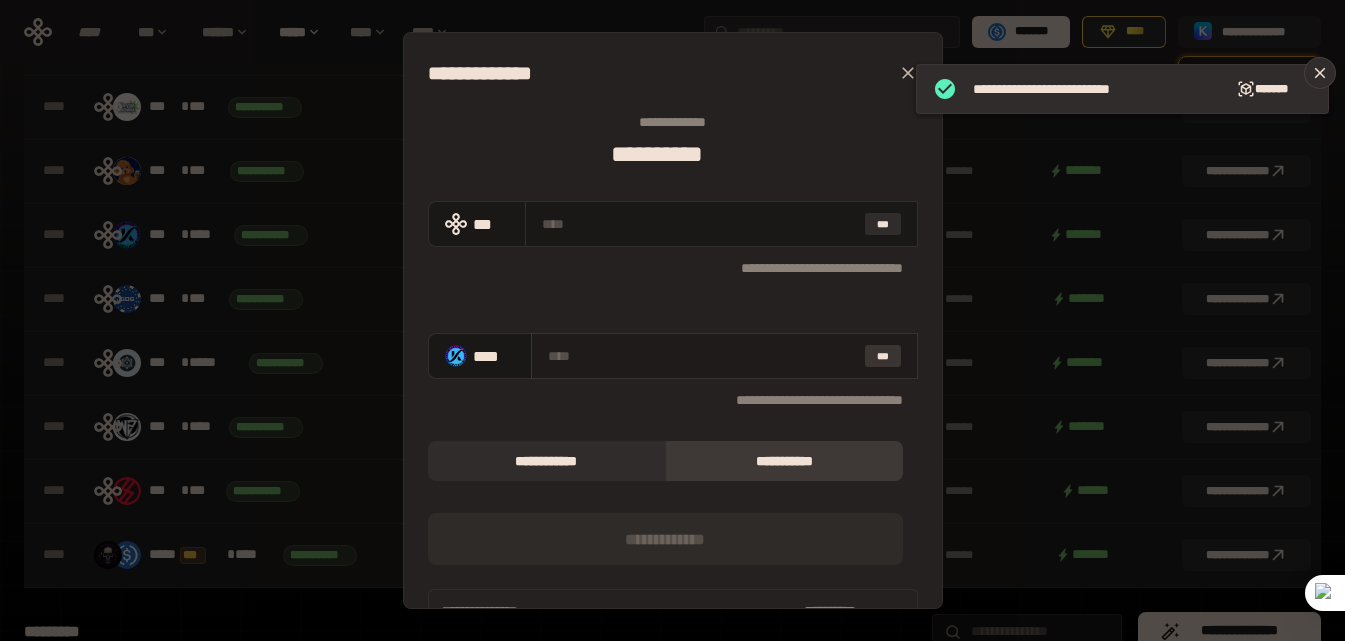 click on "***" at bounding box center [883, 356] 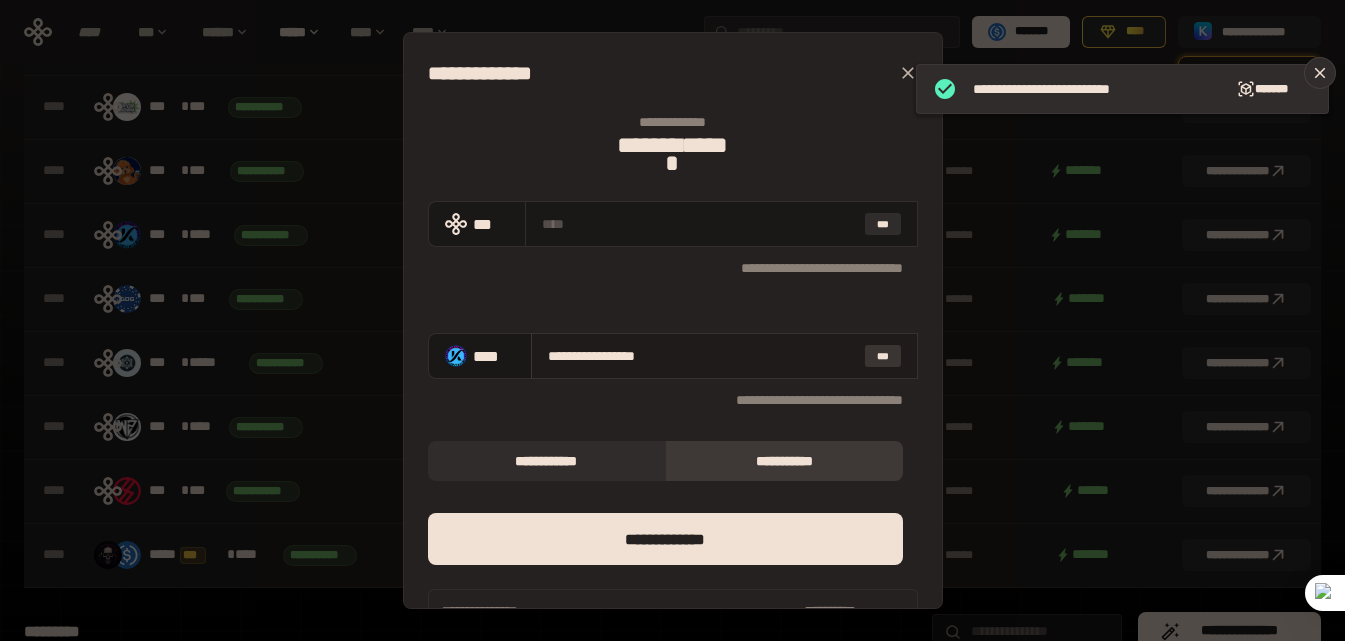 type on "**********" 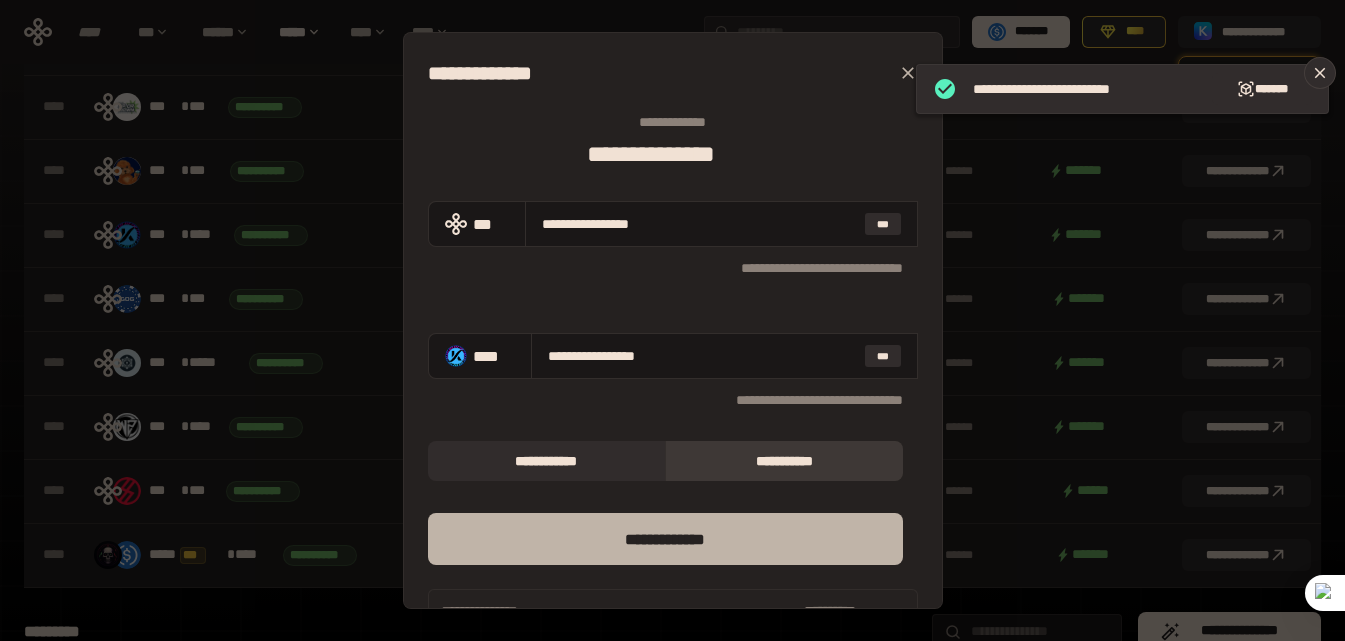 click on "*** *********" at bounding box center [665, 539] 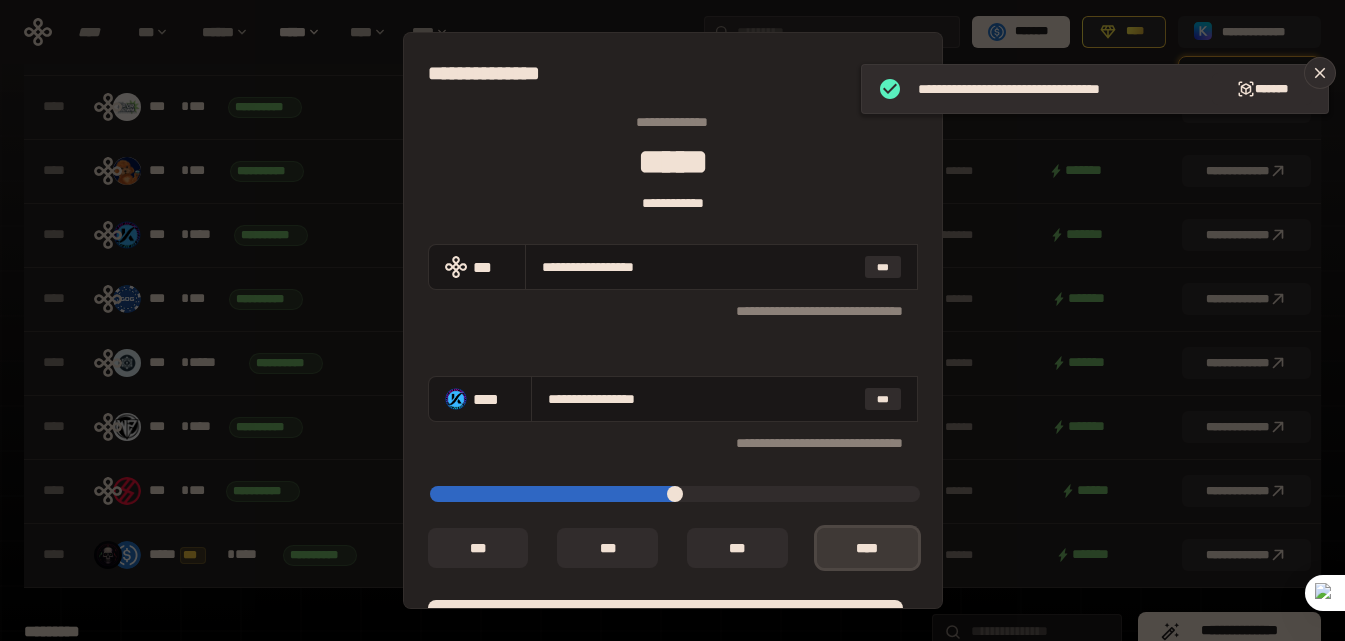 click on "*** *" at bounding box center (867, 548) 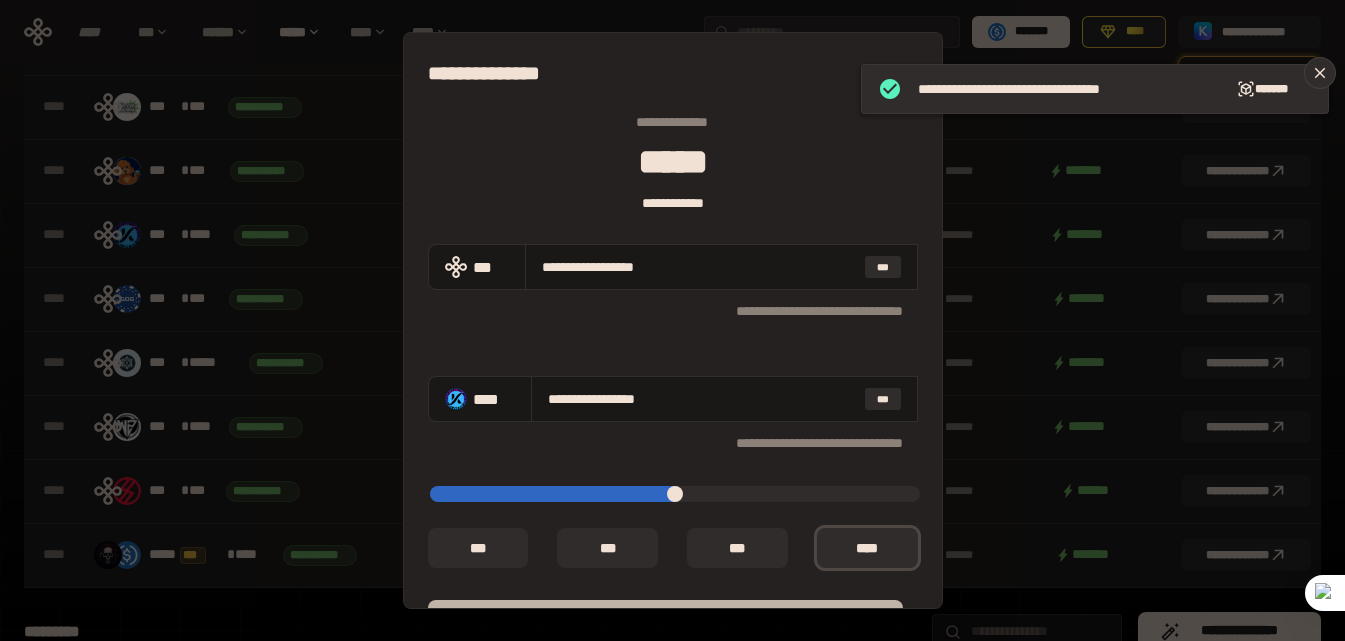 scroll, scrollTop: 166, scrollLeft: 0, axis: vertical 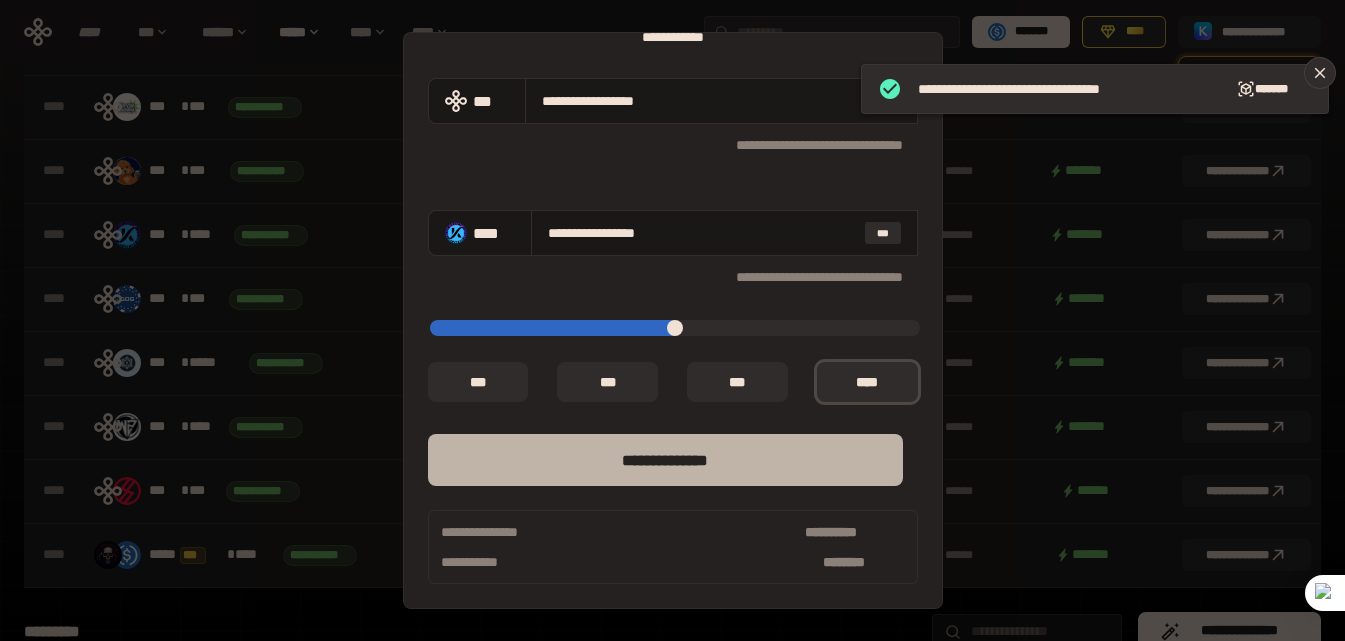 click on "**** *********" at bounding box center [665, 460] 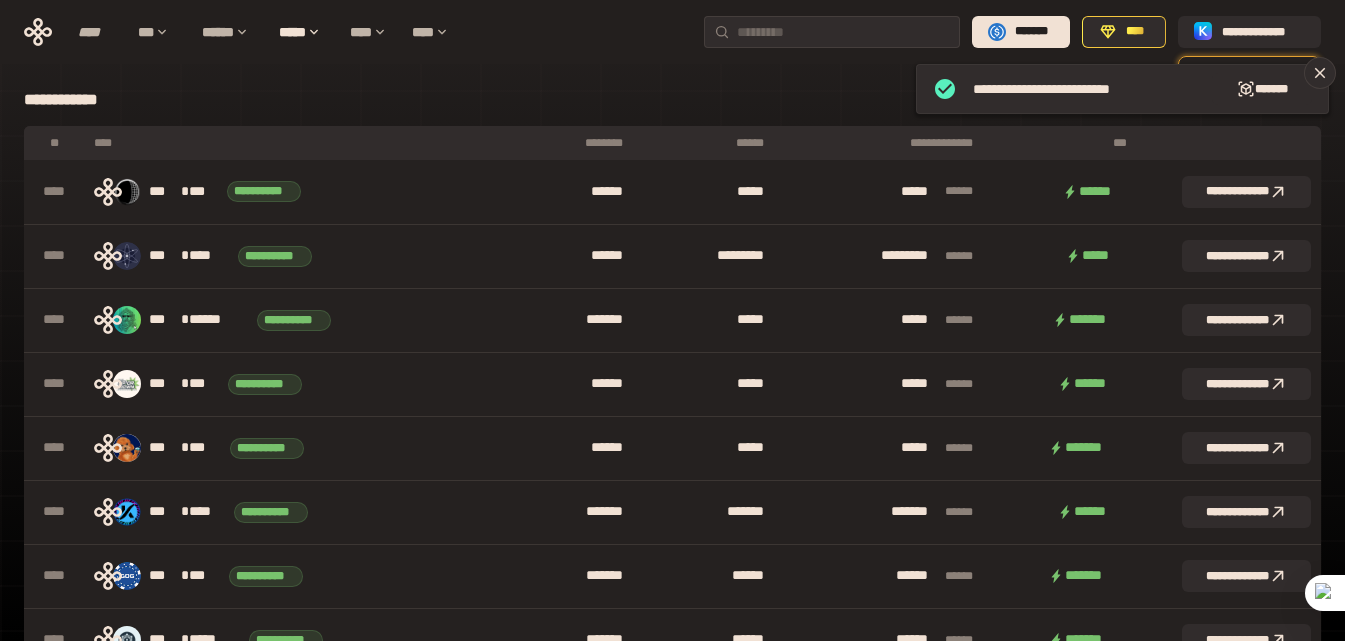 scroll, scrollTop: 0, scrollLeft: 0, axis: both 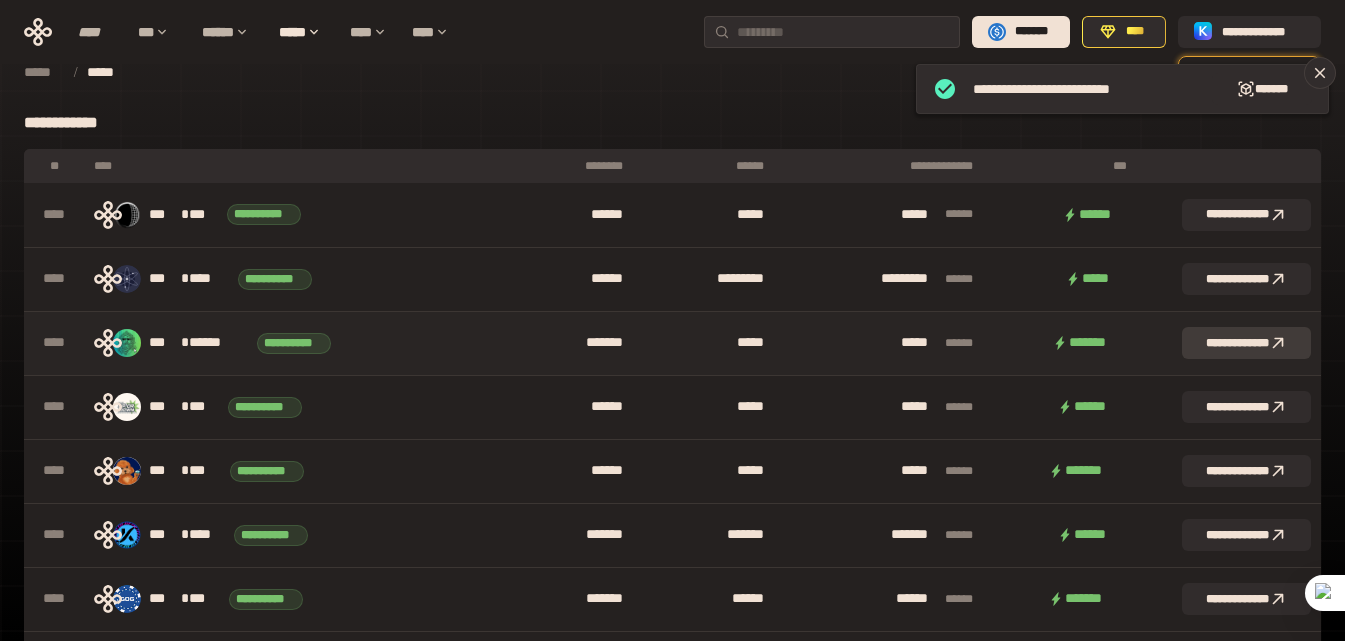 click on "**********" at bounding box center (1246, 343) 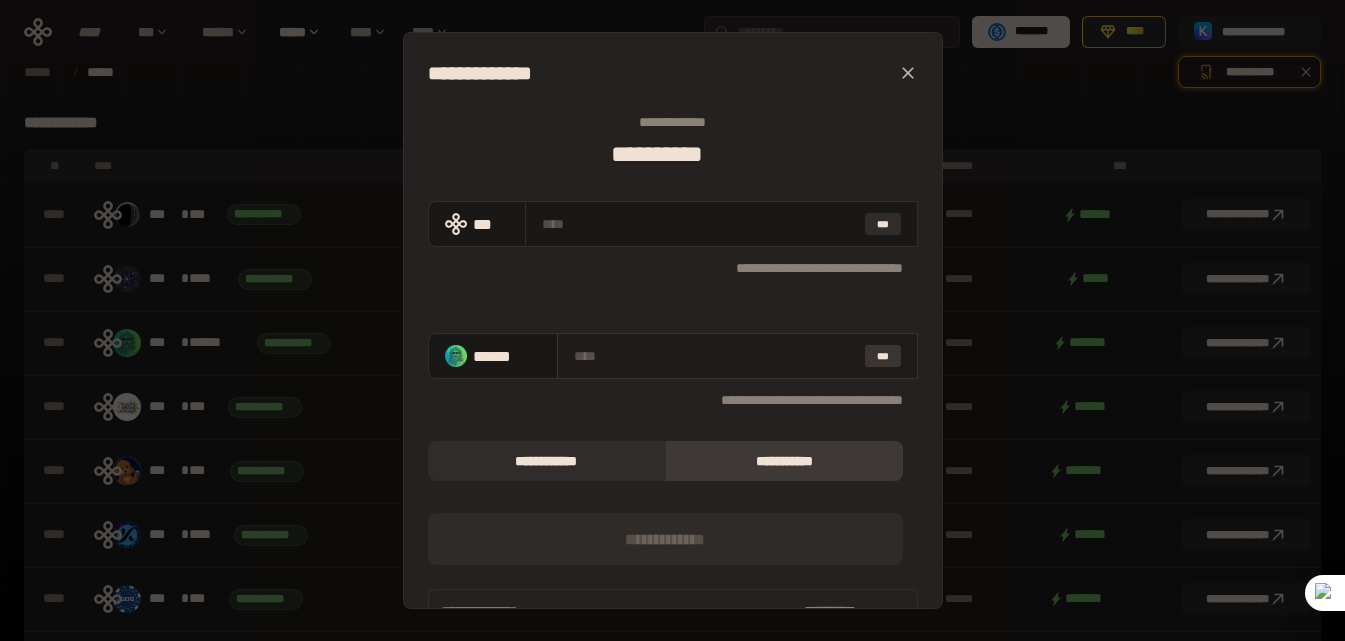 click on "***" at bounding box center (883, 356) 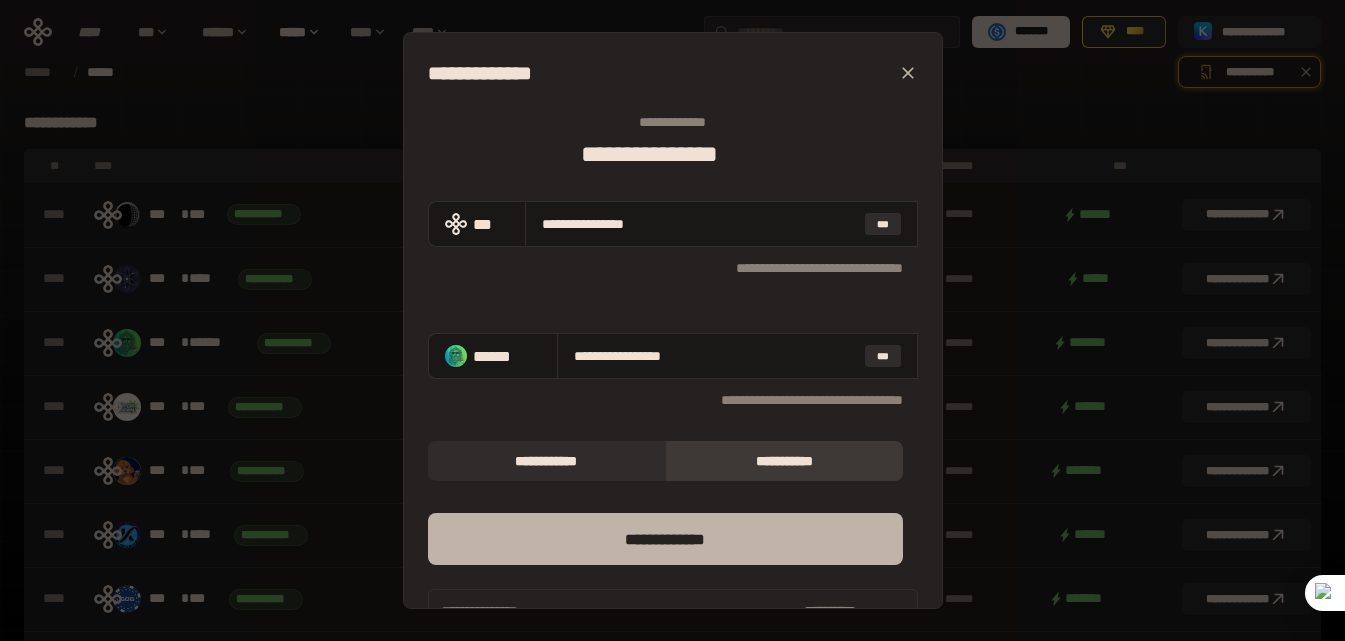 click on "*** *********" at bounding box center [665, 539] 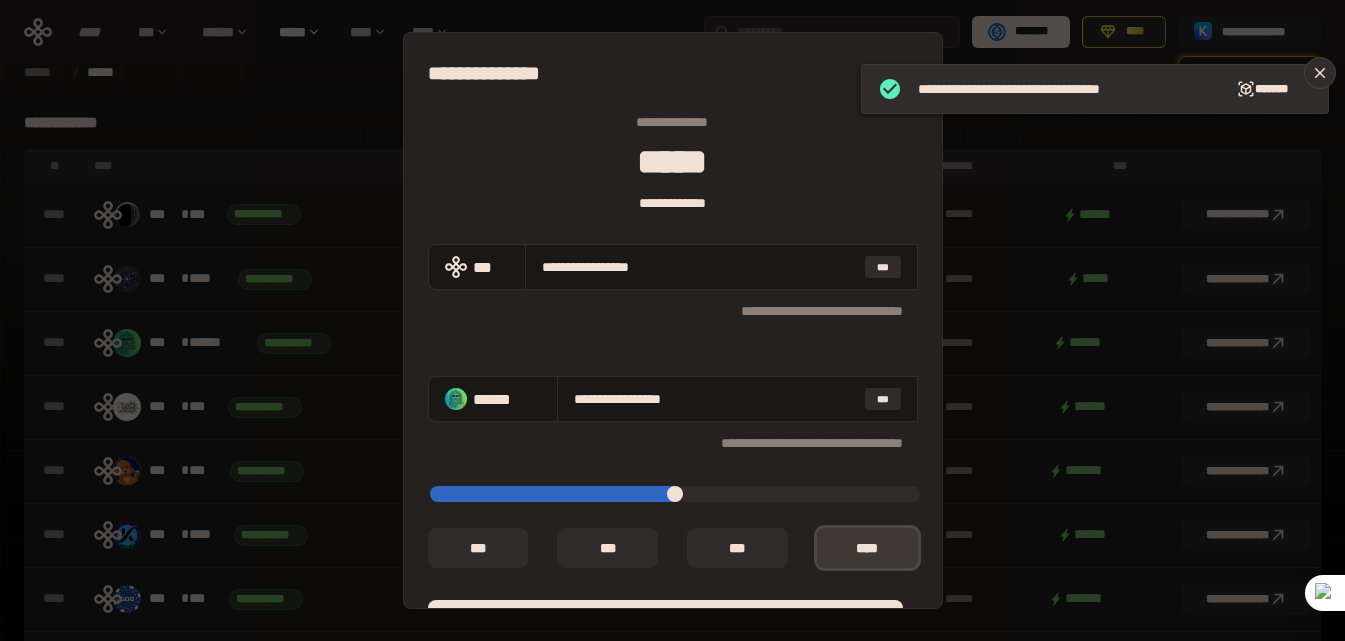 click on "*** *" at bounding box center (867, 548) 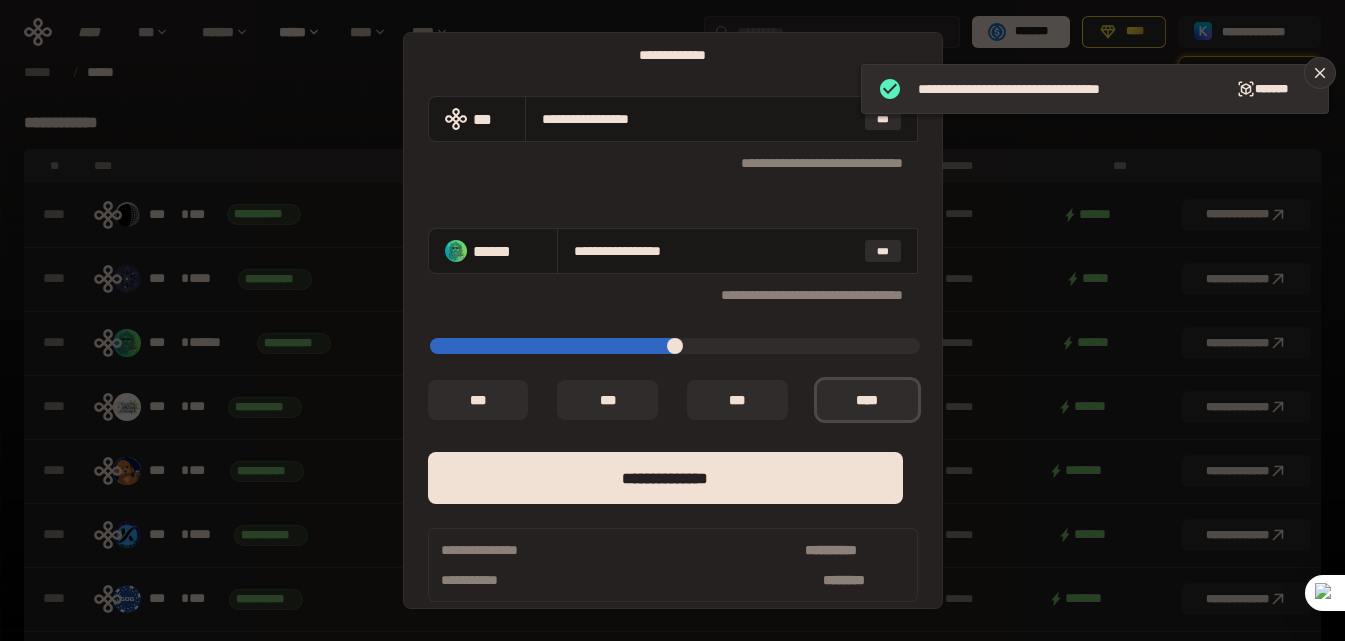 scroll, scrollTop: 166, scrollLeft: 0, axis: vertical 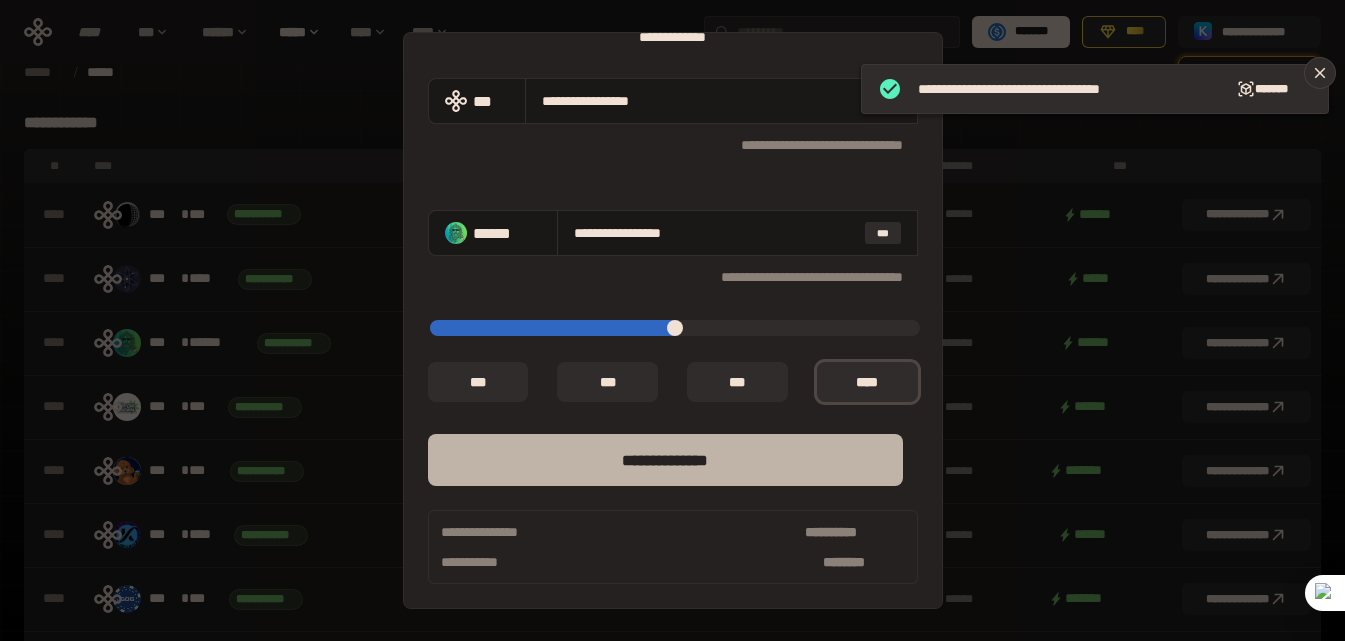 click on "**** *********" at bounding box center [665, 460] 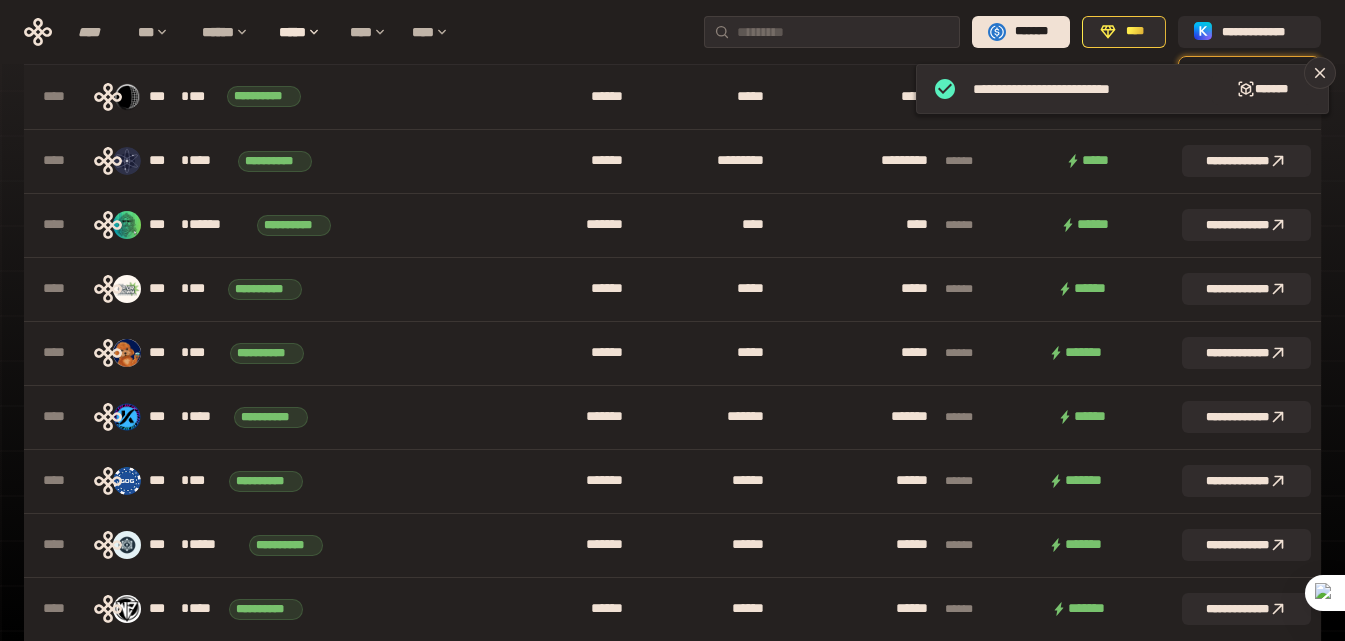 scroll, scrollTop: 0, scrollLeft: 0, axis: both 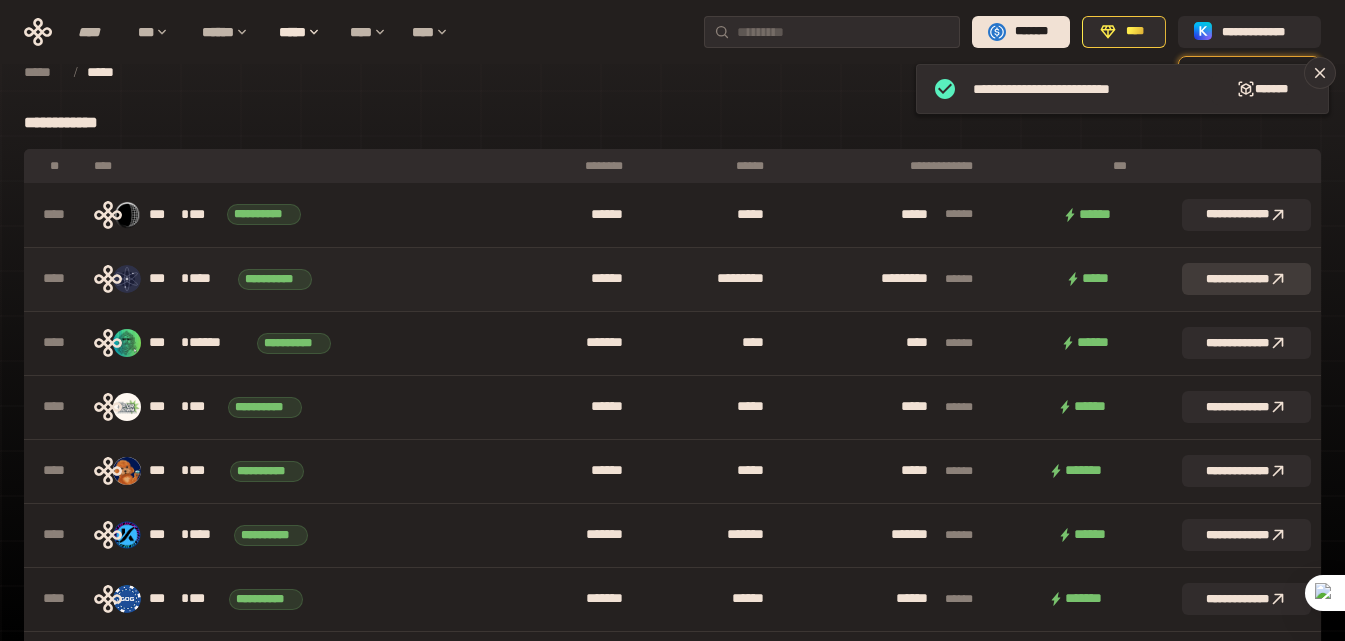 click on "**********" at bounding box center (1246, 279) 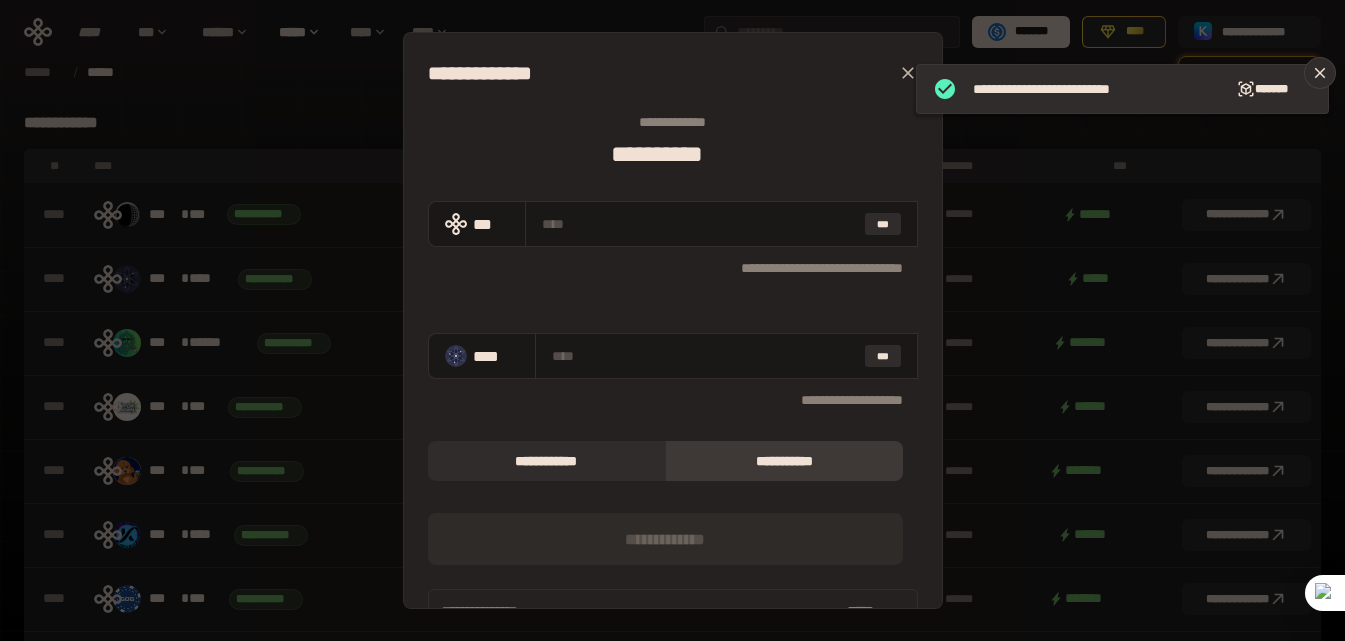 click 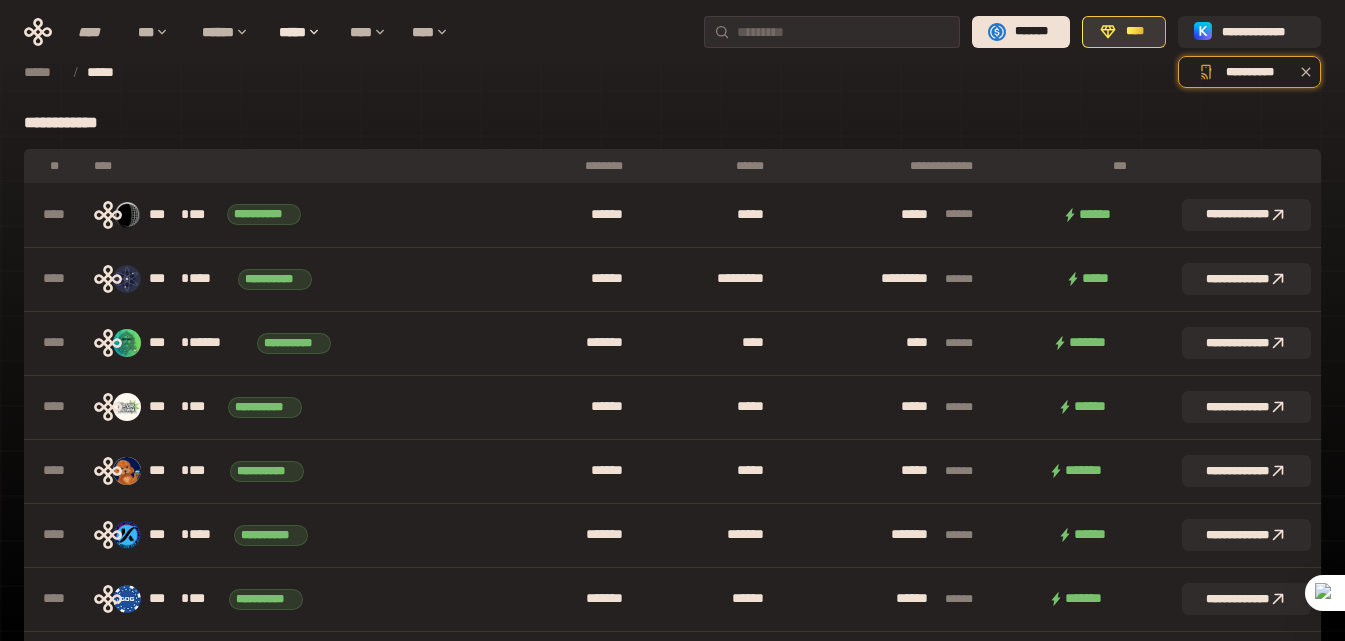 click on "****" at bounding box center [1135, 32] 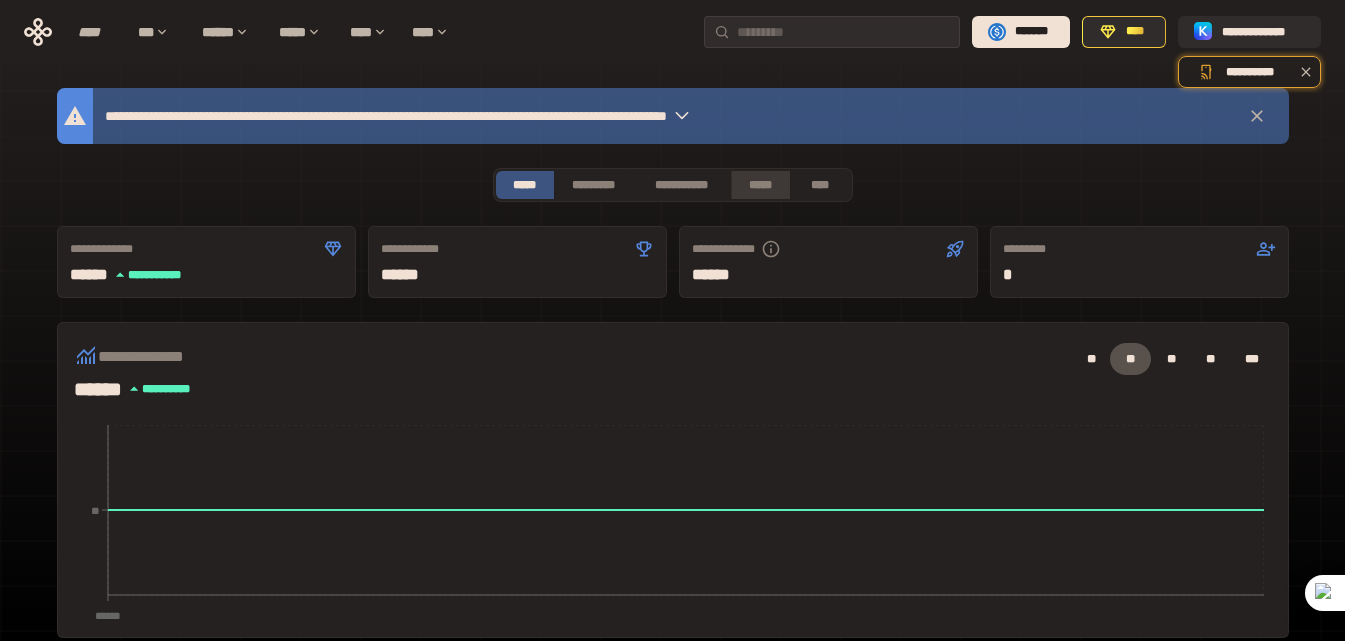 click on "*****" at bounding box center (760, 185) 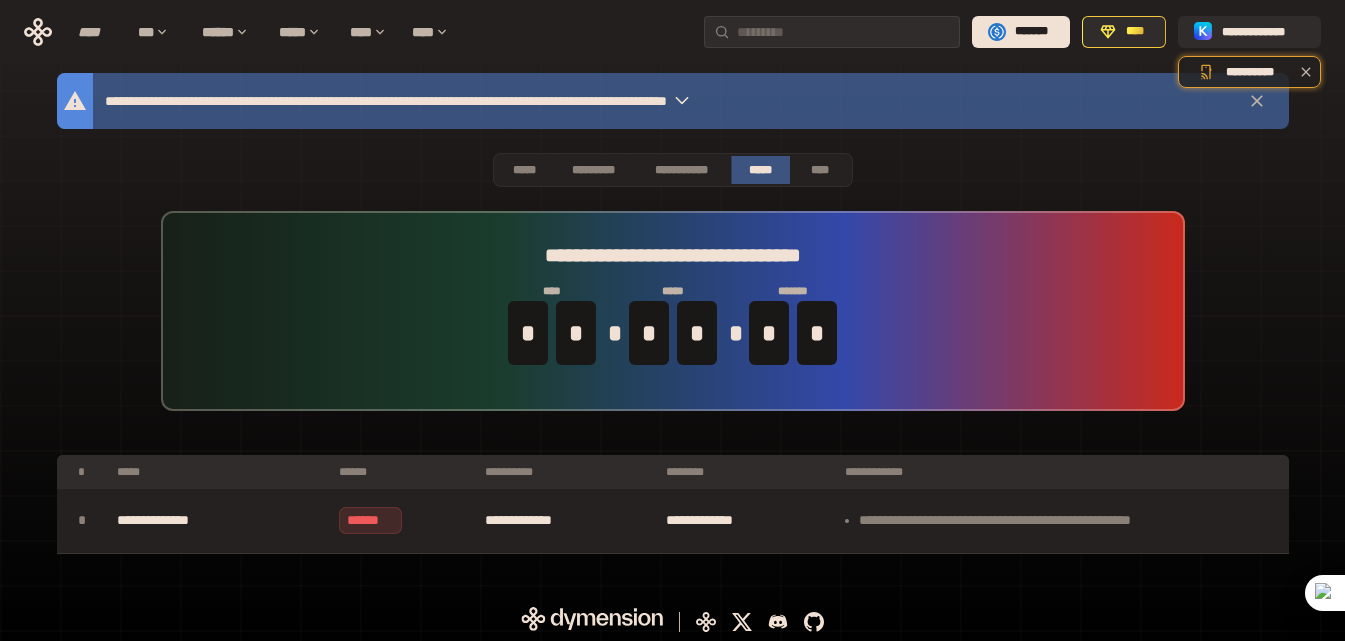 scroll, scrollTop: 20, scrollLeft: 0, axis: vertical 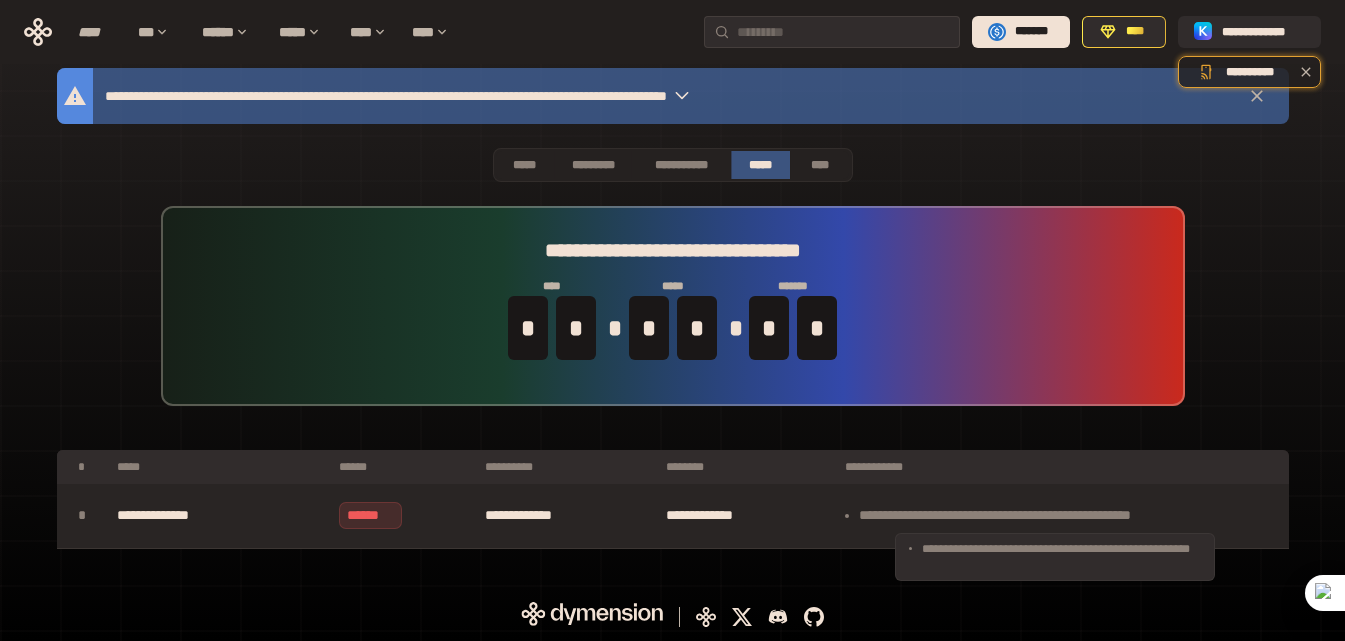 drag, startPoint x: 832, startPoint y: 506, endPoint x: 1217, endPoint y: 516, distance: 385.12985 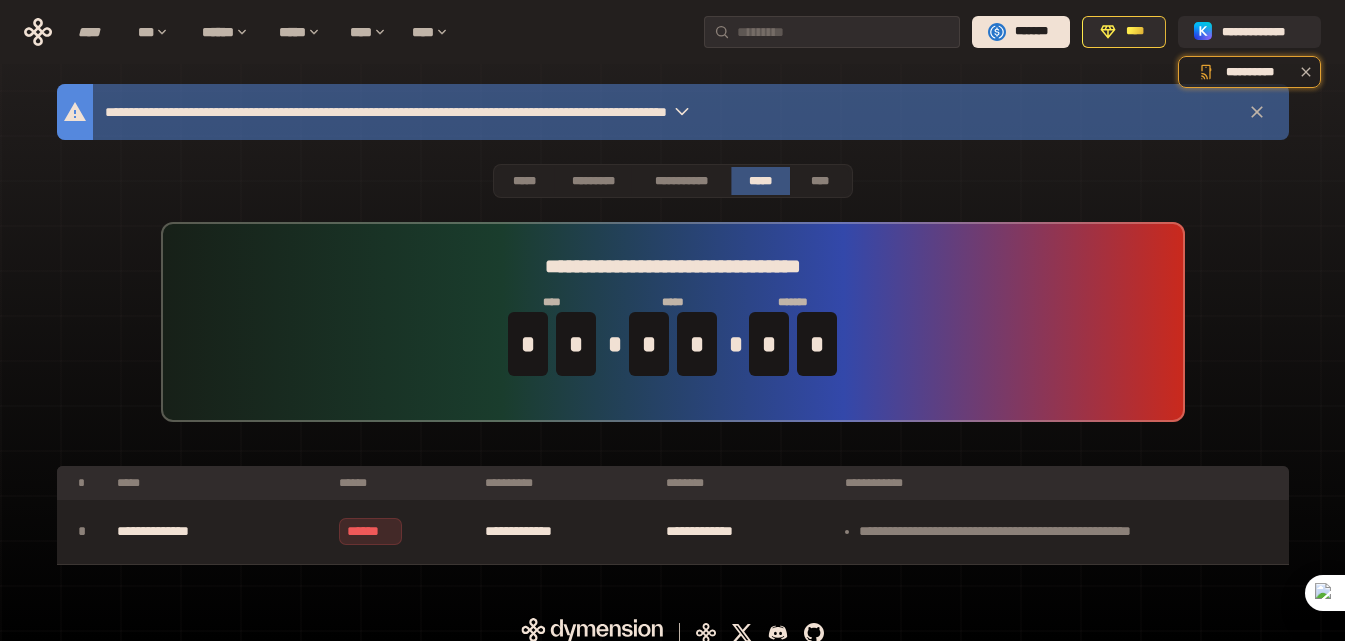scroll, scrollTop: 0, scrollLeft: 0, axis: both 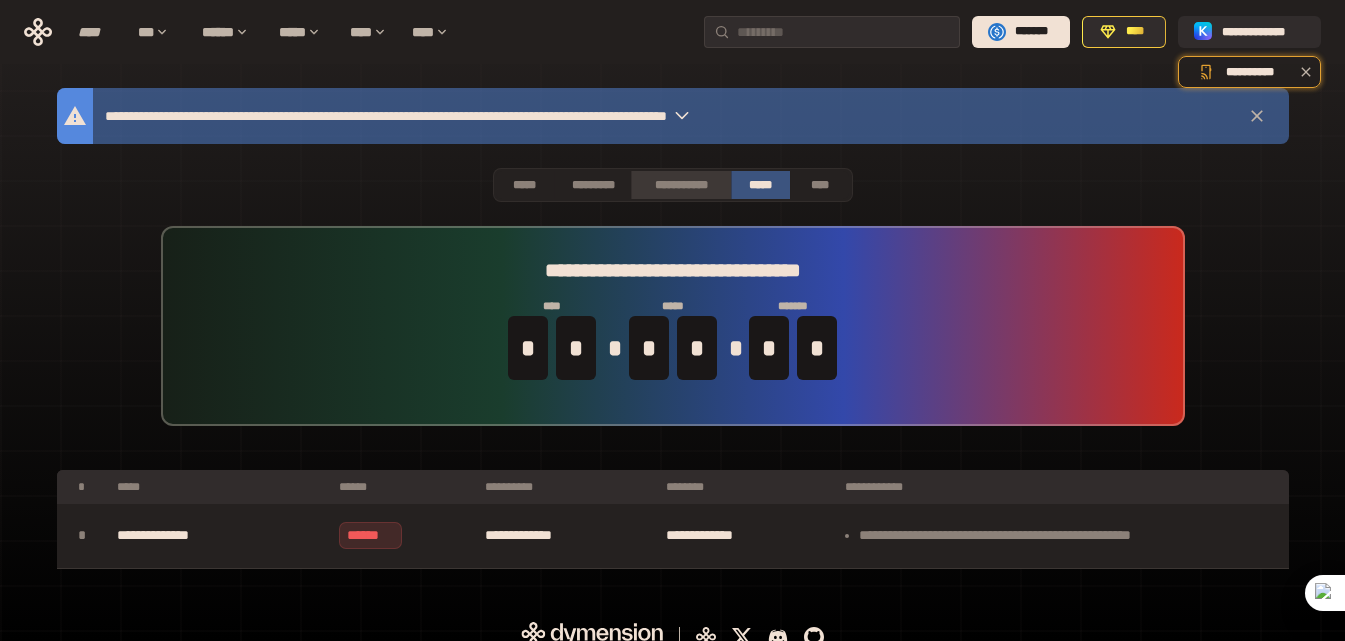 click on "**********" at bounding box center (680, 185) 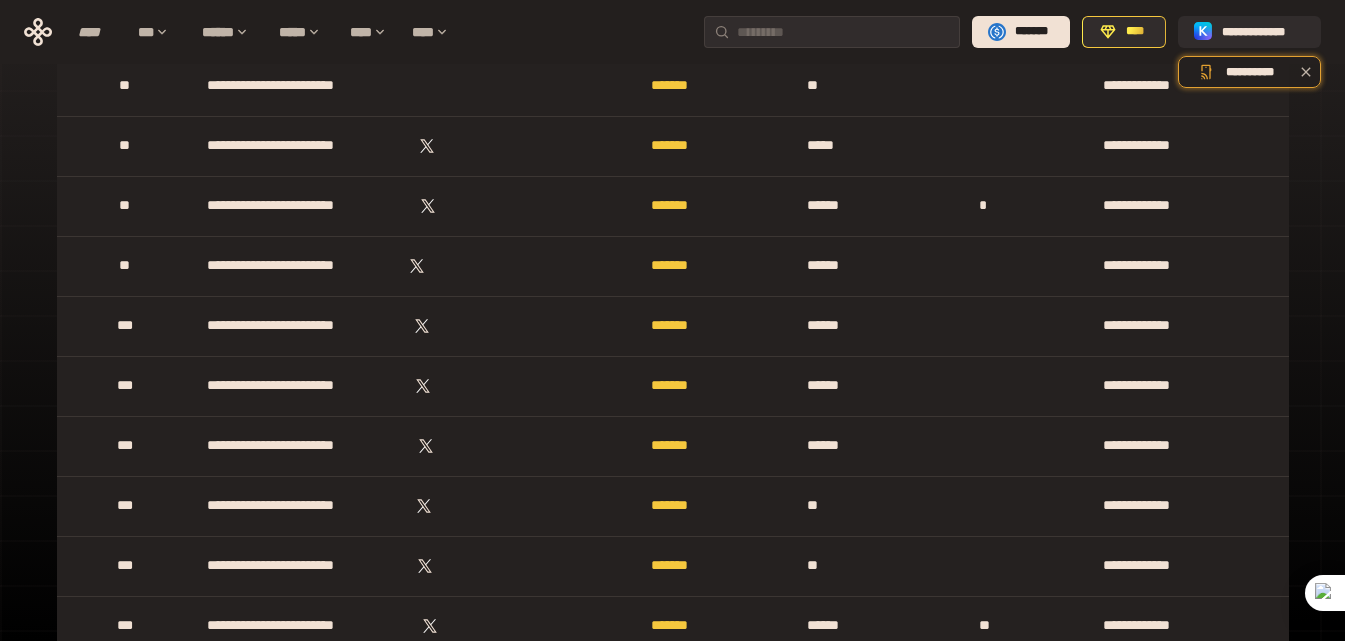 scroll, scrollTop: 0, scrollLeft: 0, axis: both 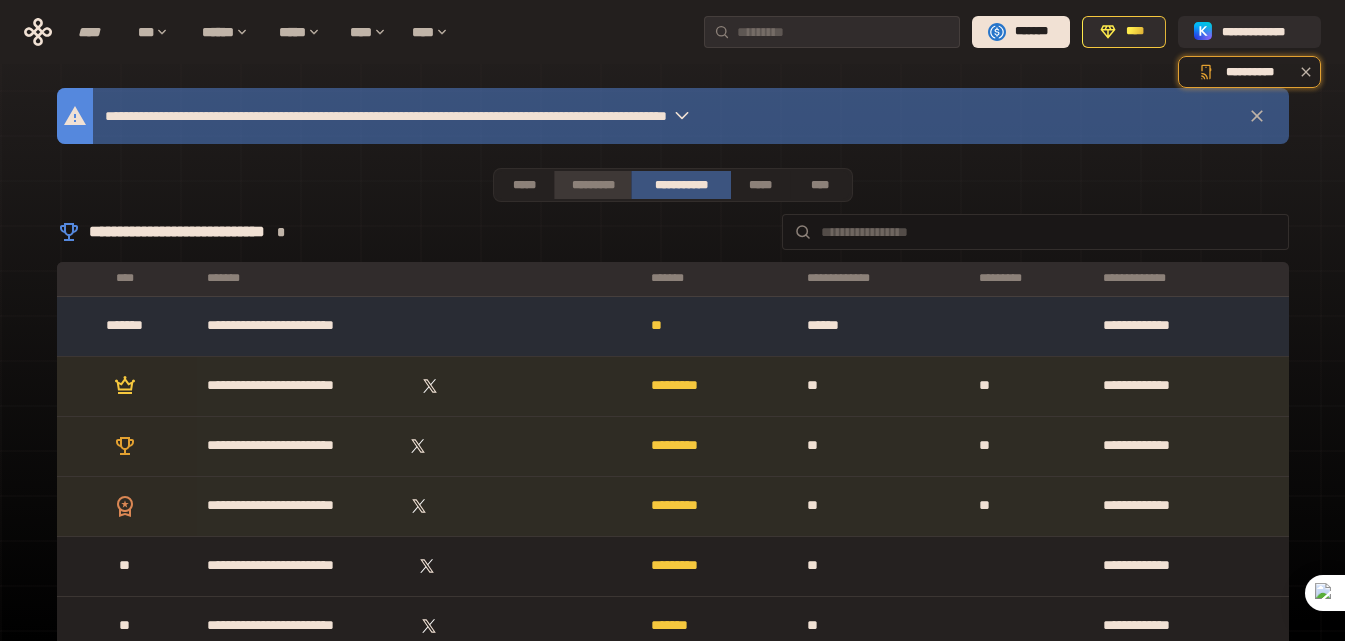click on "*********" at bounding box center (592, 185) 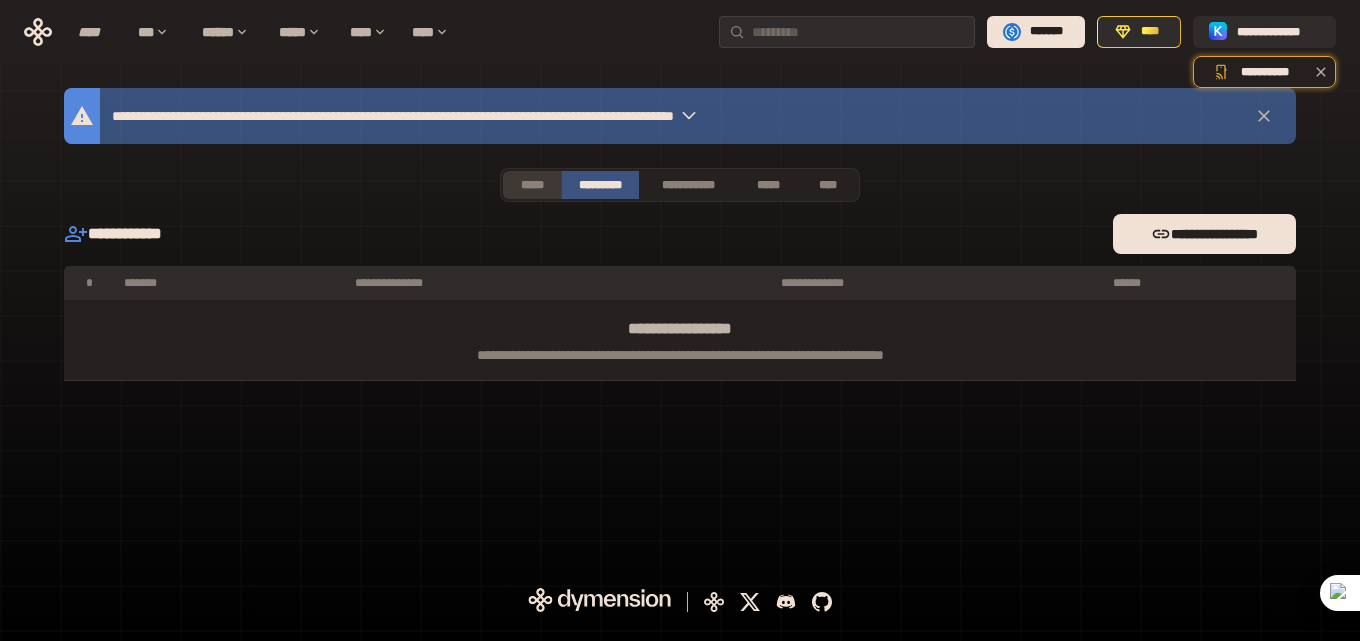 click on "*****" at bounding box center (532, 185) 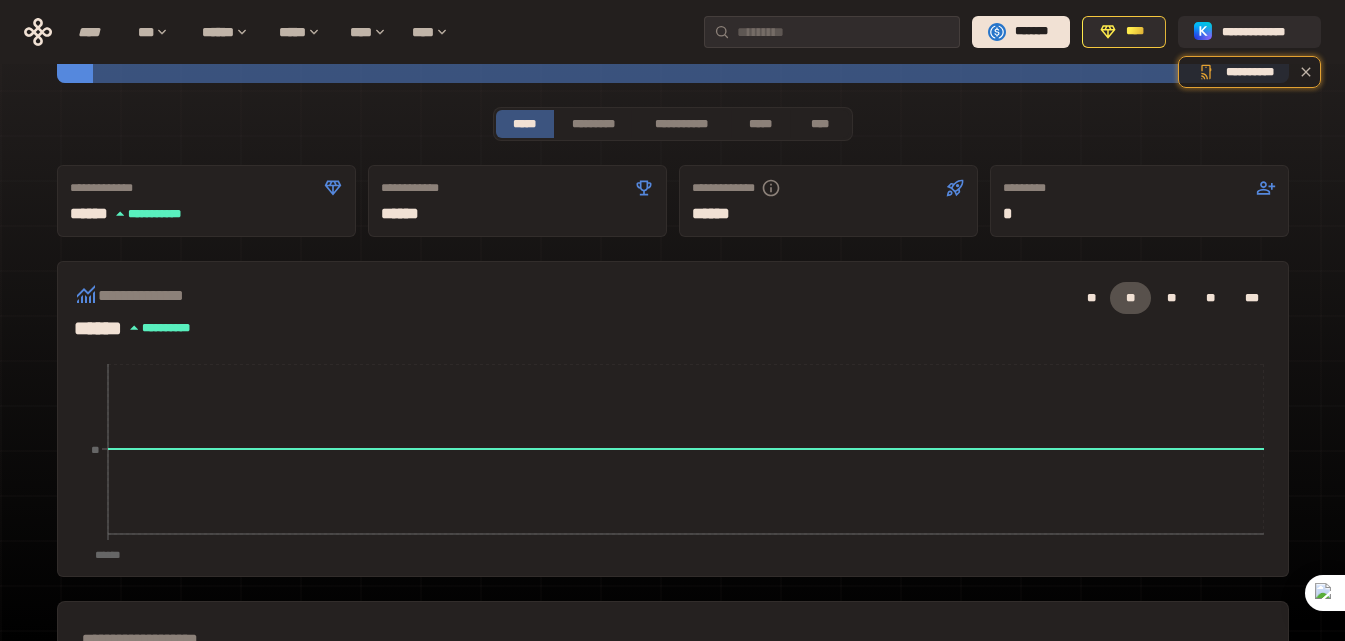 scroll, scrollTop: 47, scrollLeft: 0, axis: vertical 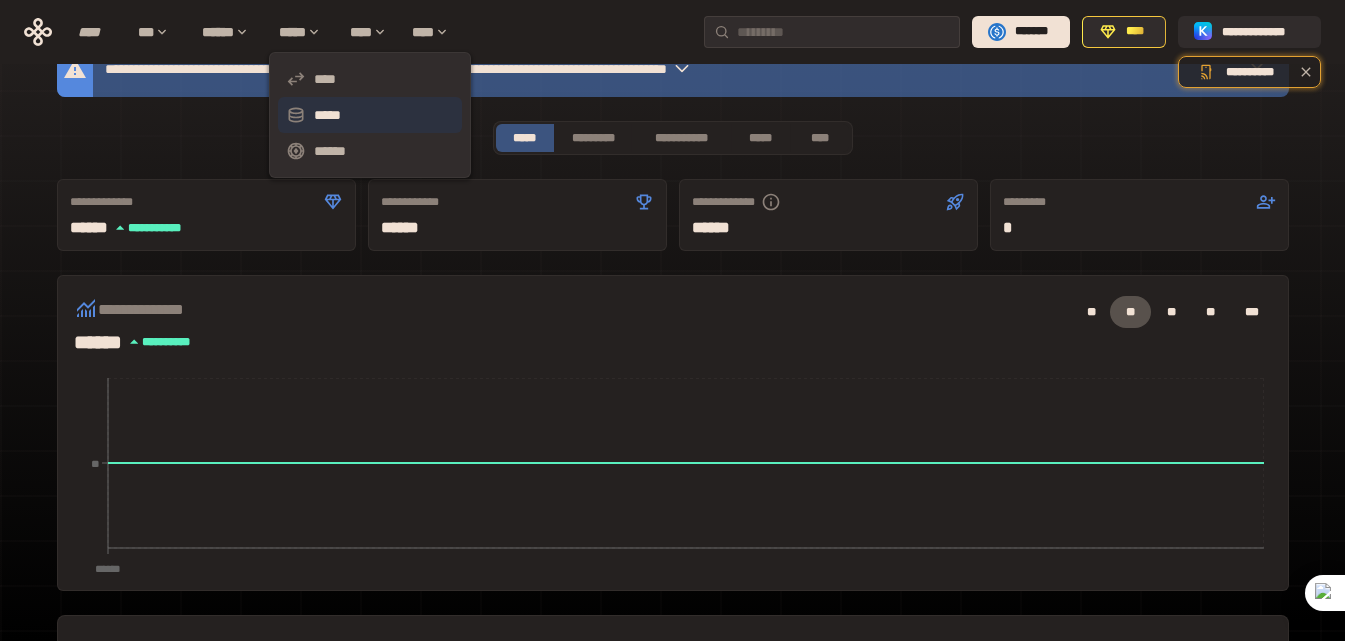 click on "*****" at bounding box center (370, 115) 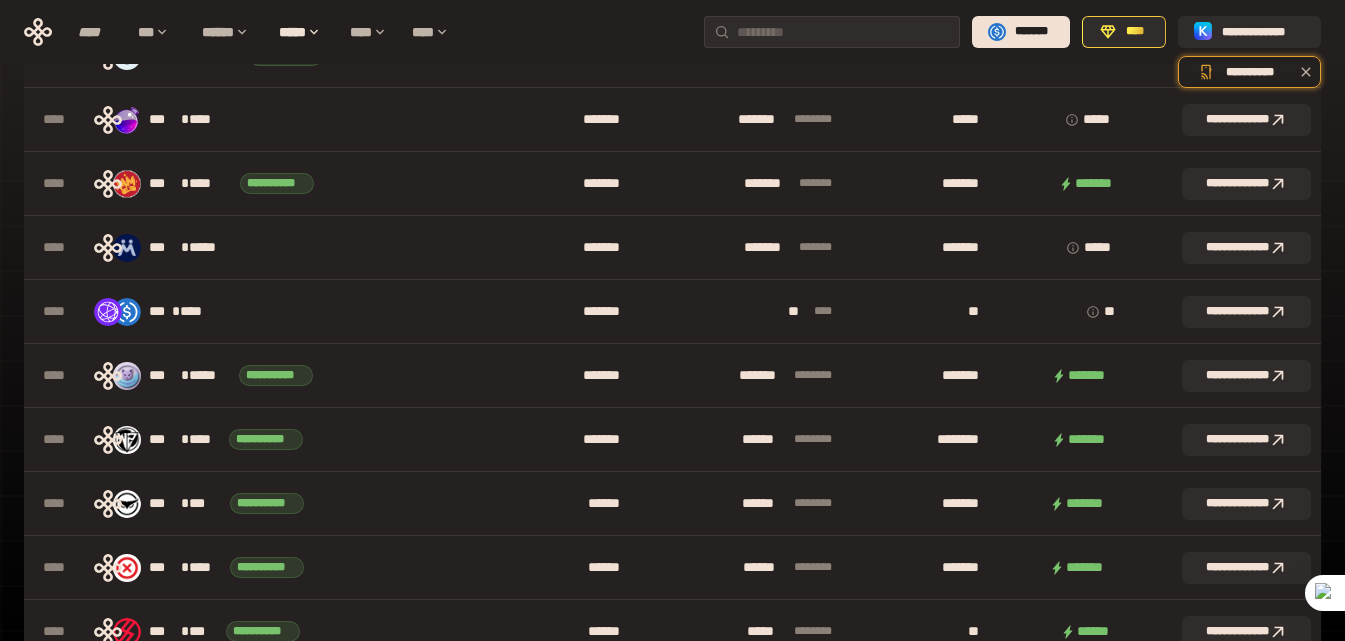 scroll, scrollTop: 2053, scrollLeft: 0, axis: vertical 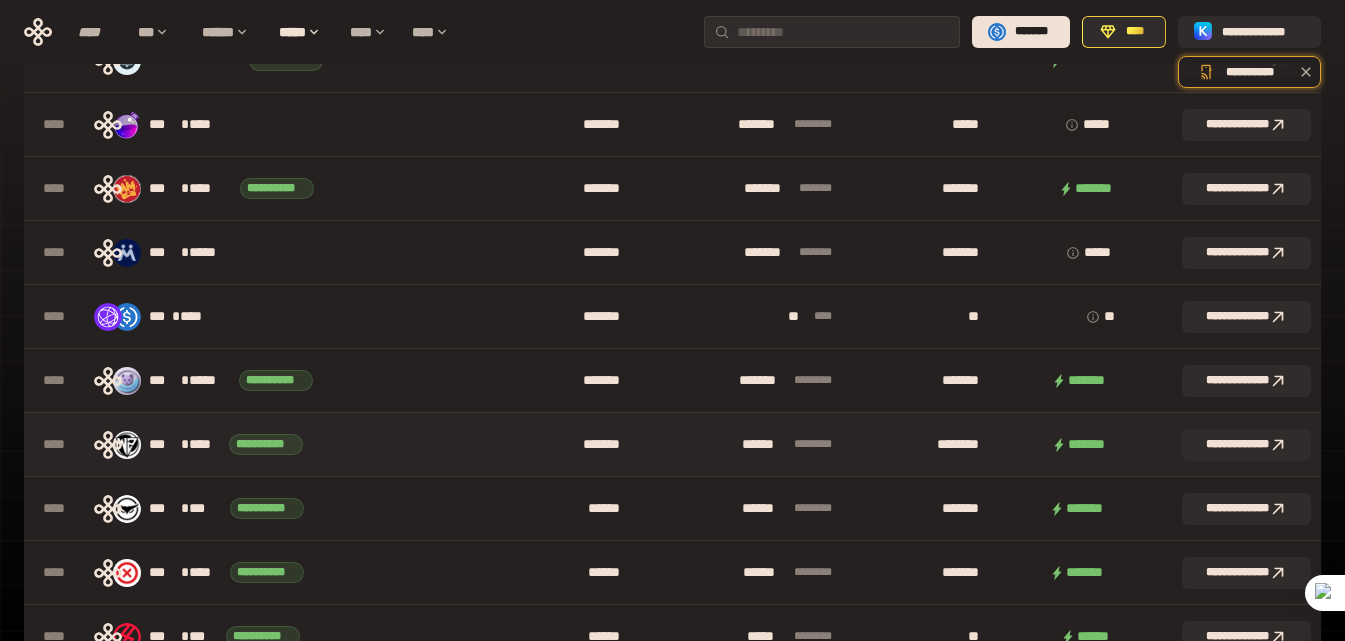 click on "**********" at bounding box center (228, 444) 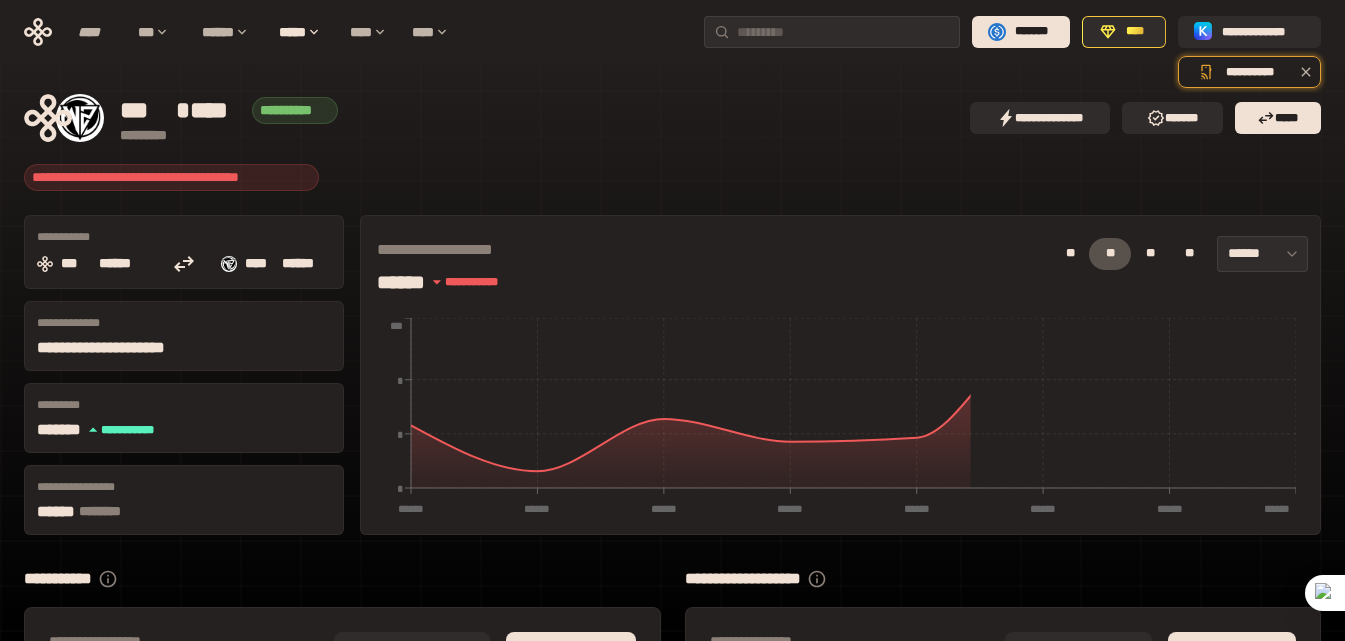 scroll, scrollTop: 0, scrollLeft: 0, axis: both 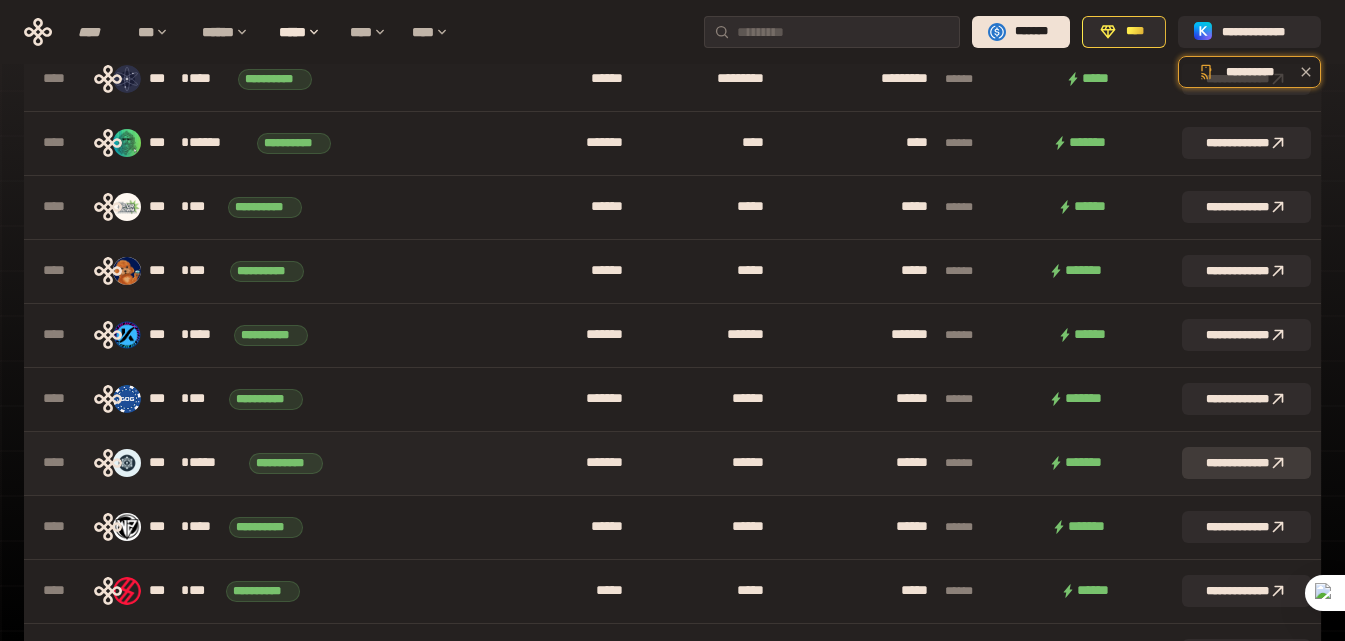 click on "**********" at bounding box center (1246, 463) 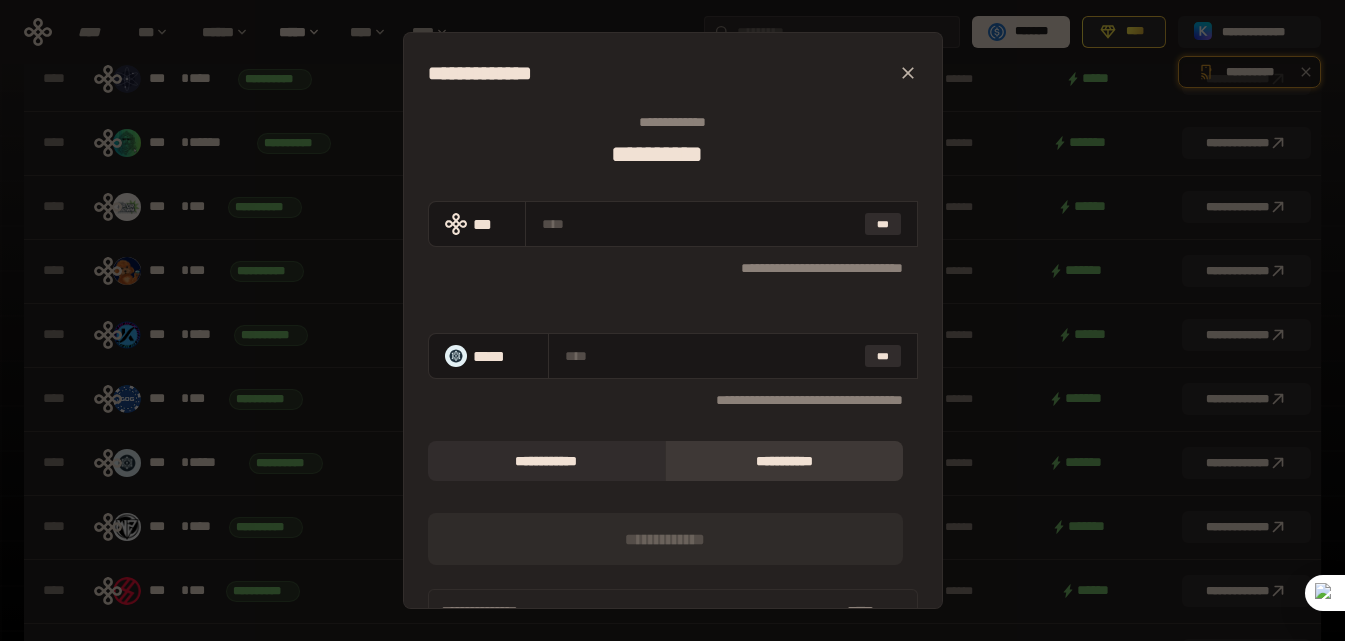 click 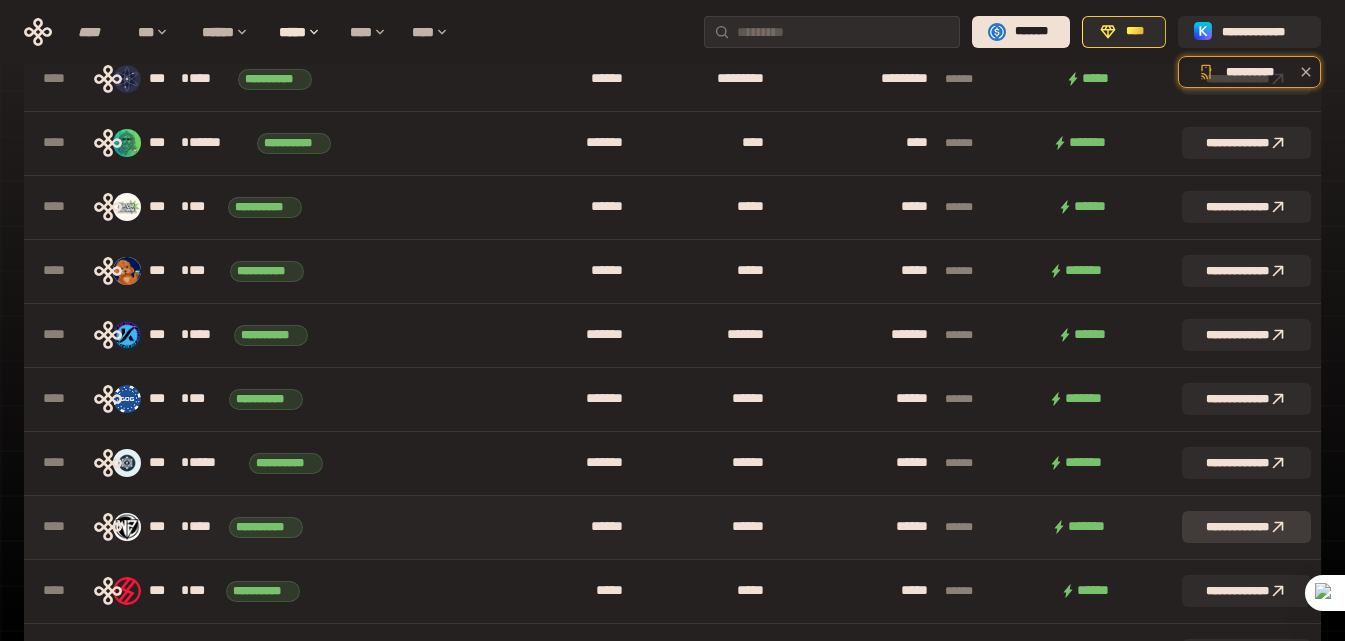 click on "**********" at bounding box center [1246, 527] 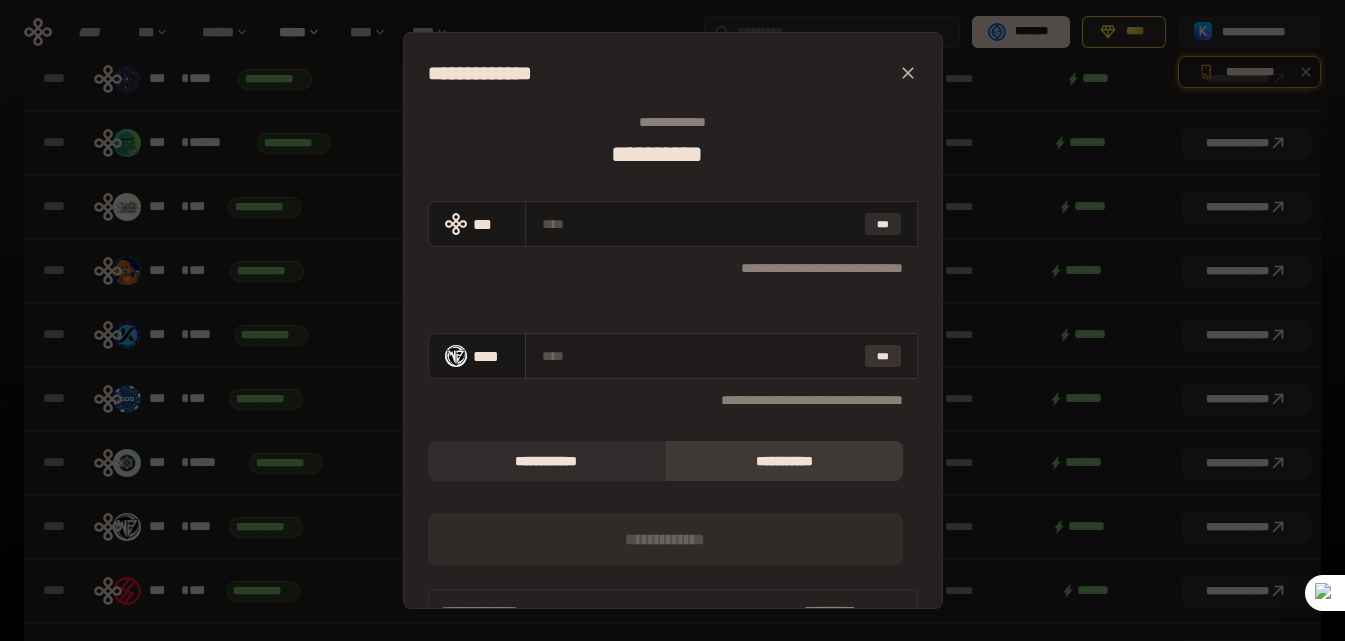 click on "***" at bounding box center [883, 356] 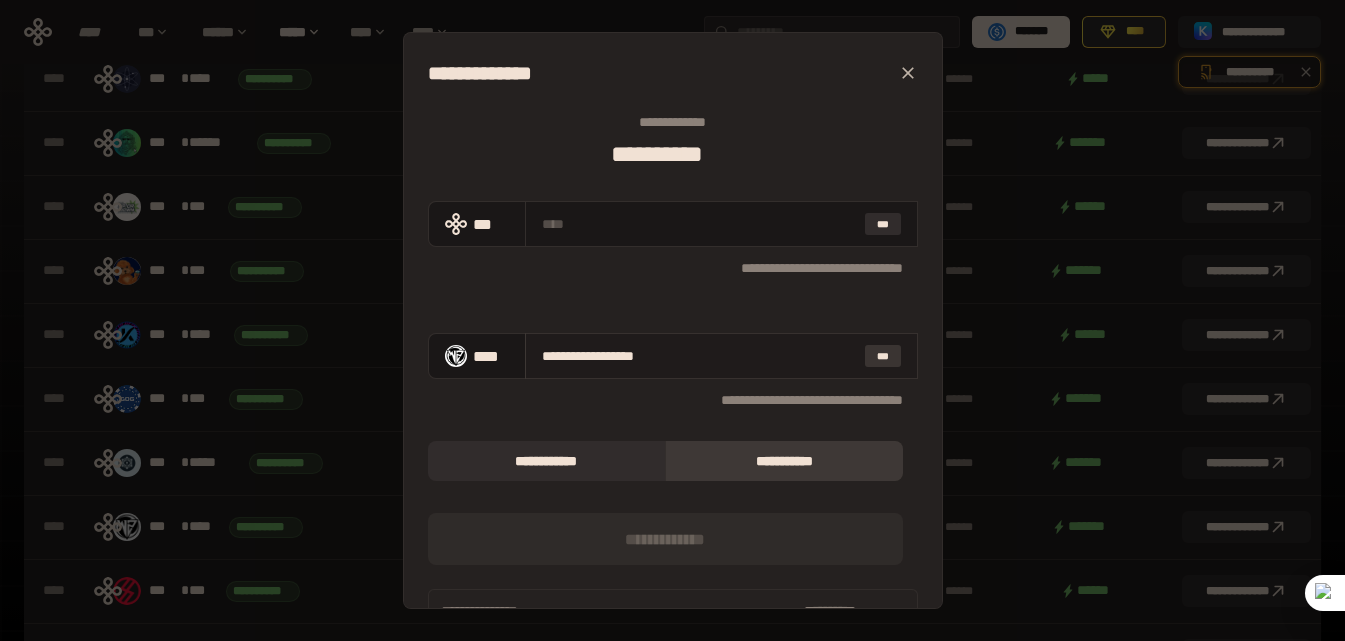 type on "**********" 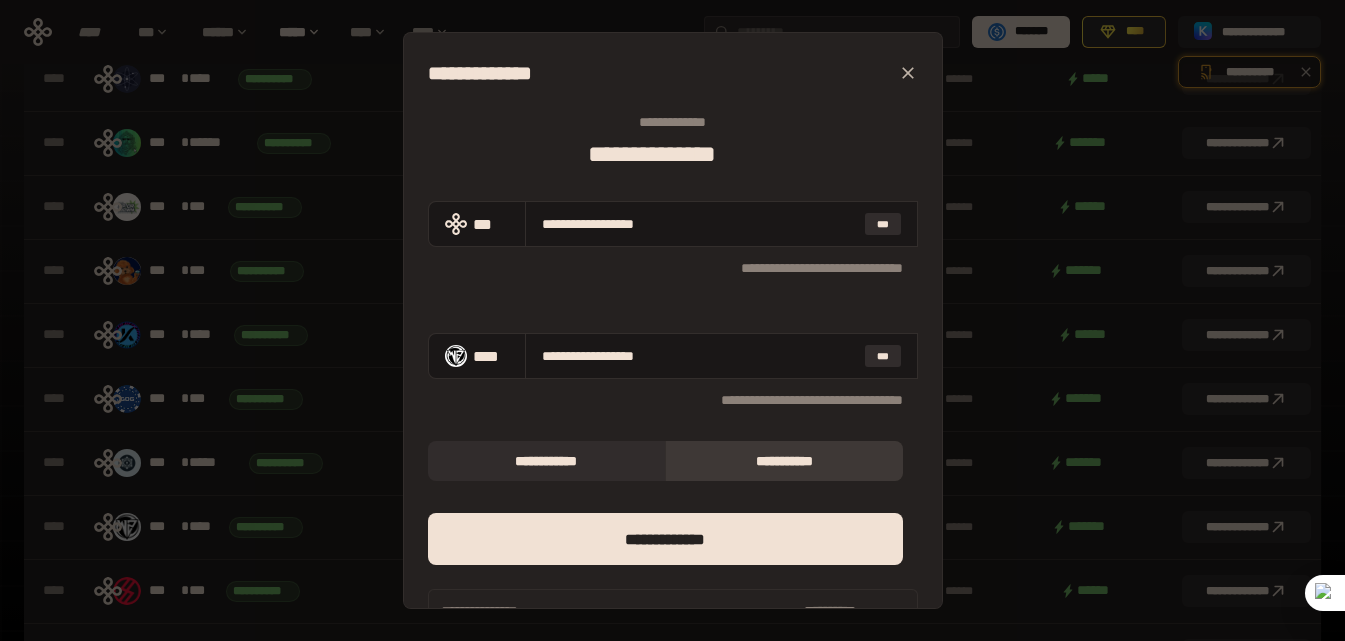 click 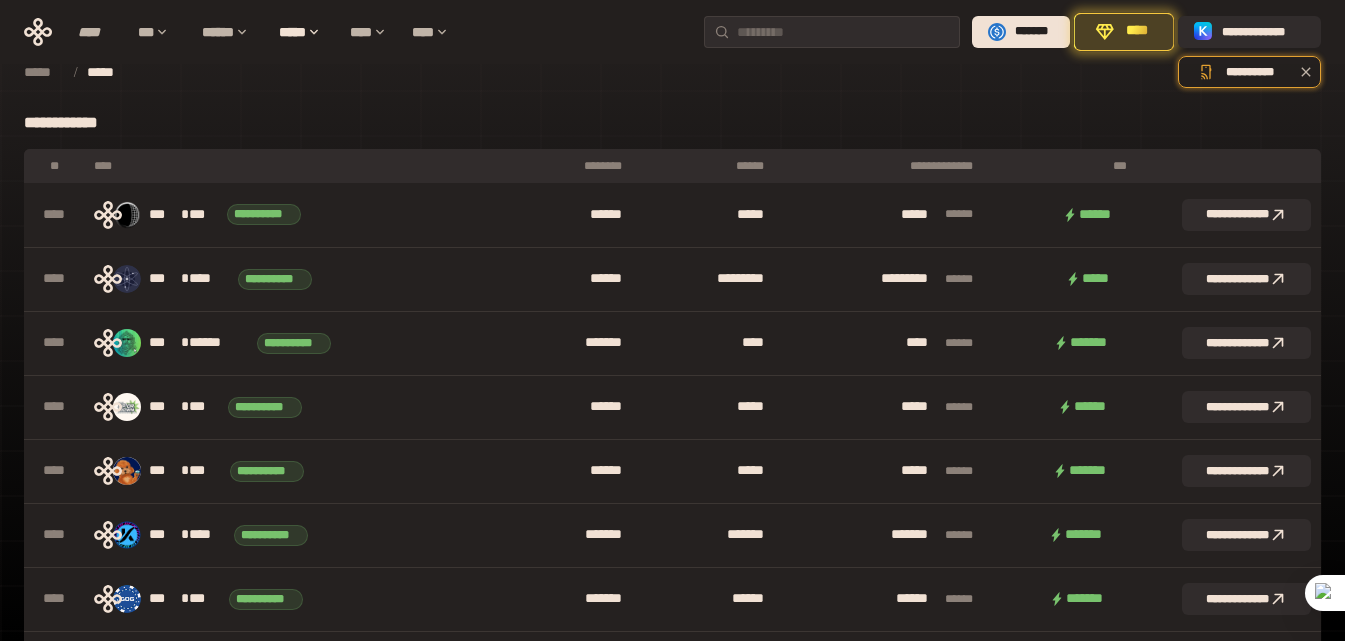 scroll, scrollTop: 500, scrollLeft: 0, axis: vertical 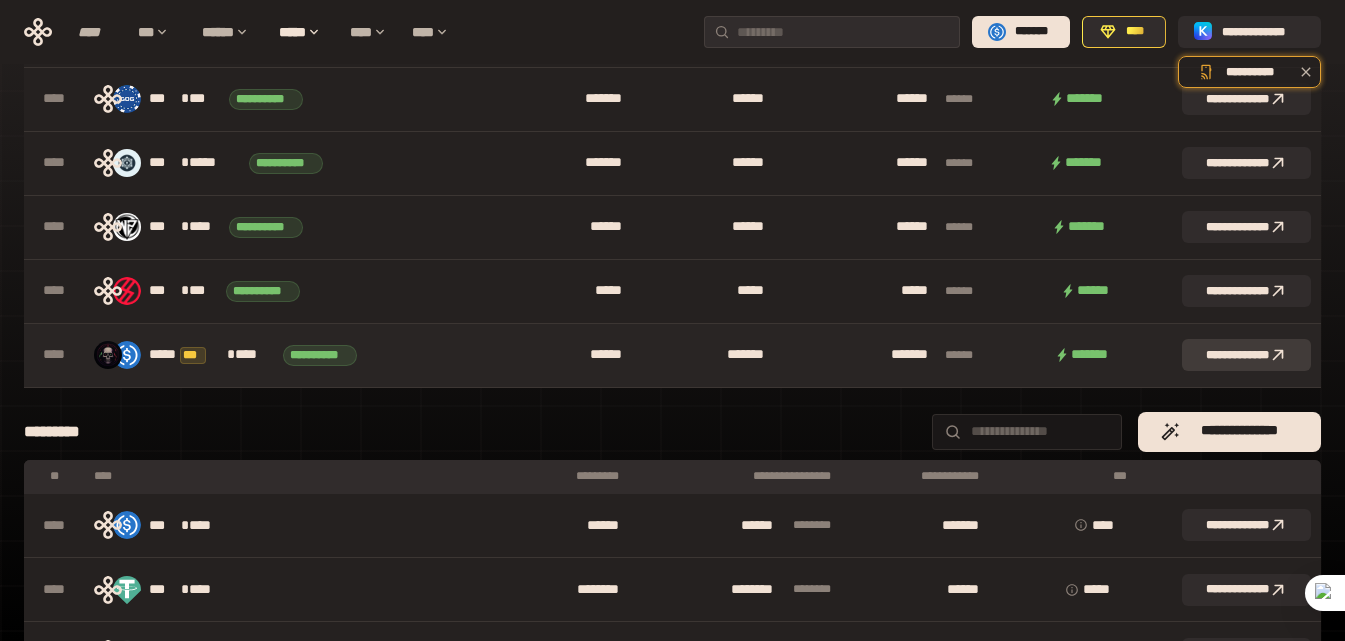 click on "**********" at bounding box center (1246, 355) 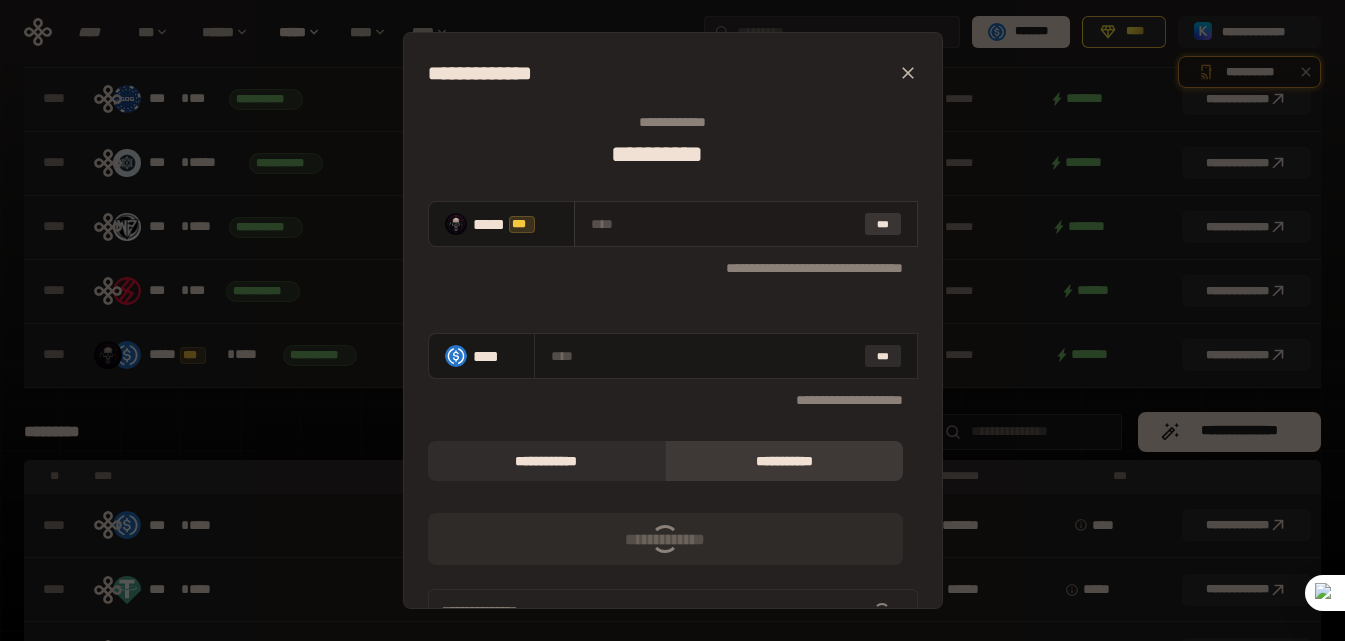 click on "***" at bounding box center (883, 224) 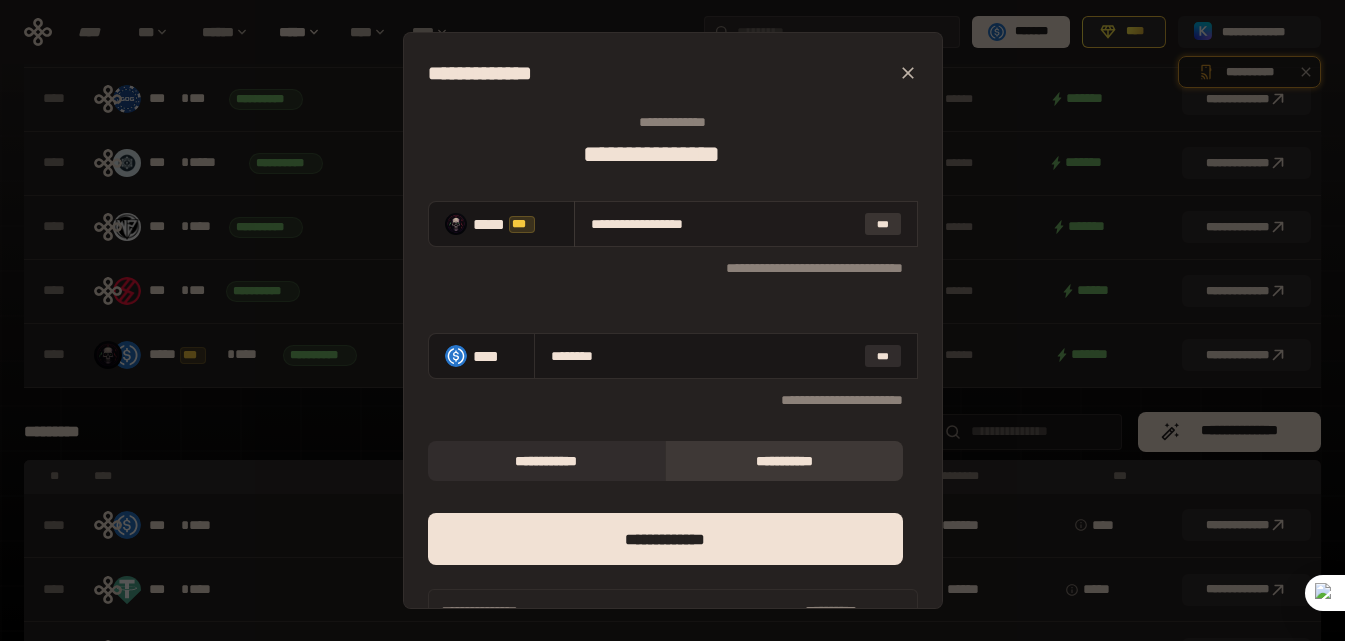 click on "***" at bounding box center (883, 224) 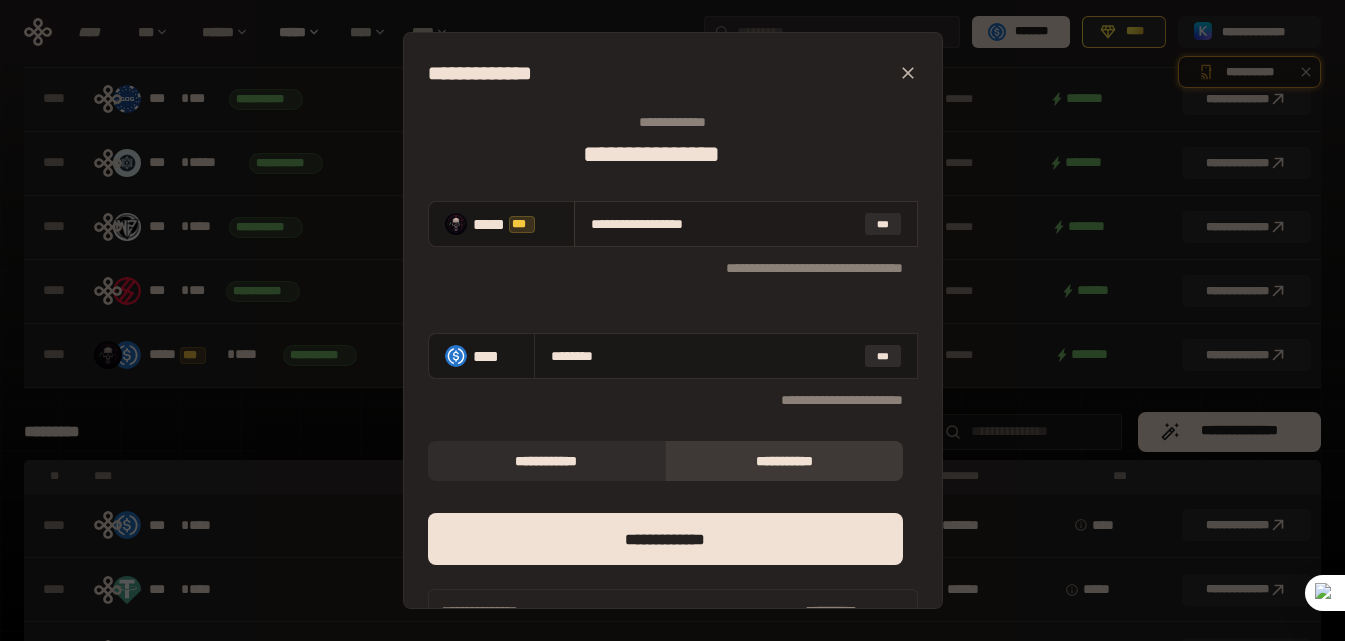 drag, startPoint x: 785, startPoint y: 225, endPoint x: 593, endPoint y: 246, distance: 193.14502 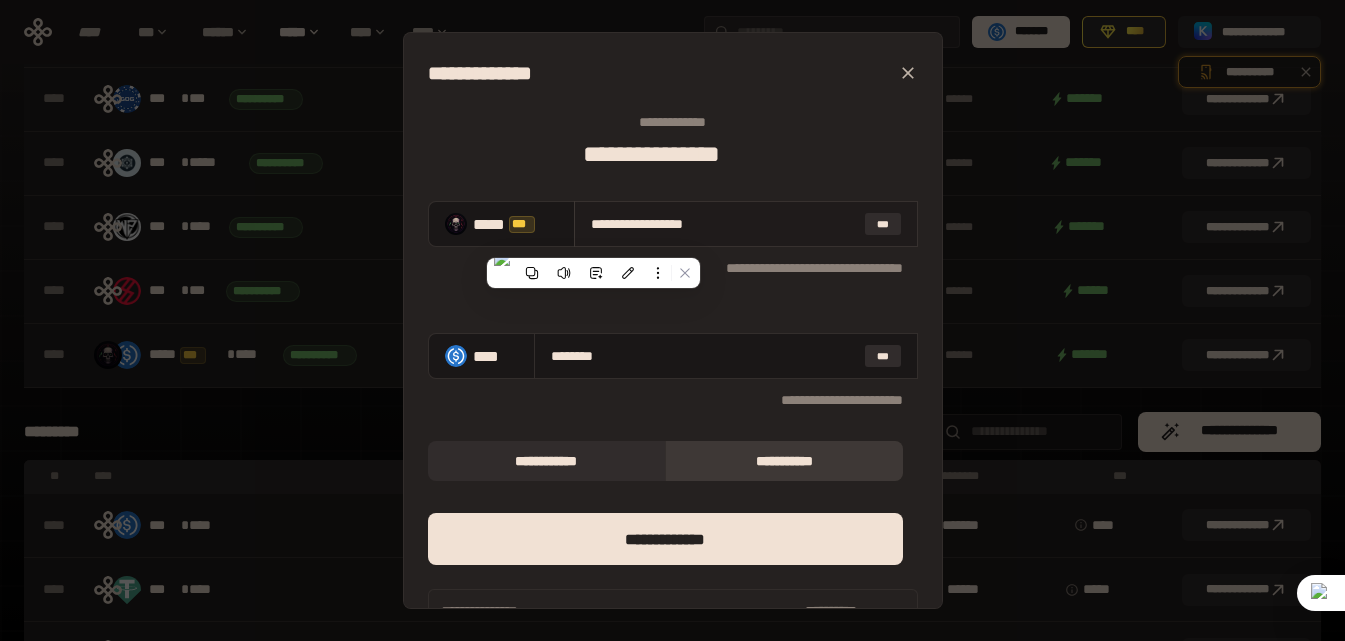 type on "*" 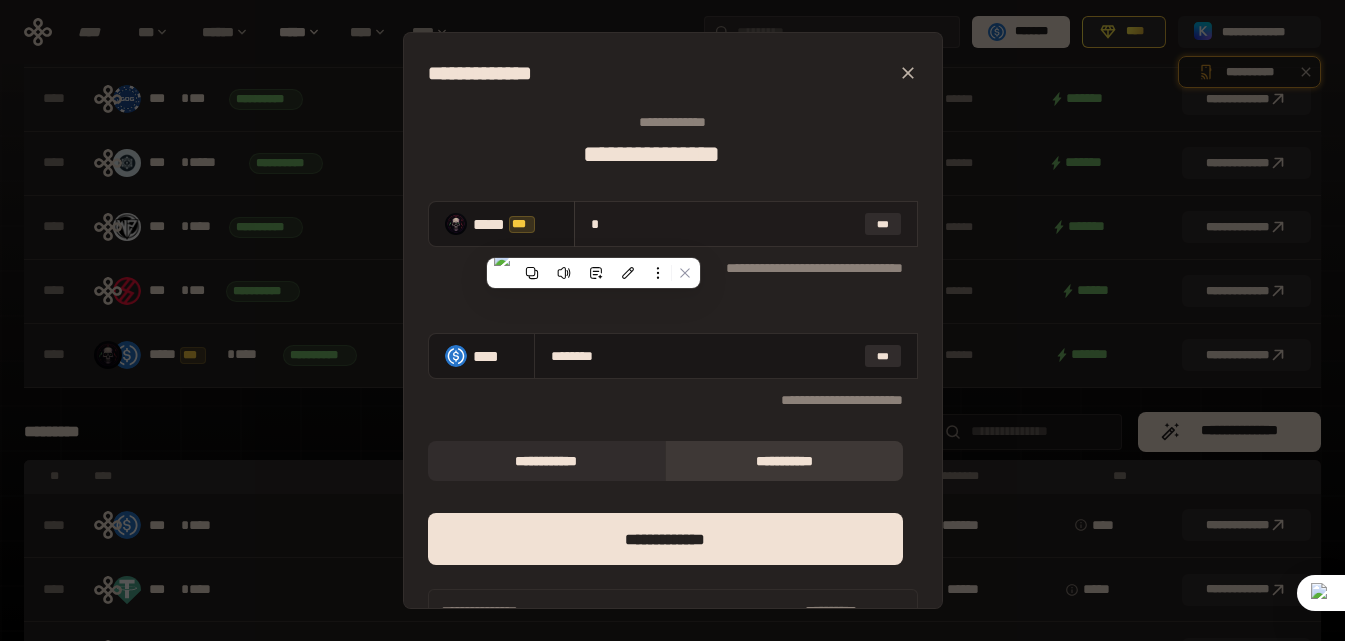 type on "**********" 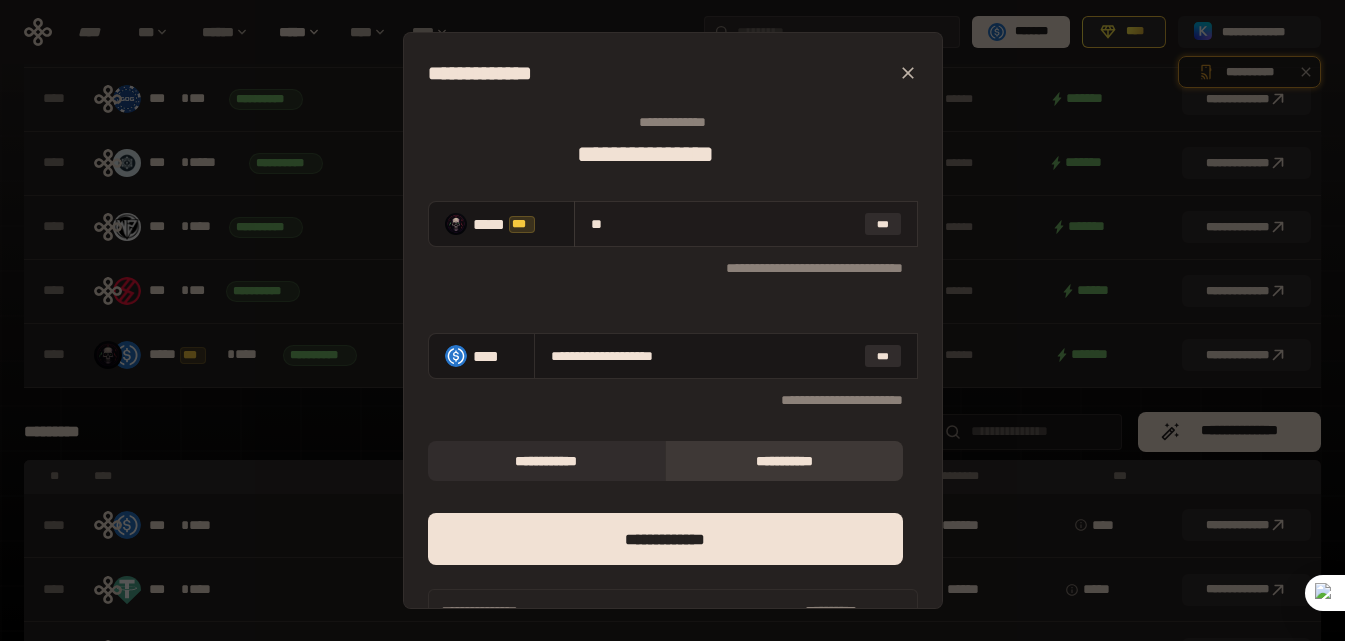 type on "**********" 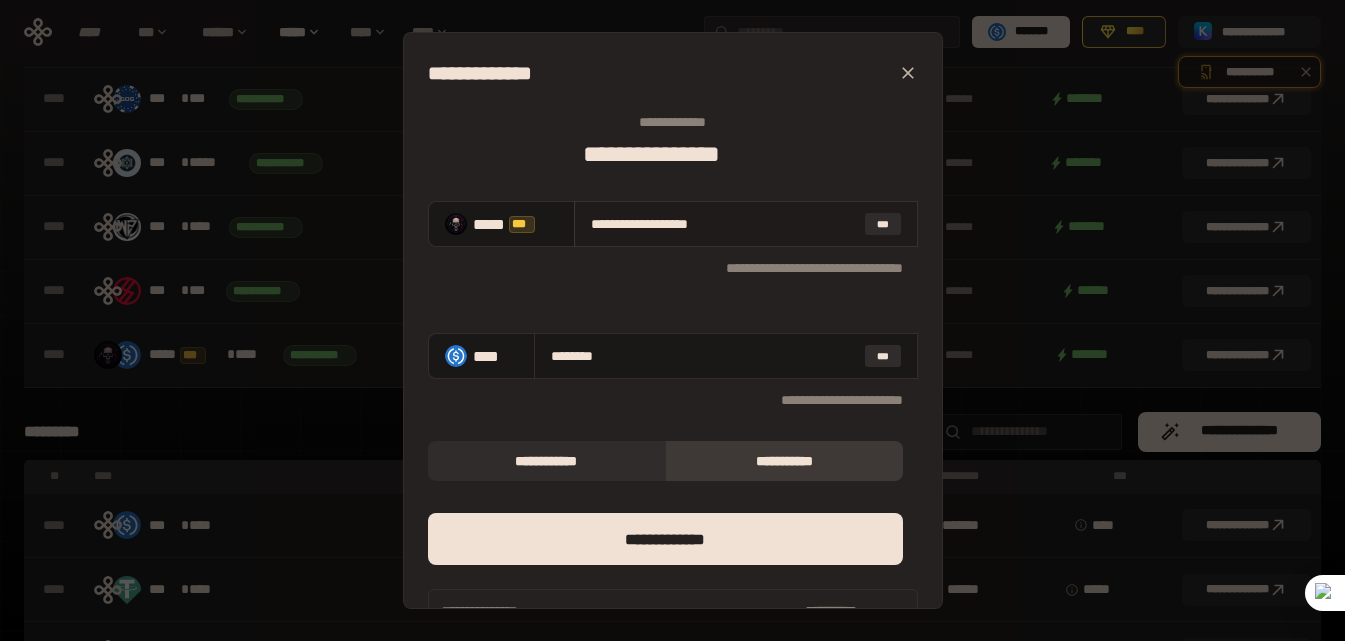 drag, startPoint x: 758, startPoint y: 218, endPoint x: 583, endPoint y: 227, distance: 175.23128 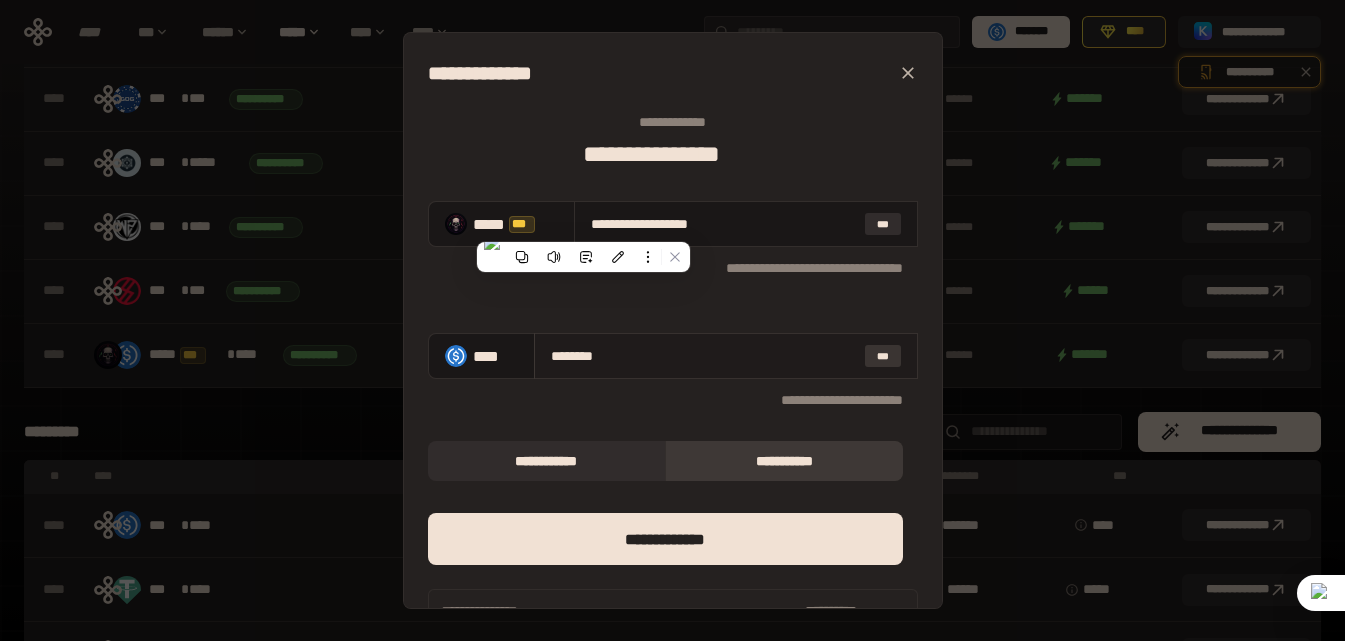 type on "**********" 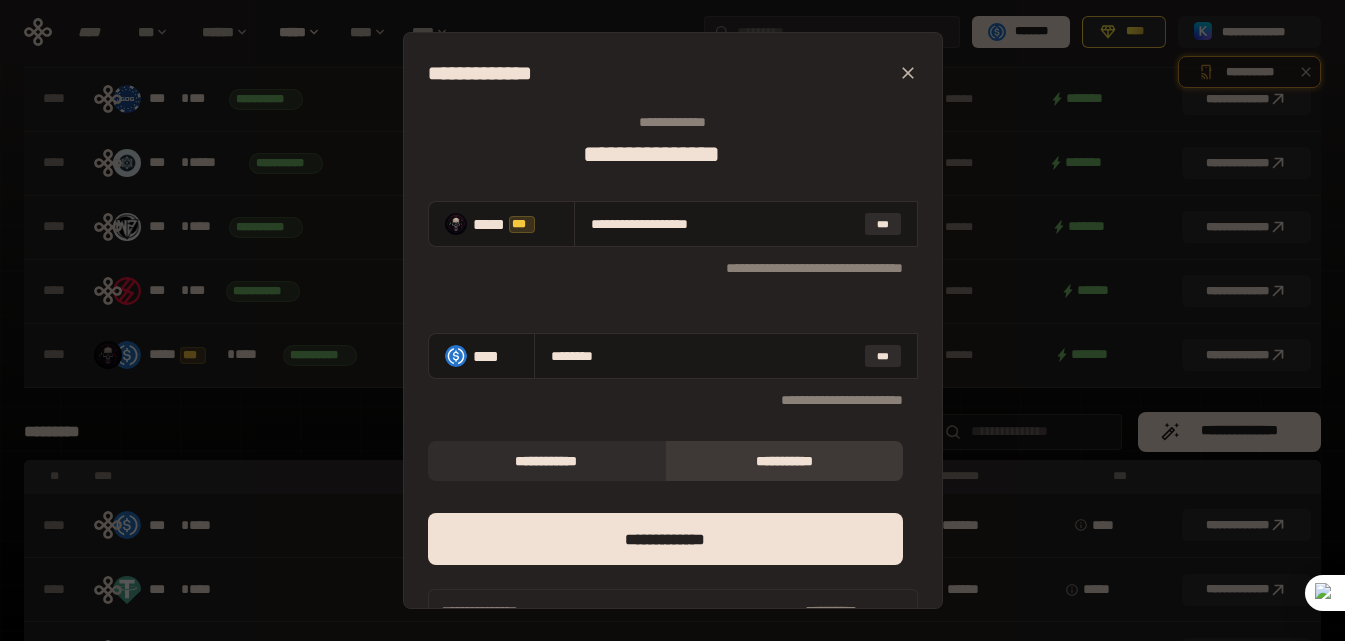 click 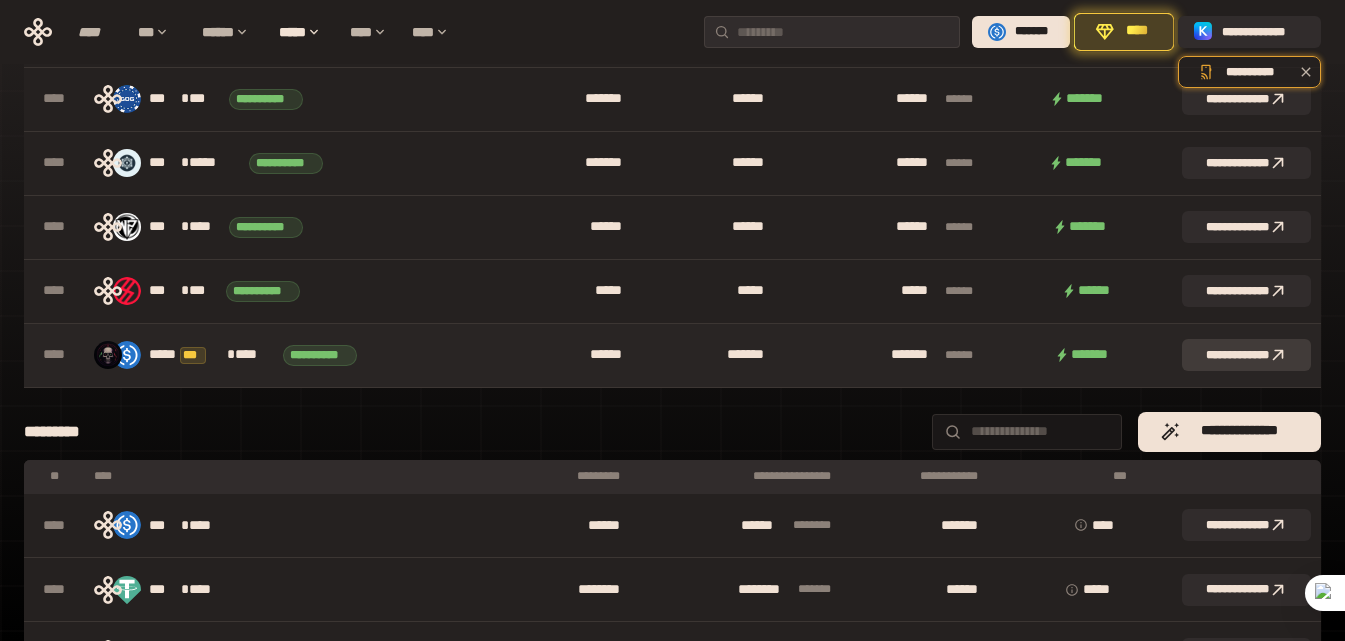 click on "**********" at bounding box center (1246, 355) 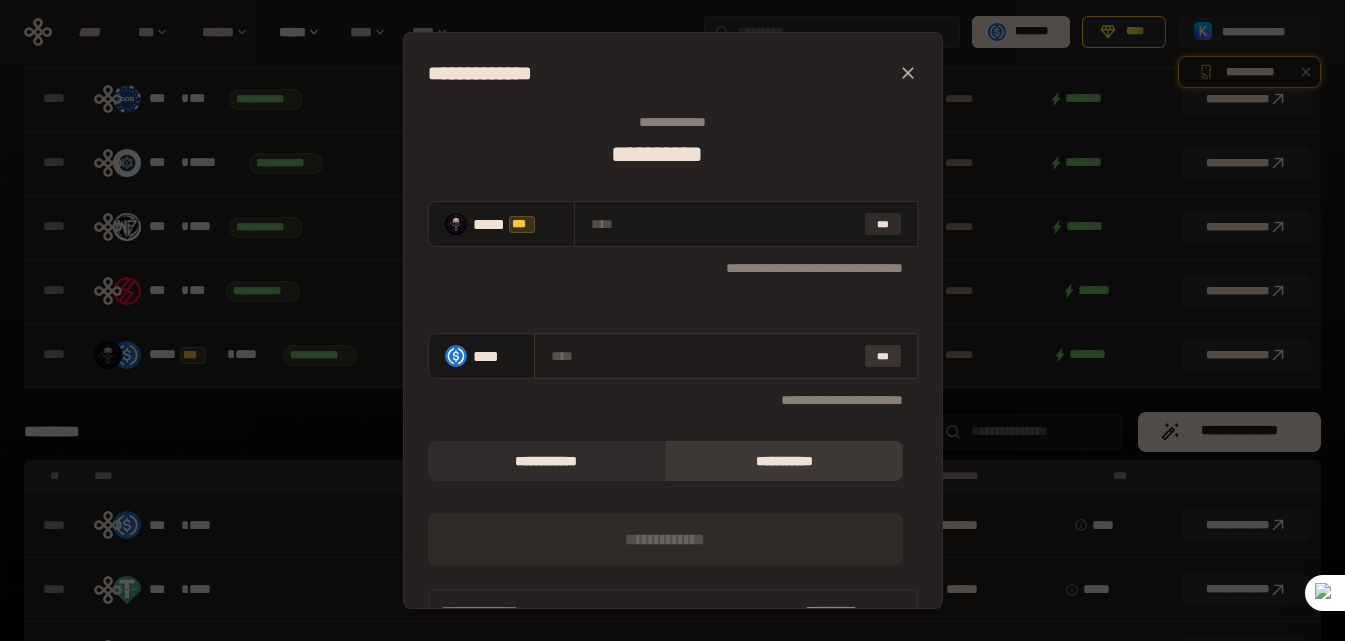 click on "***" at bounding box center [883, 356] 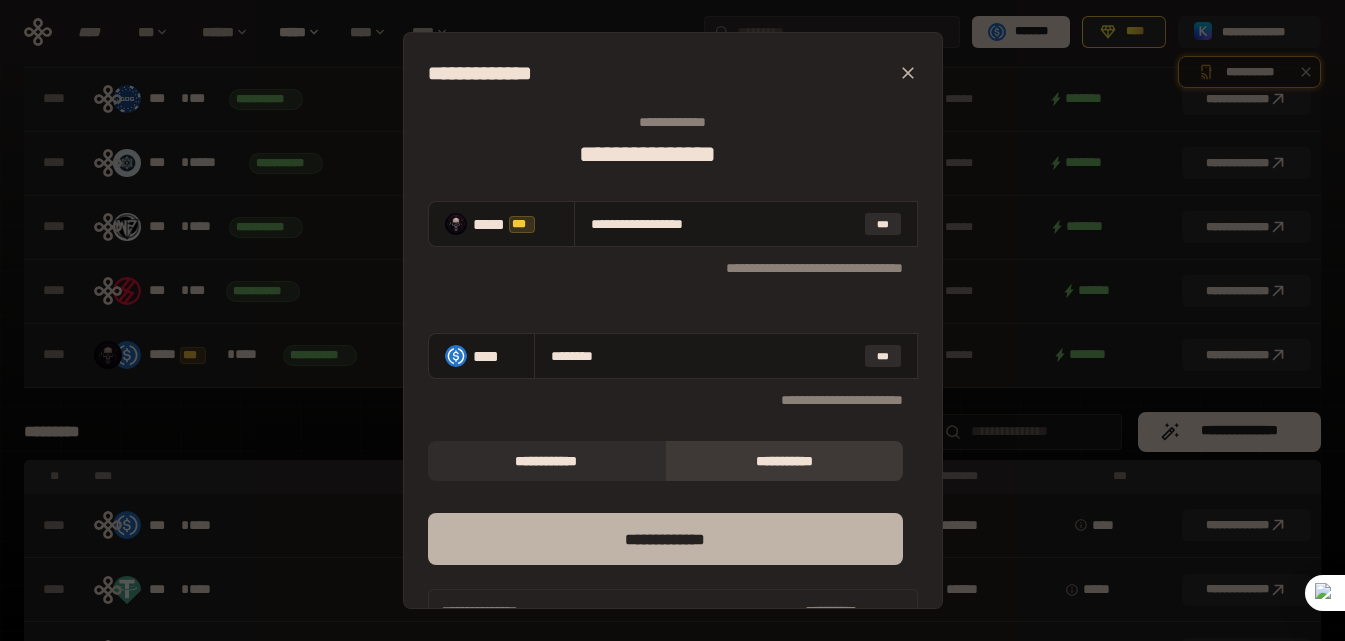 click on "*** *********" at bounding box center (665, 539) 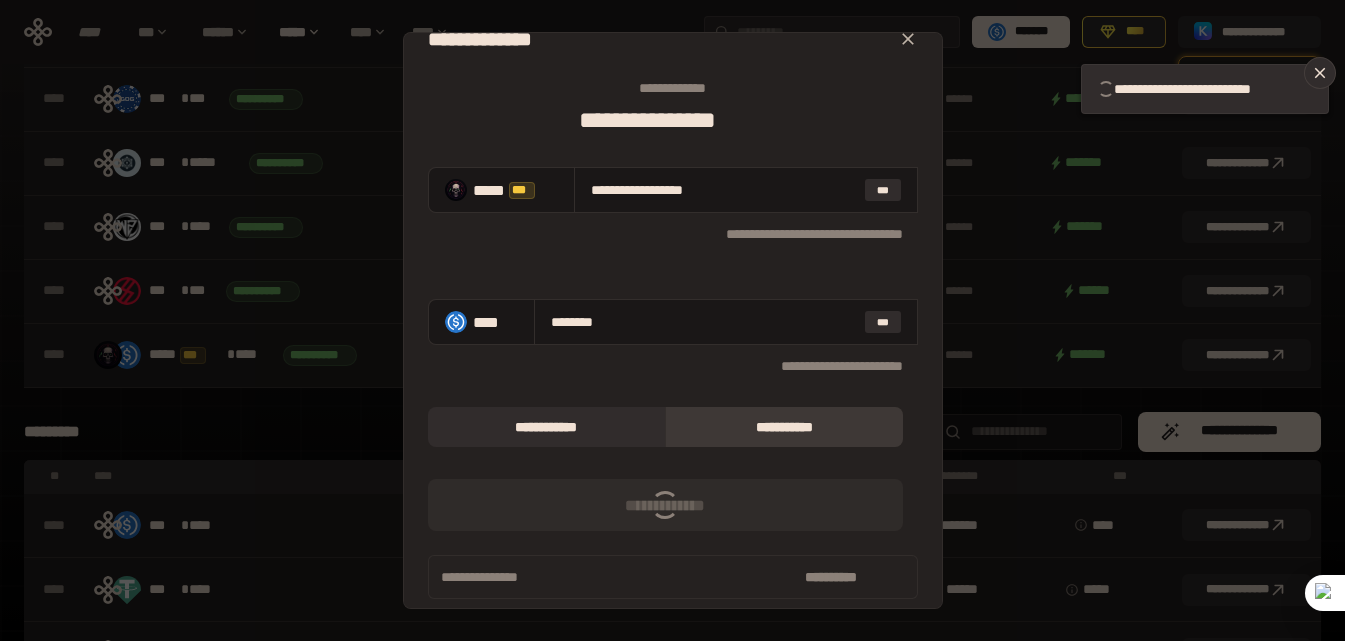 scroll, scrollTop: 49, scrollLeft: 0, axis: vertical 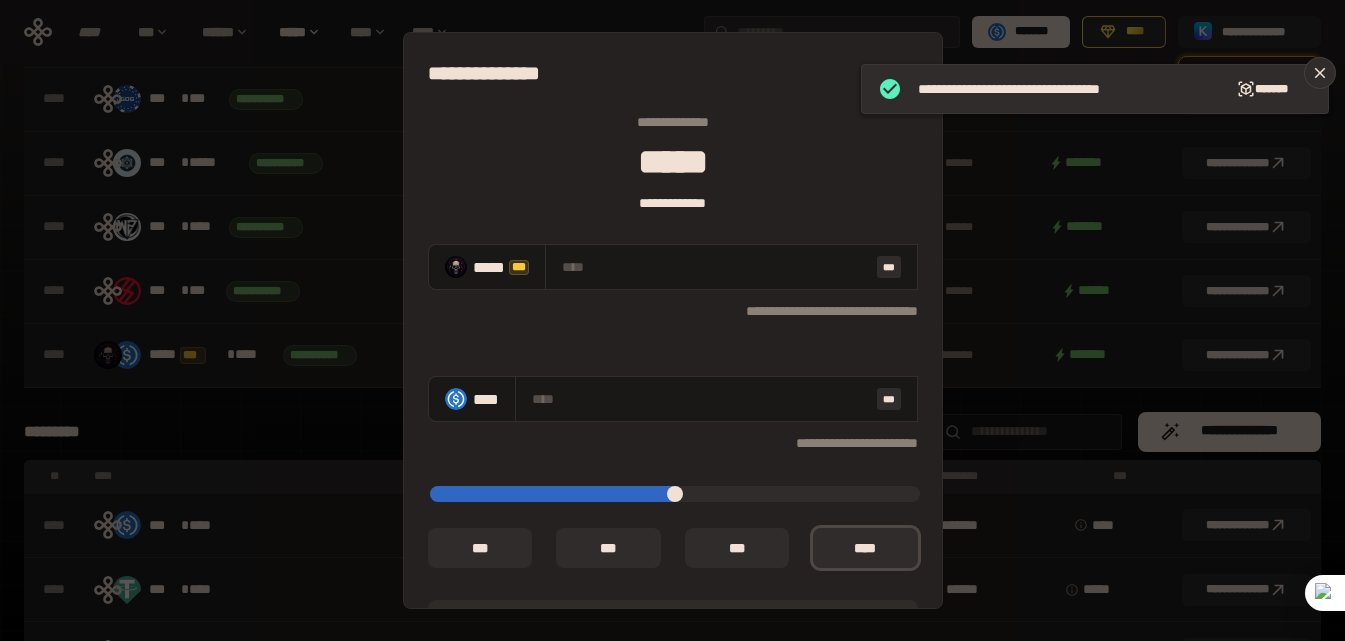 type on "**********" 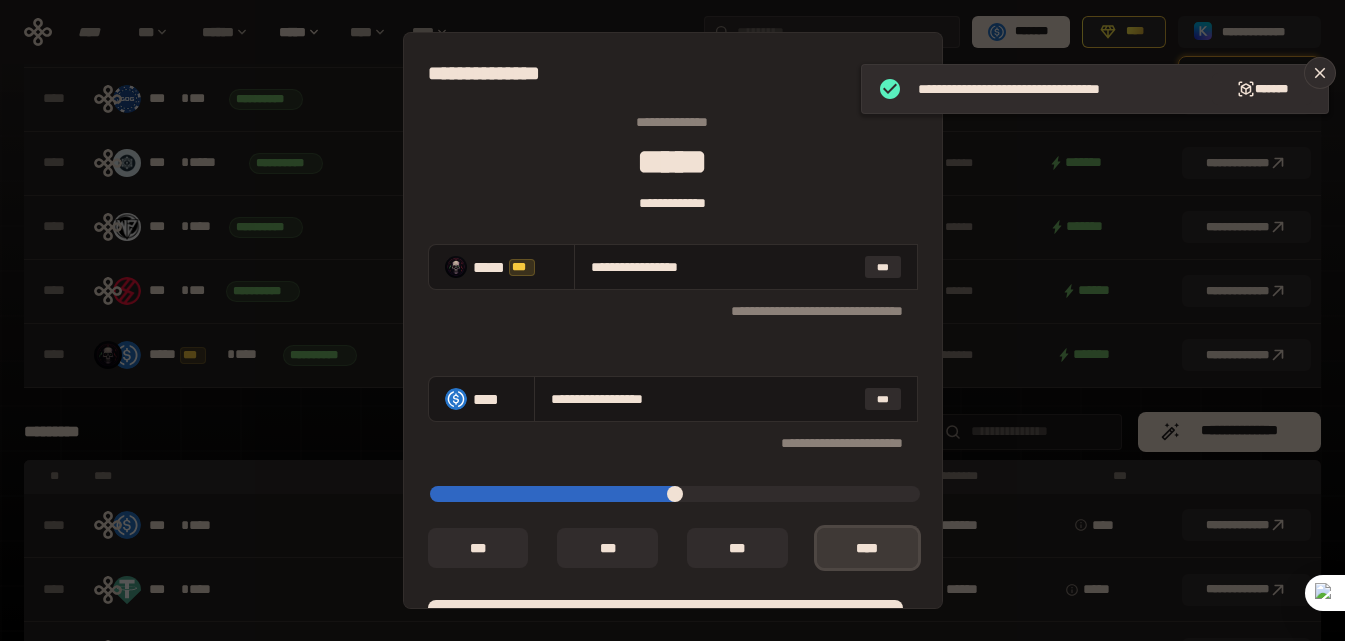 click on "*** *" at bounding box center (867, 548) 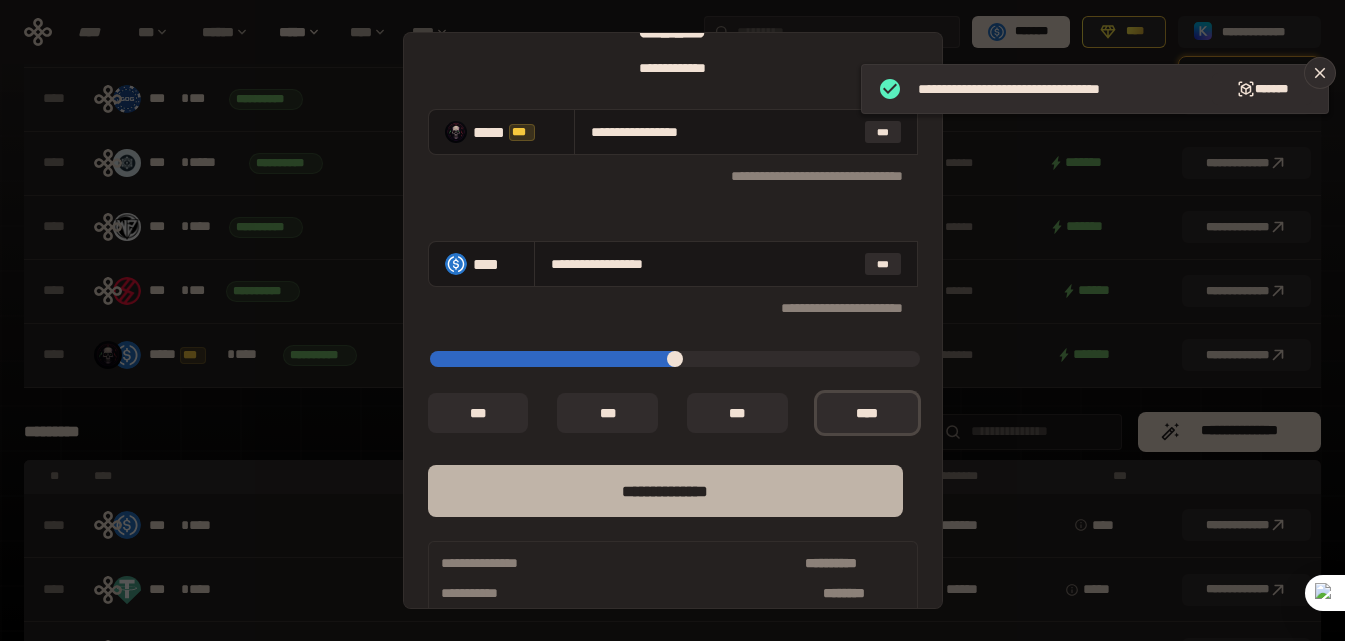 scroll, scrollTop: 166, scrollLeft: 0, axis: vertical 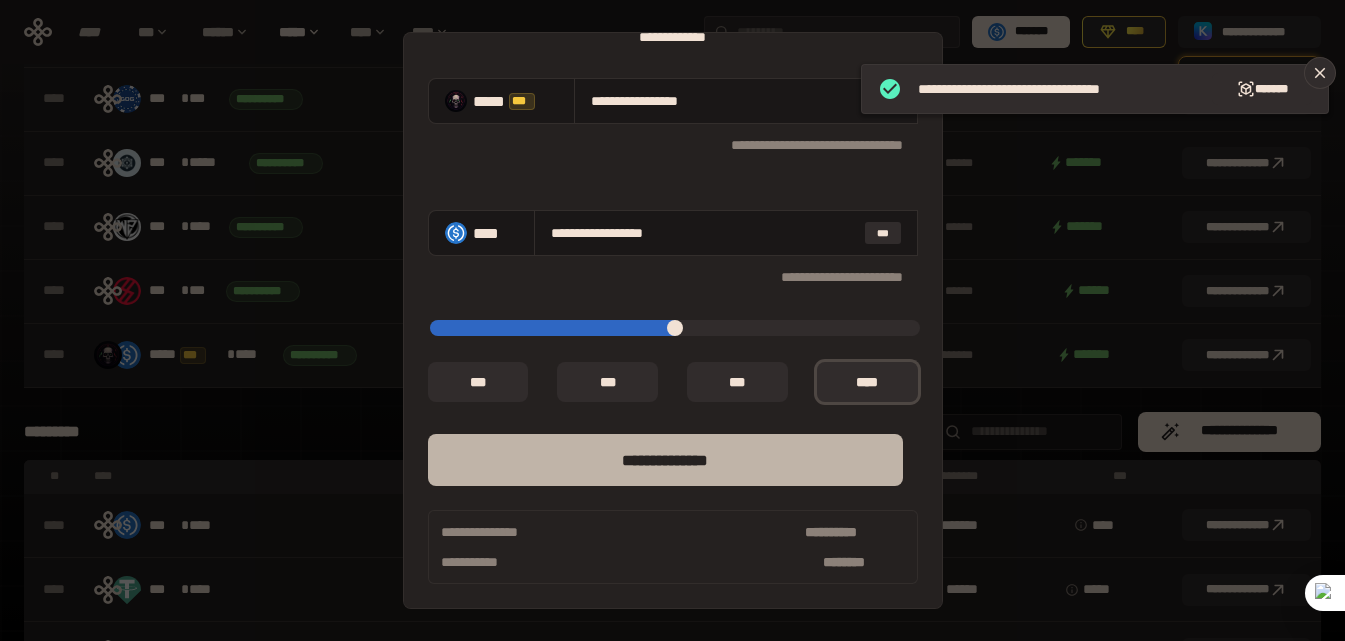 click on "**** *********" at bounding box center [665, 460] 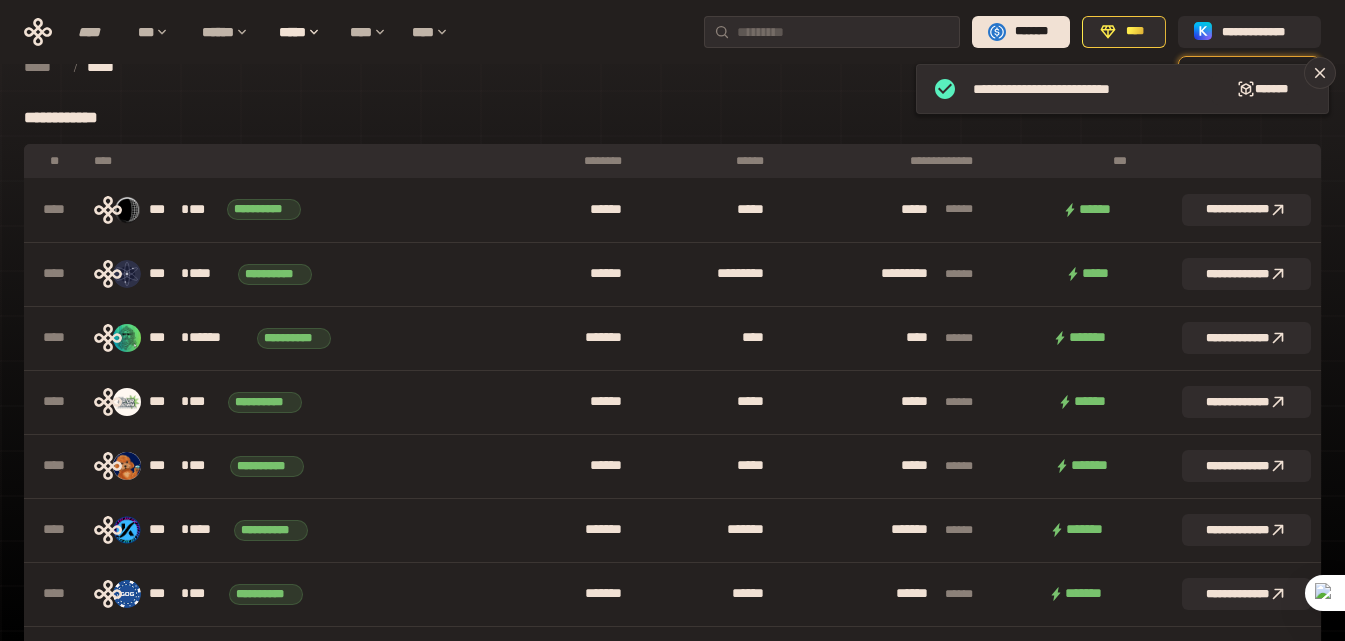 scroll, scrollTop: 0, scrollLeft: 0, axis: both 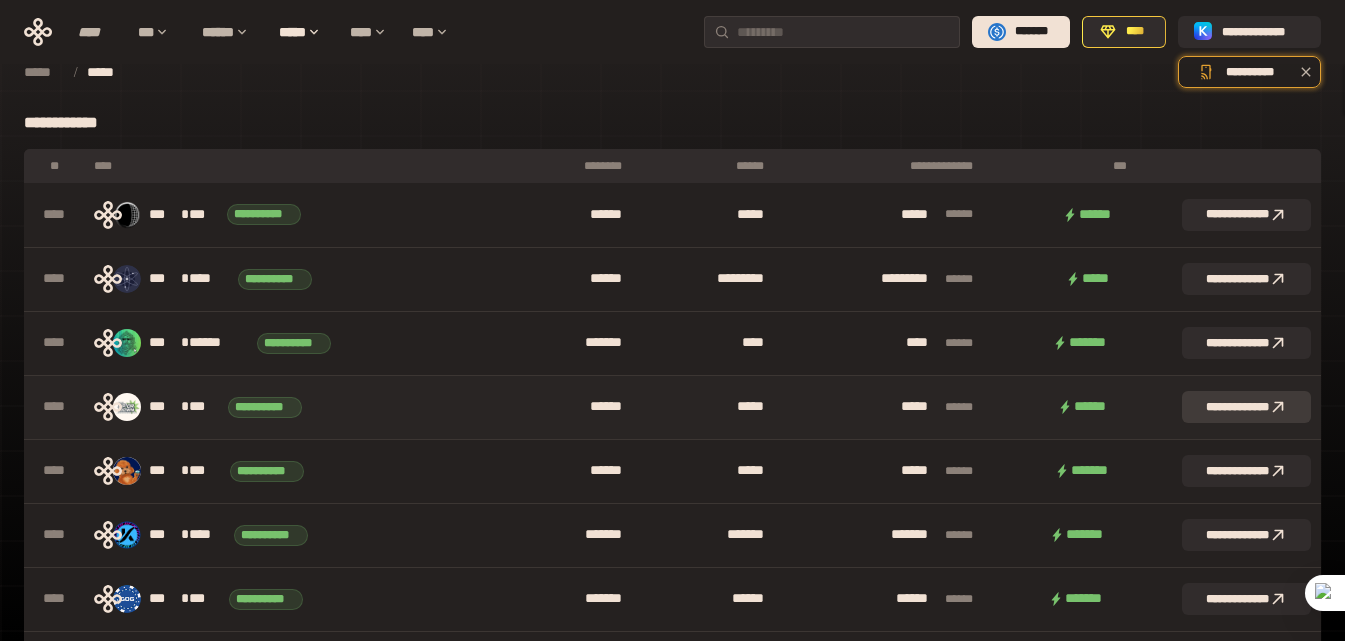 click on "**********" at bounding box center [1246, 407] 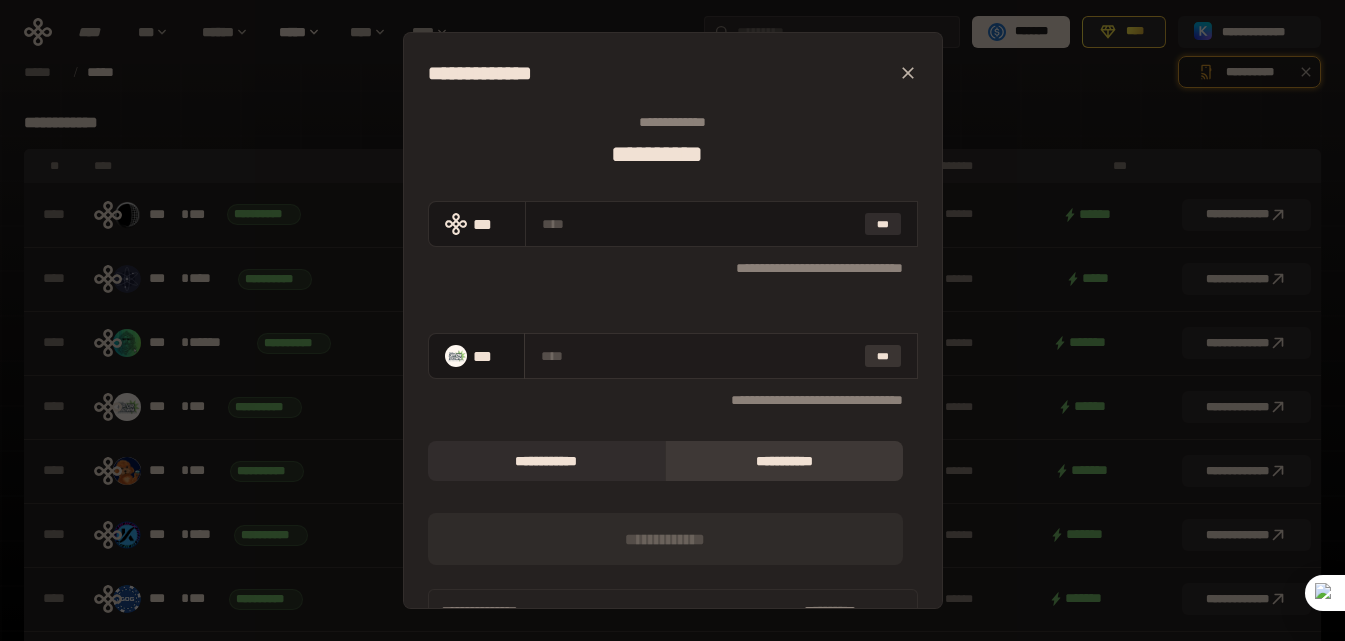 click on "***" at bounding box center [883, 356] 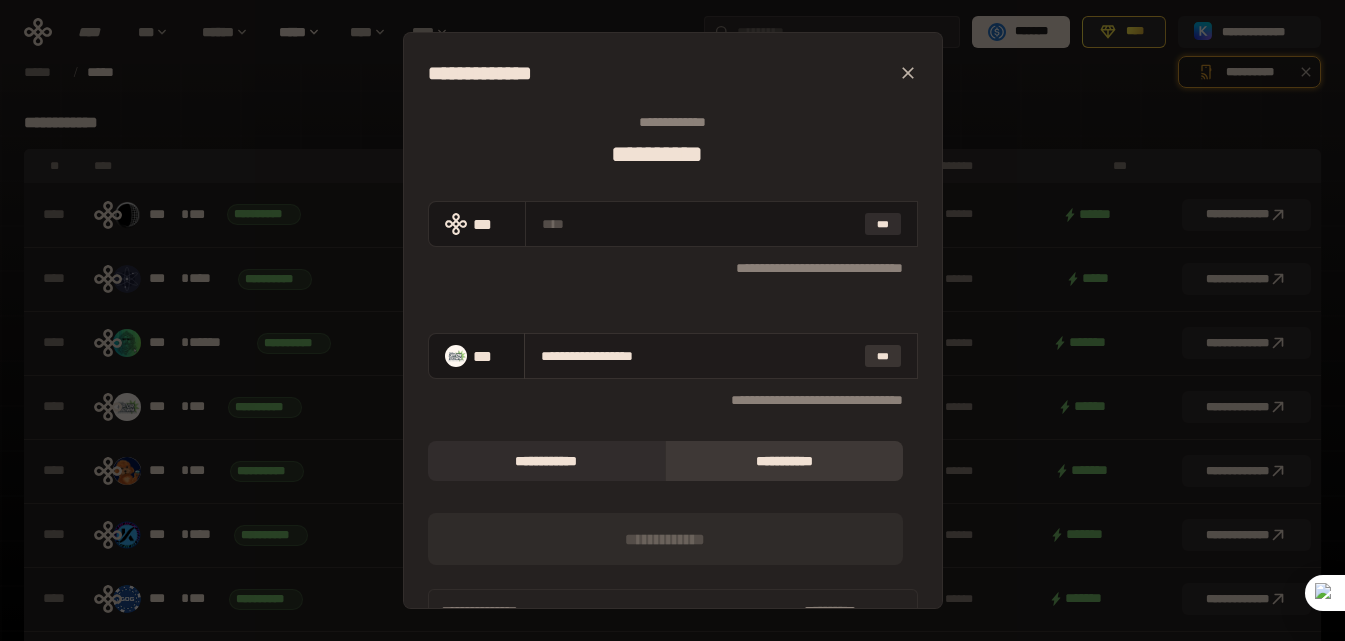 type on "**********" 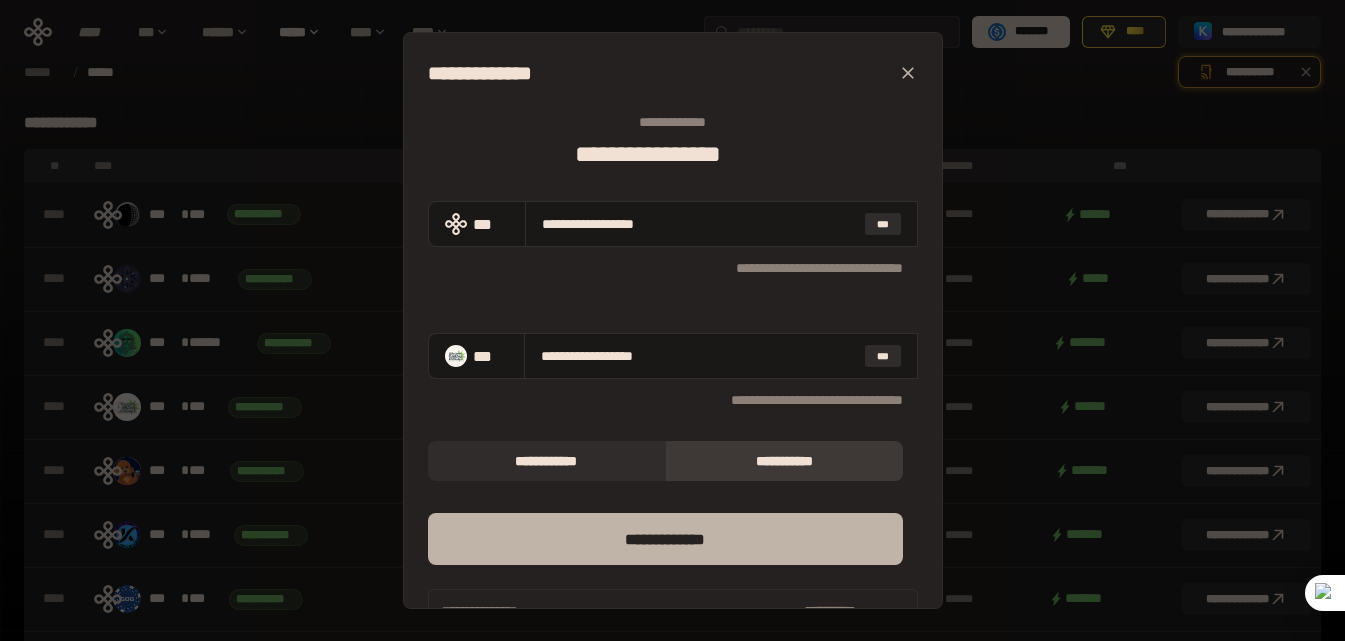 click on "*** *********" at bounding box center [665, 539] 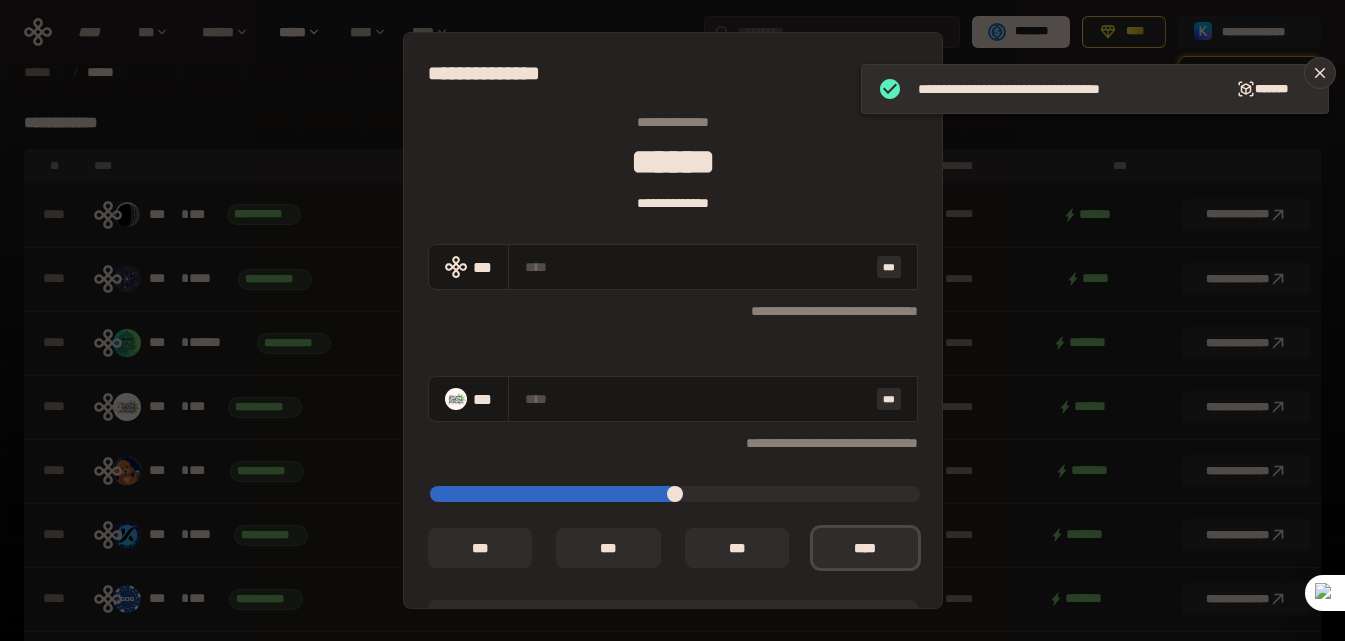 type on "**********" 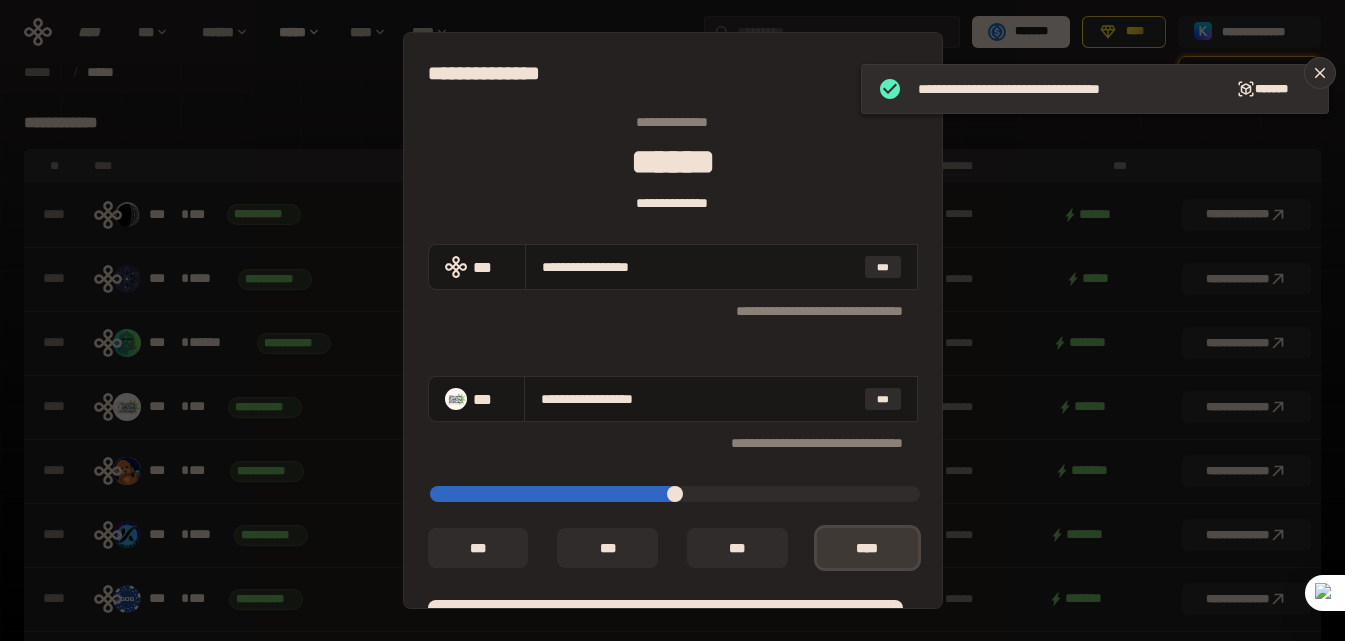 click on "*** *" at bounding box center [867, 548] 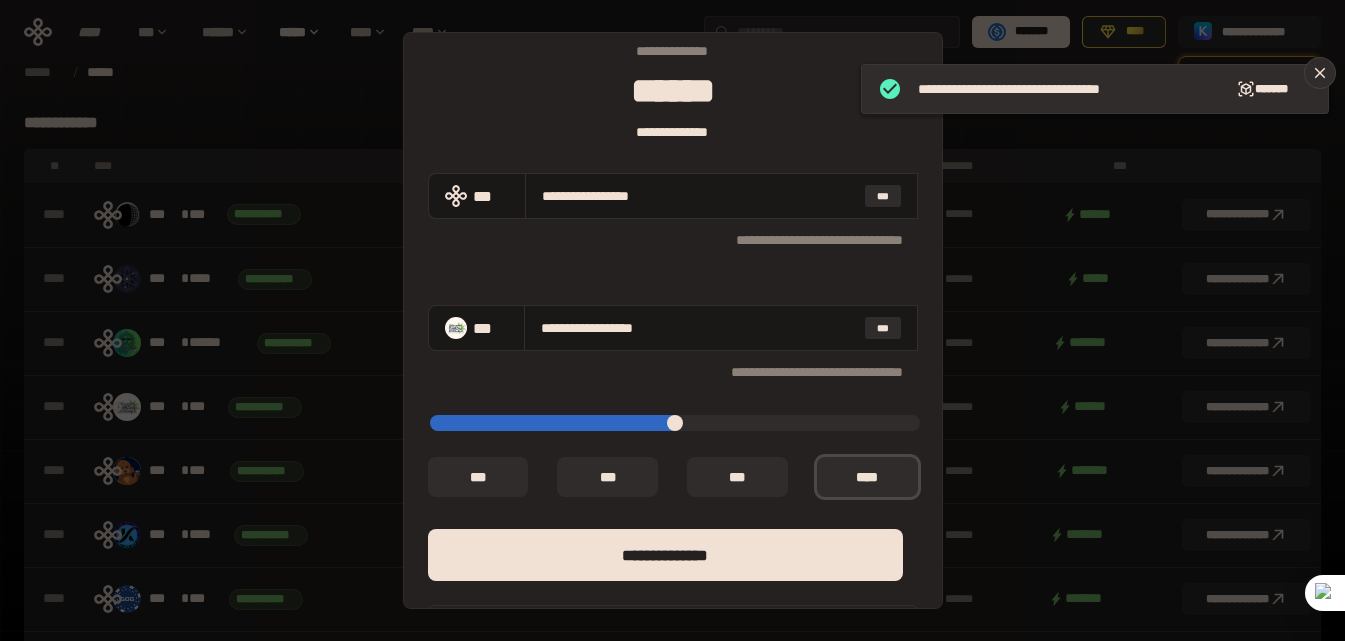 scroll, scrollTop: 166, scrollLeft: 0, axis: vertical 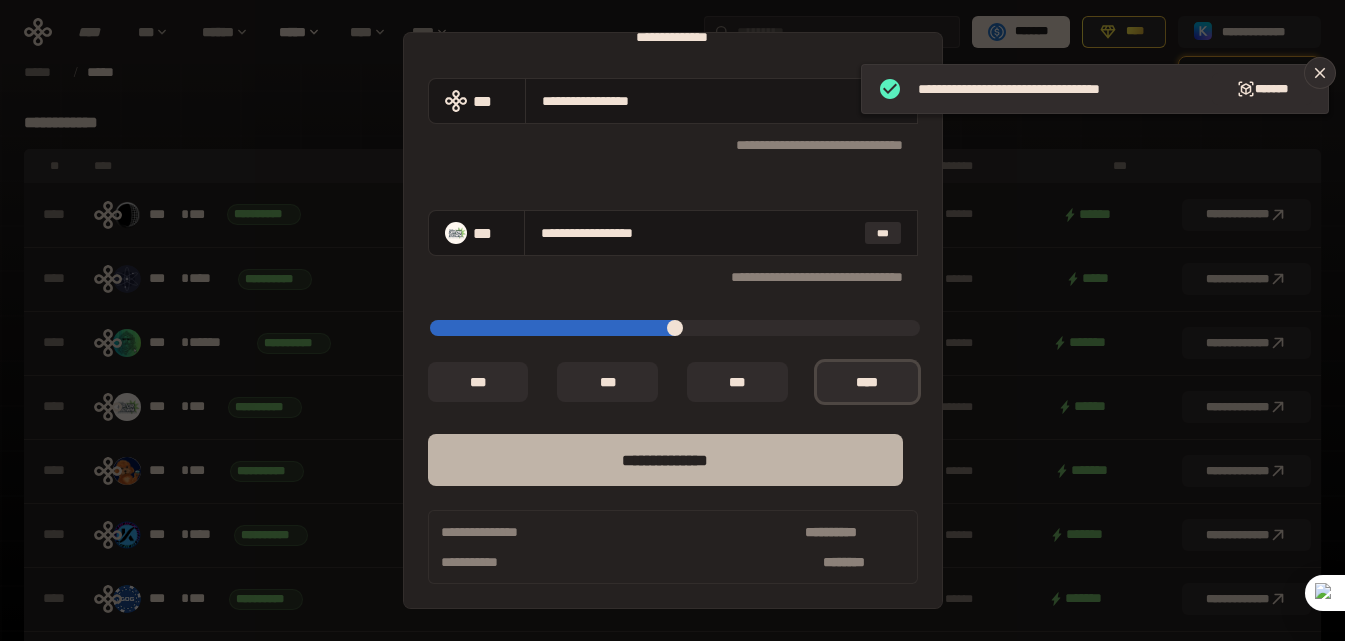 click on "**** *********" at bounding box center [665, 460] 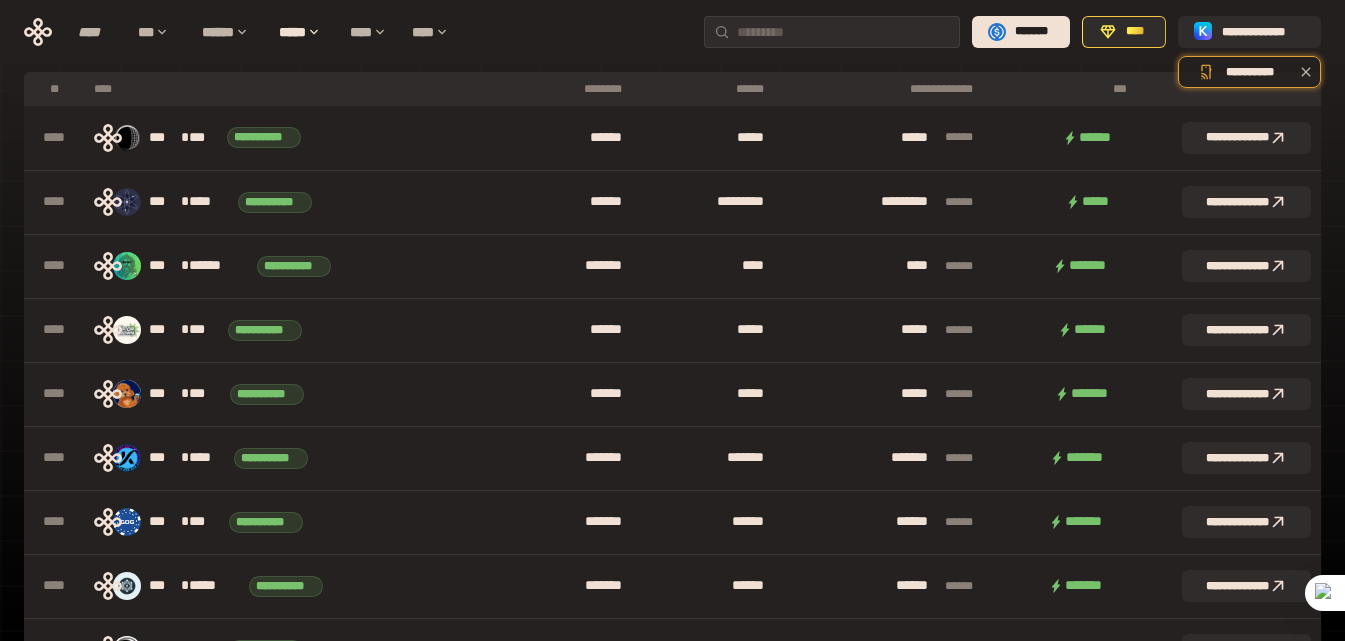 scroll, scrollTop: 0, scrollLeft: 0, axis: both 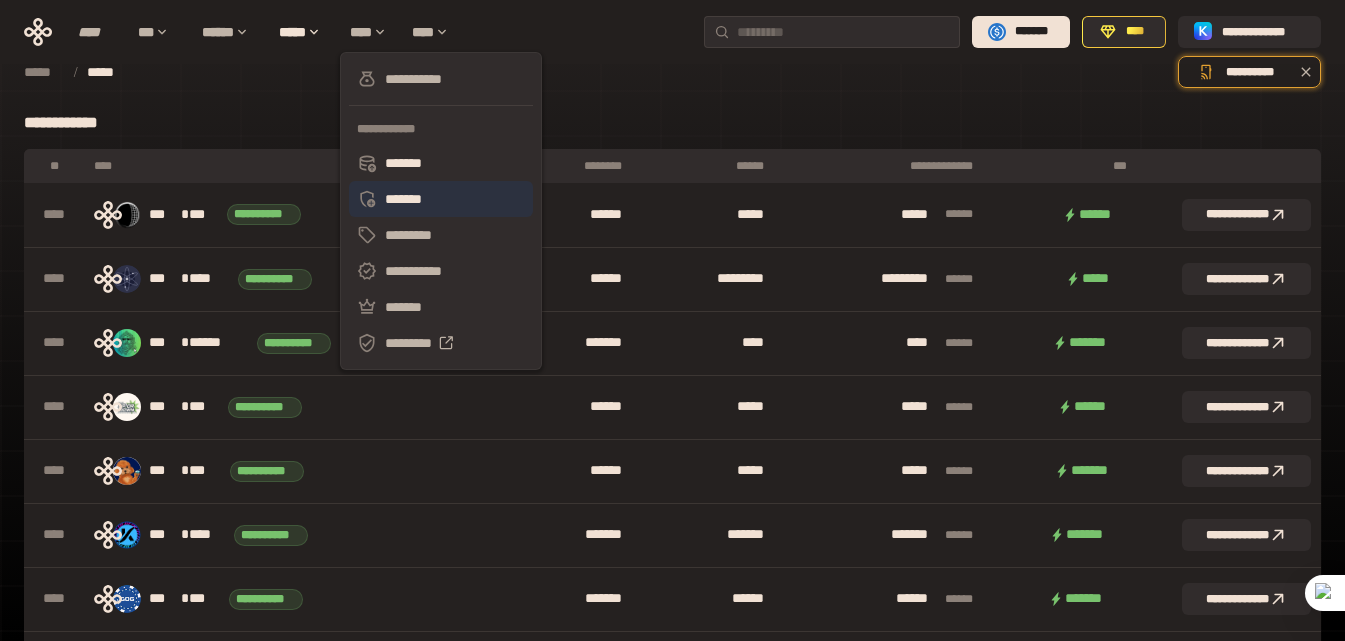 click on "*******" at bounding box center (441, 199) 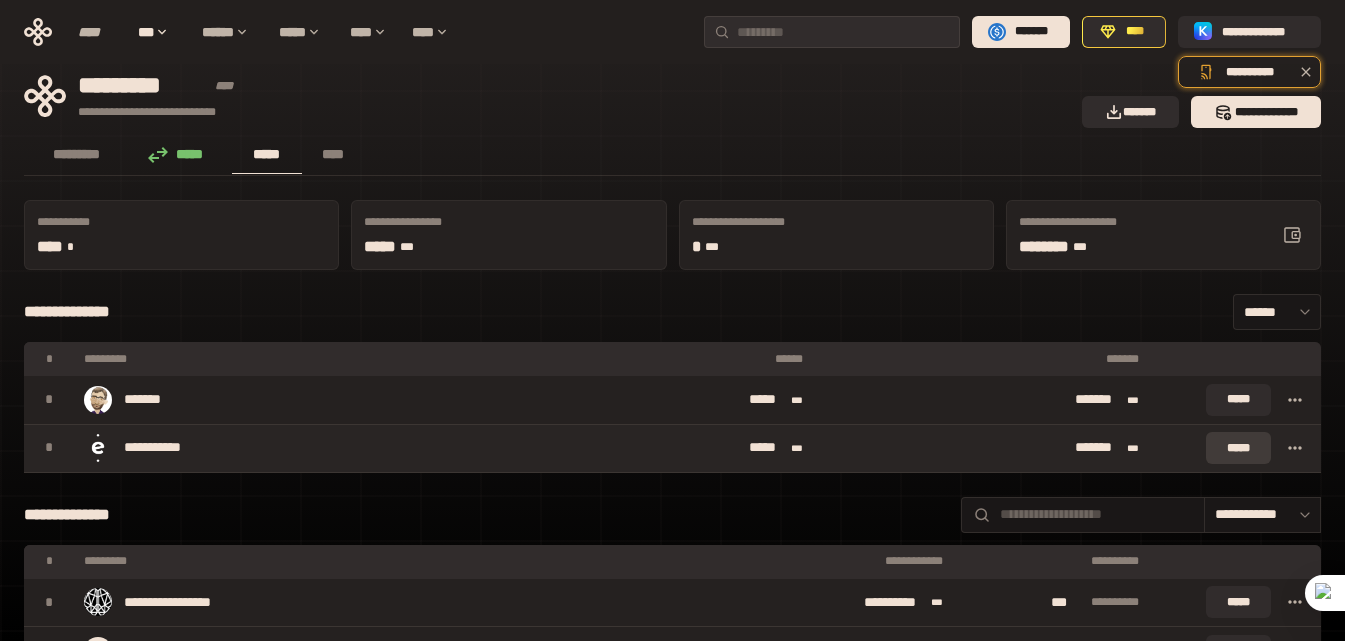 click on "*****" at bounding box center [1238, 448] 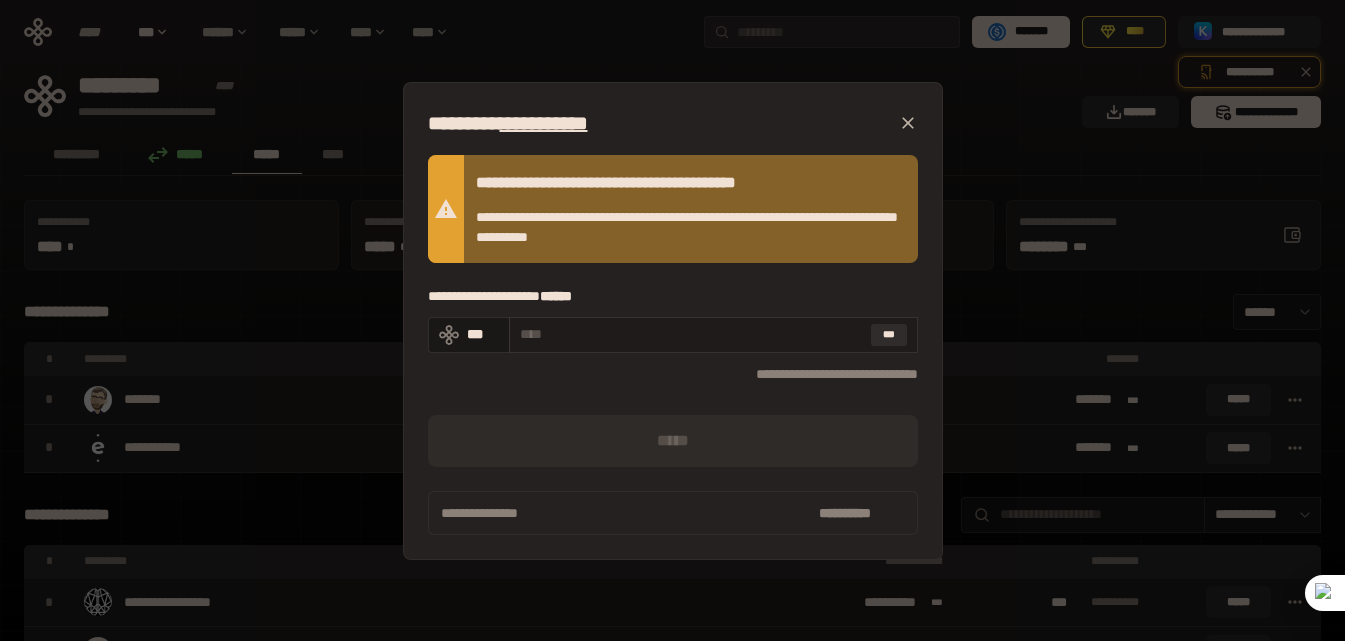 click at bounding box center [691, 334] 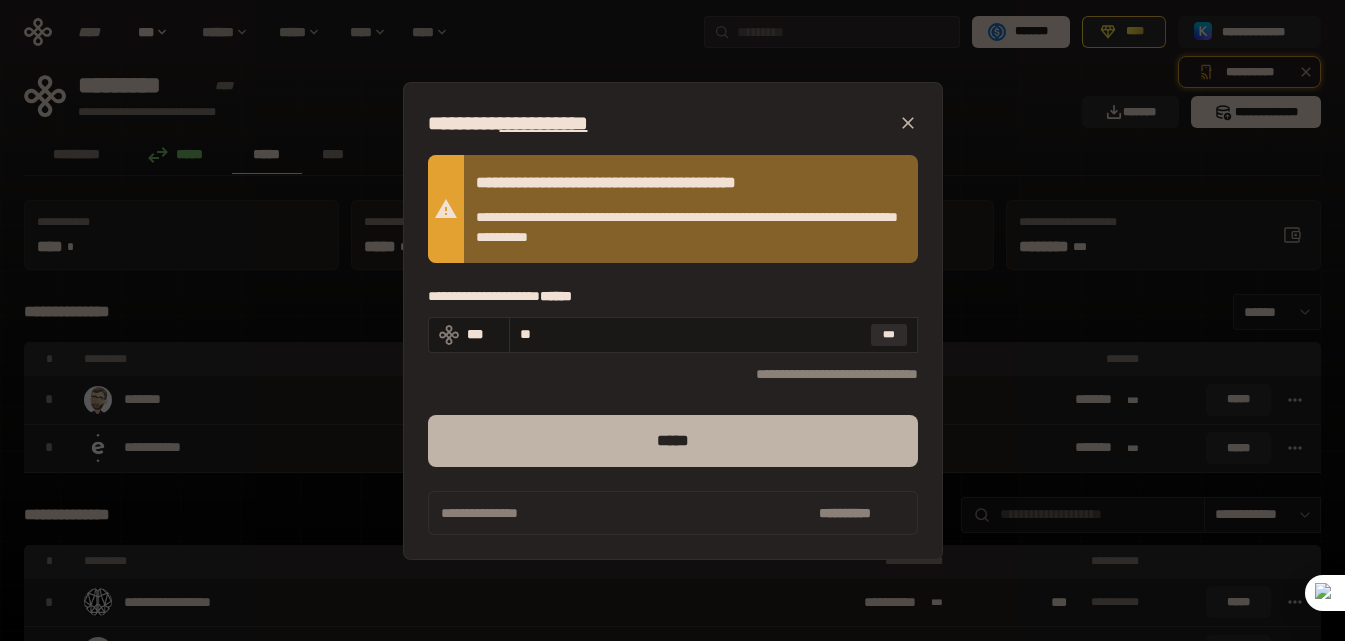 type on "**" 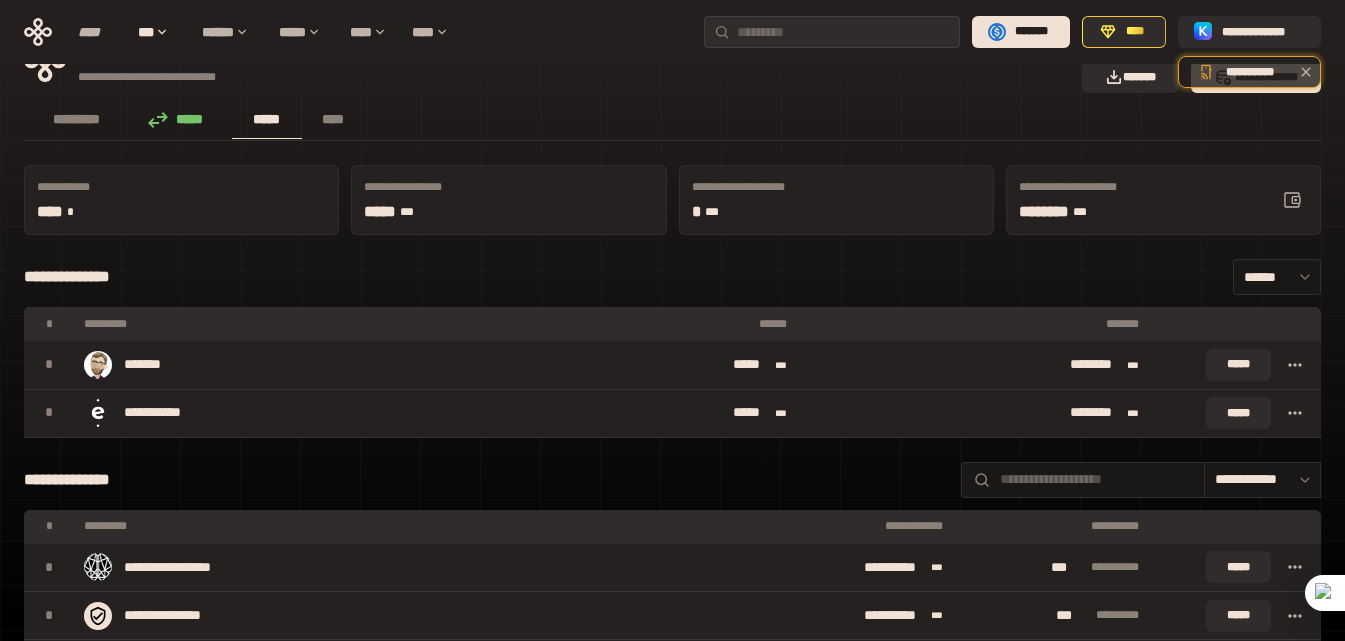 scroll, scrollTop: 0, scrollLeft: 0, axis: both 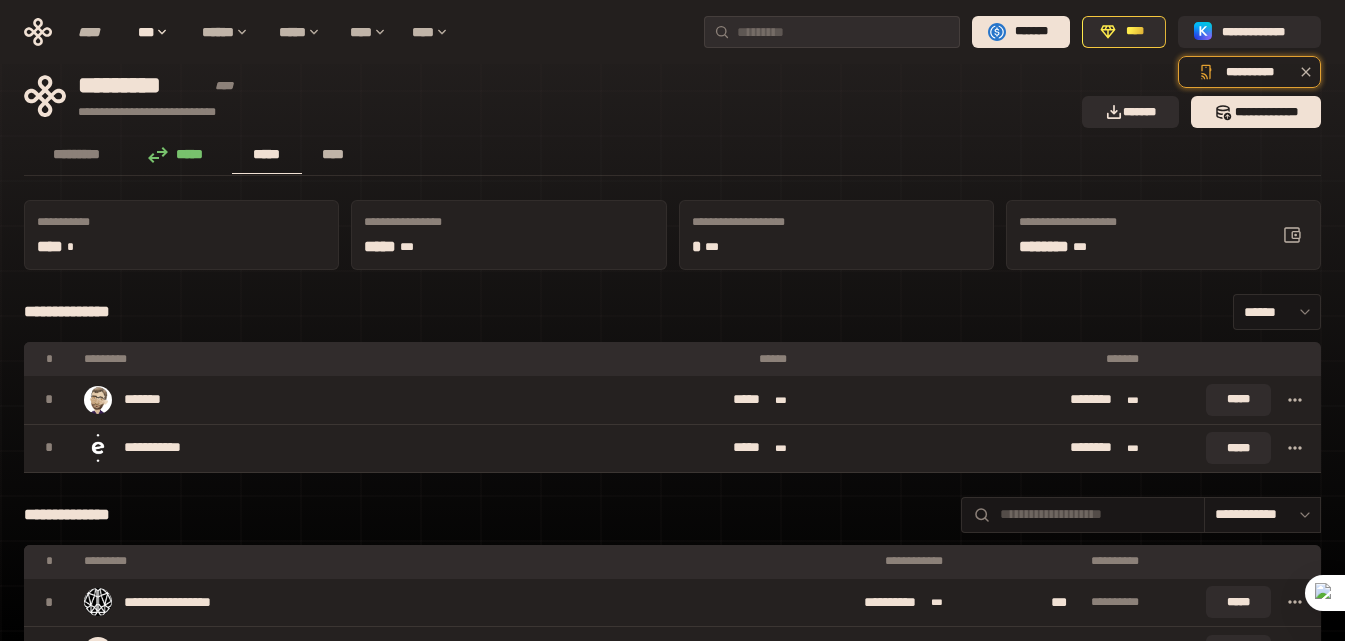 click on "****" at bounding box center (333, 155) 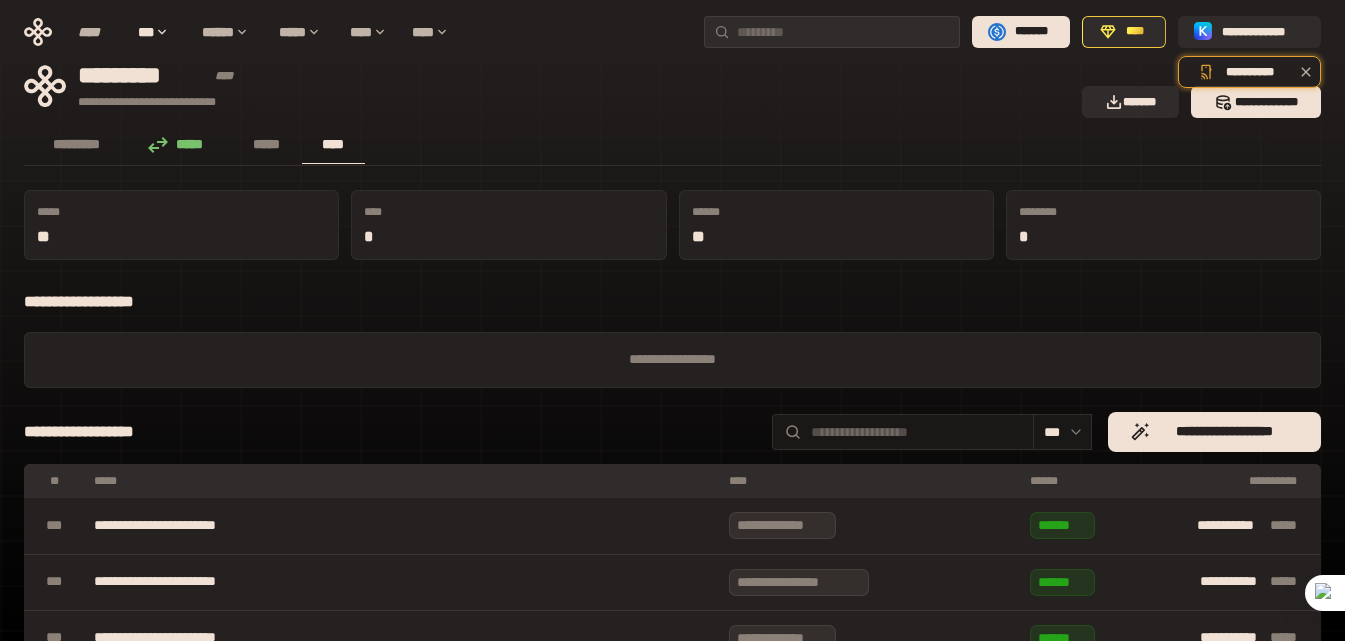 scroll, scrollTop: 0, scrollLeft: 0, axis: both 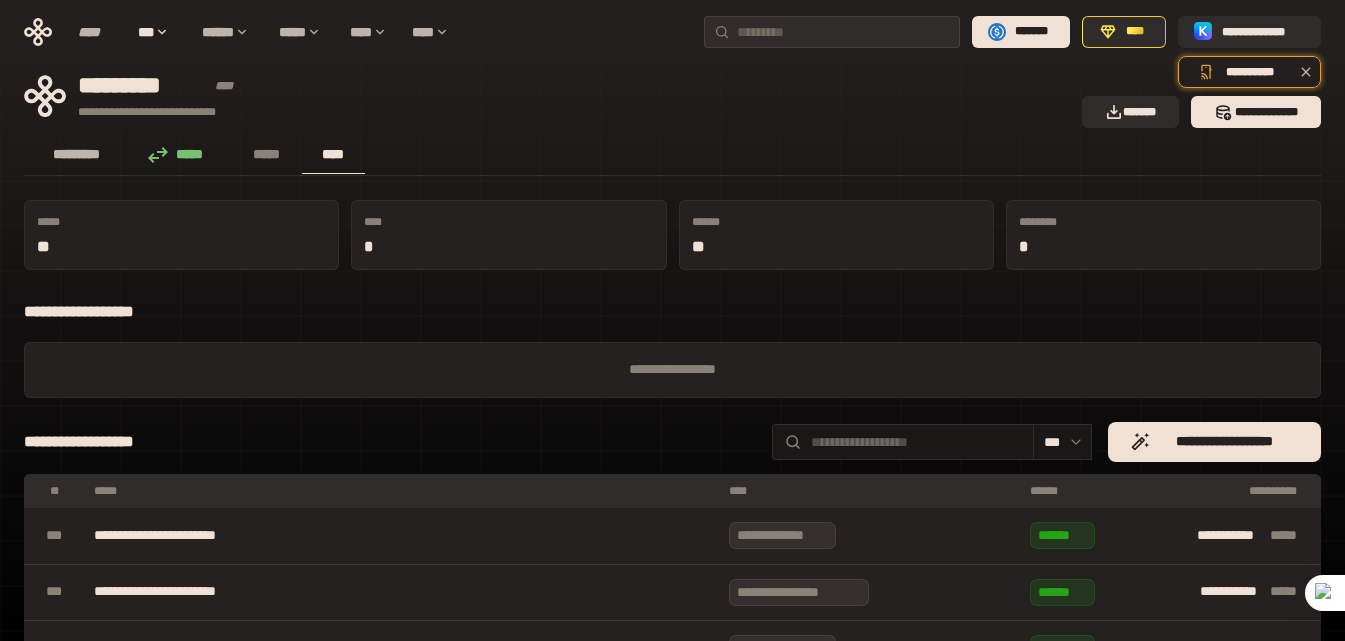 click on "*********" at bounding box center (77, 154) 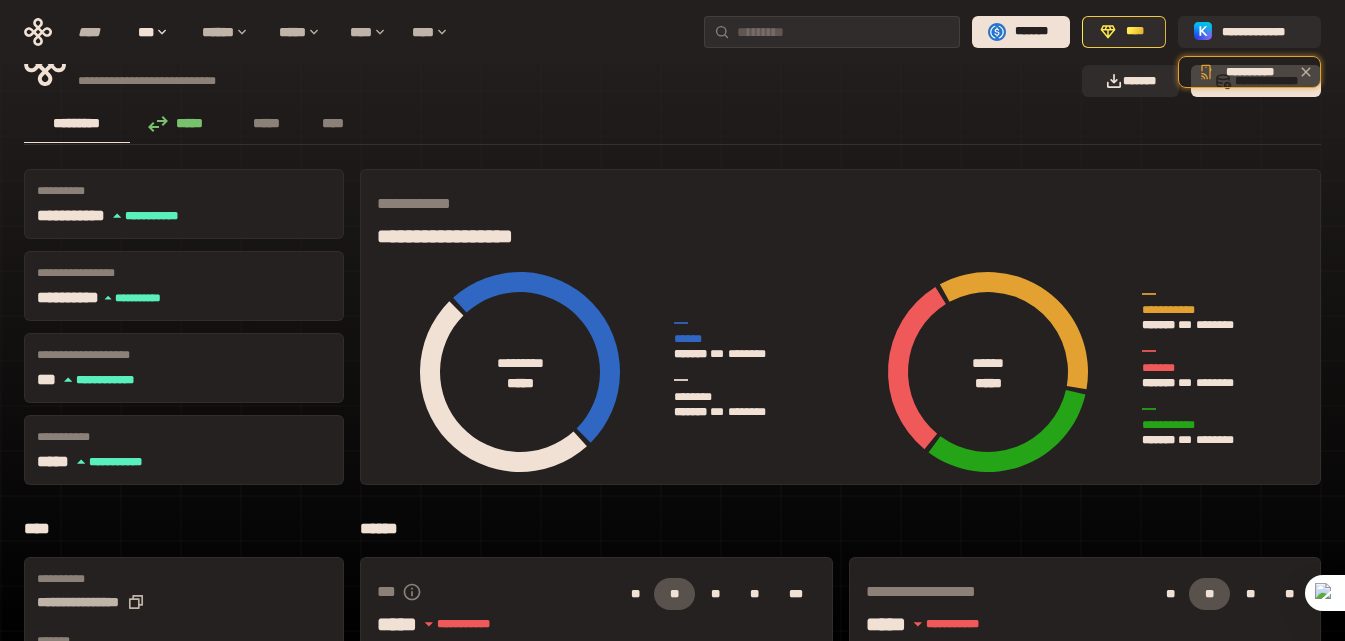 scroll, scrollTop: 0, scrollLeft: 0, axis: both 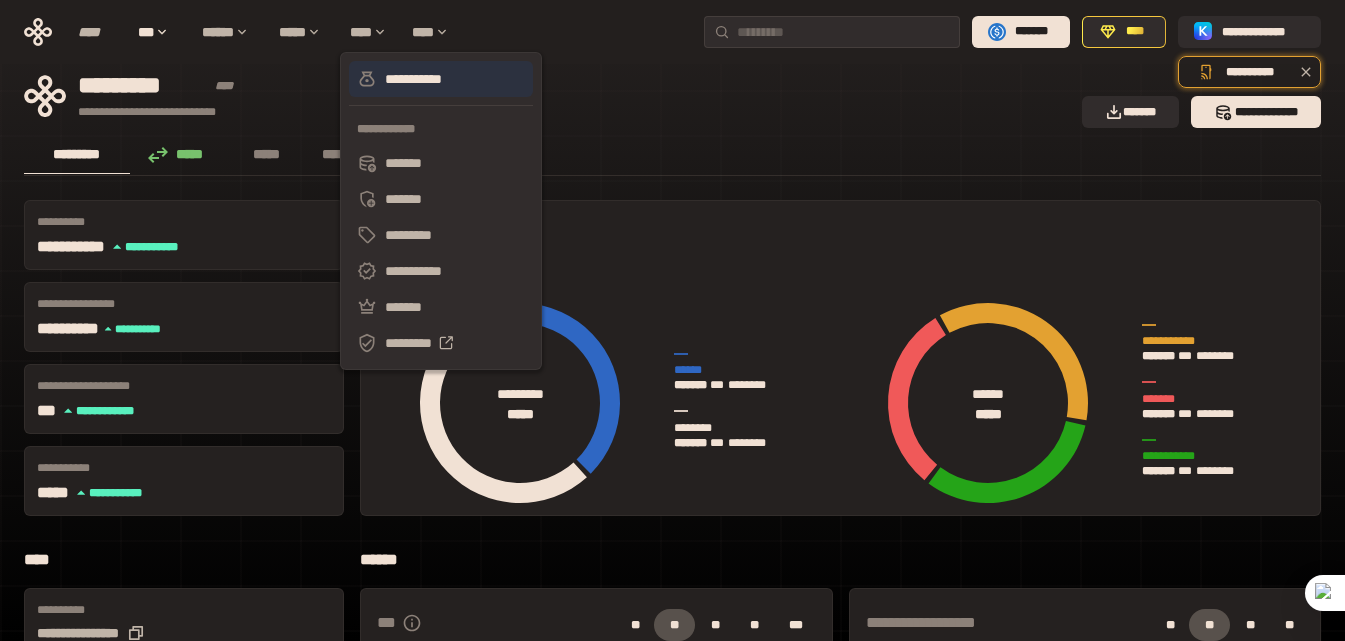 click on "**********" at bounding box center (441, 79) 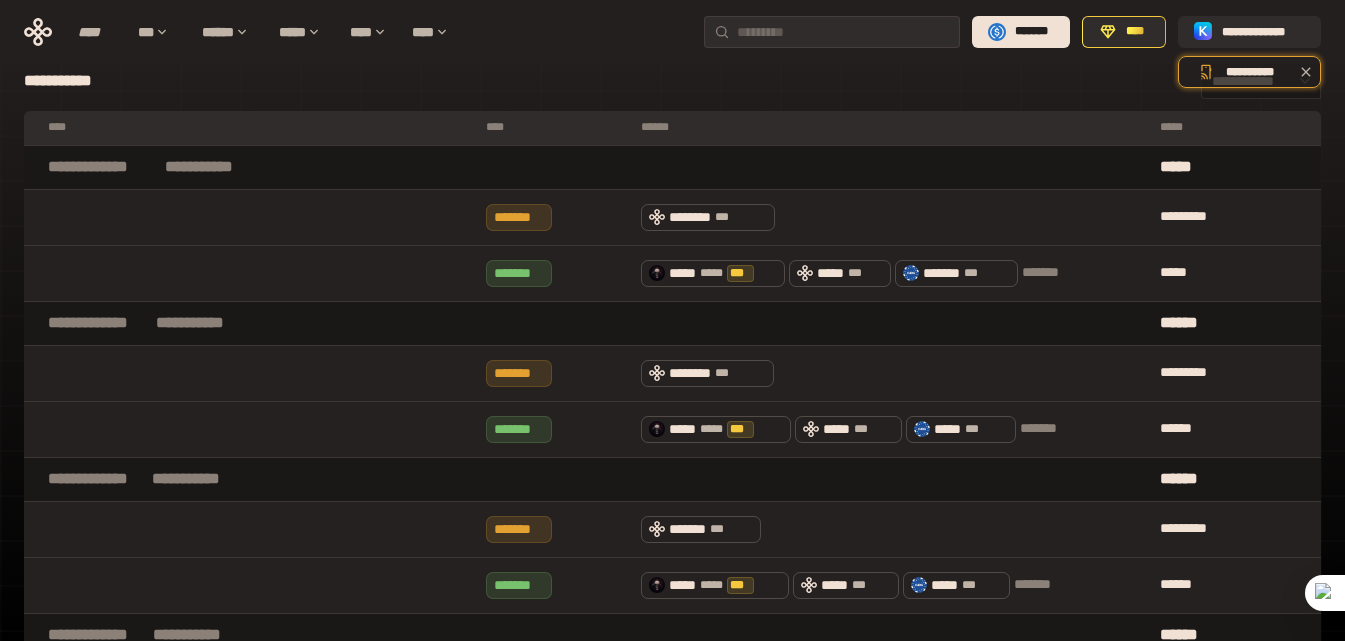 scroll, scrollTop: 278, scrollLeft: 0, axis: vertical 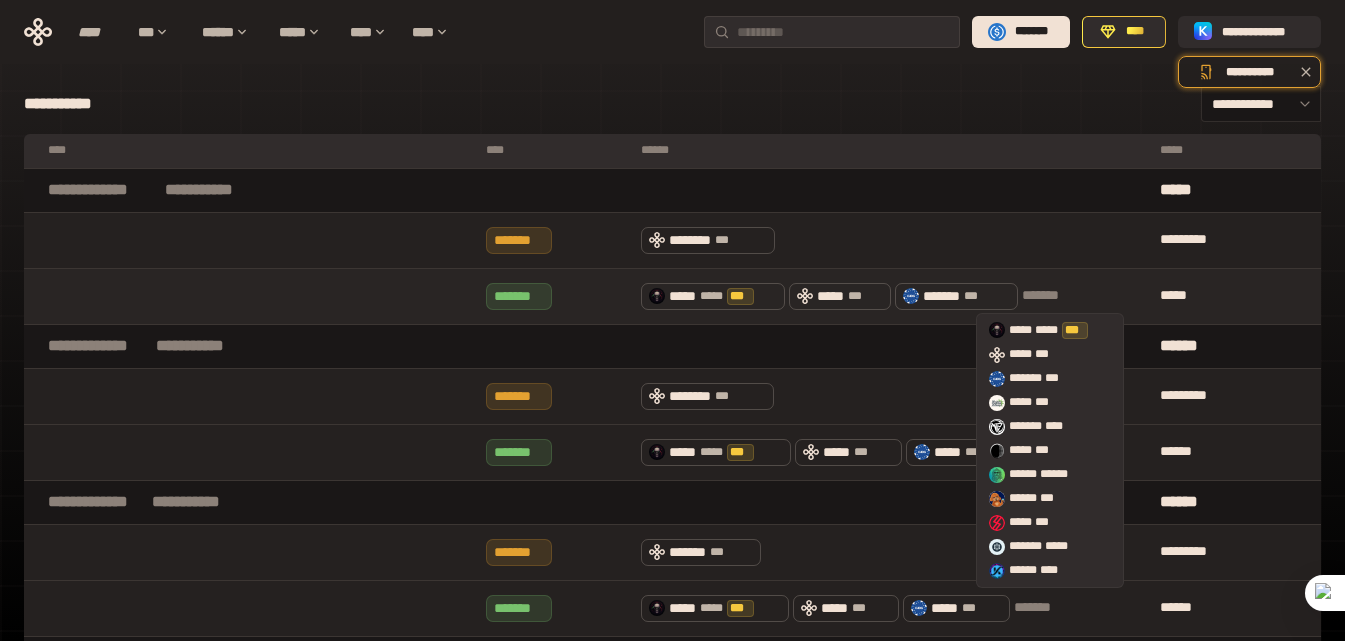 click on "* * ****" at bounding box center (1050, 296) 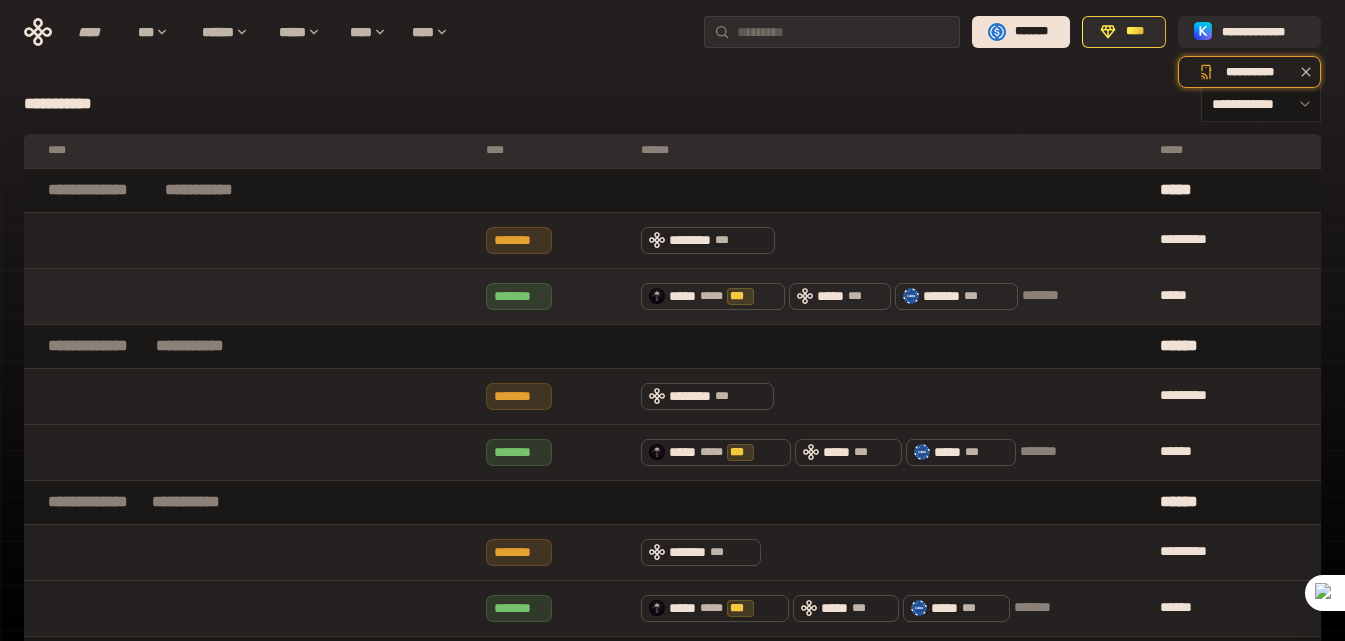 scroll, scrollTop: 0, scrollLeft: 0, axis: both 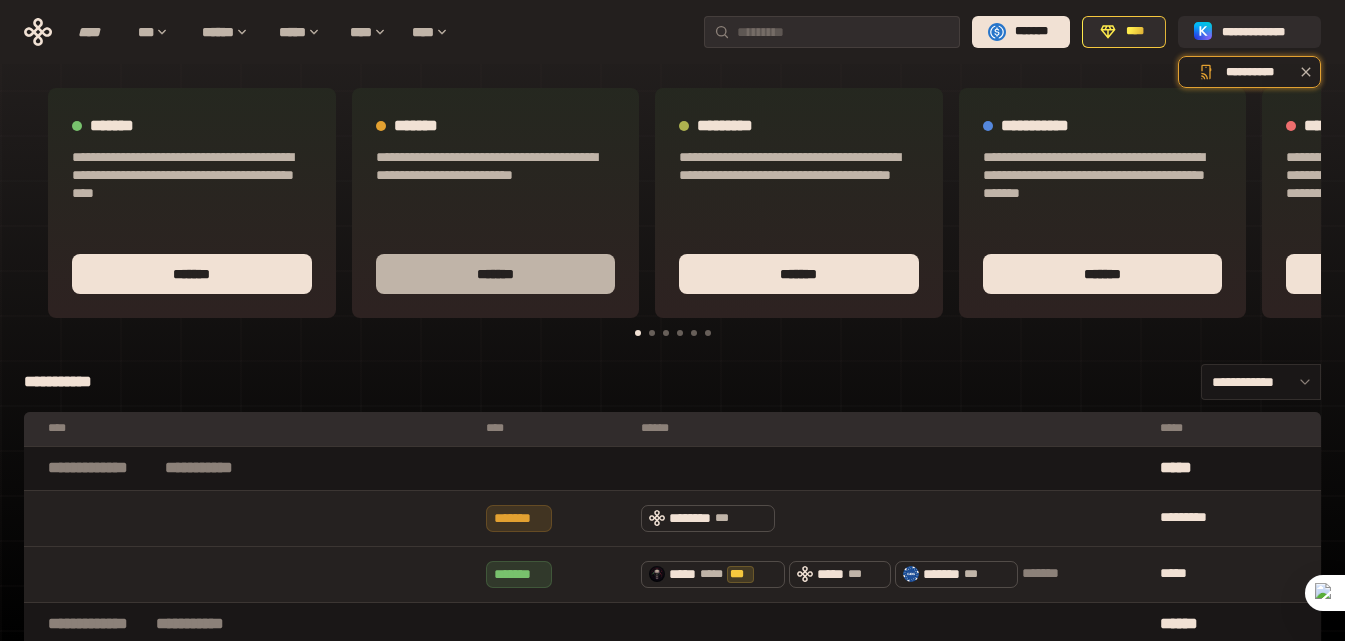click on "*******" at bounding box center (496, 274) 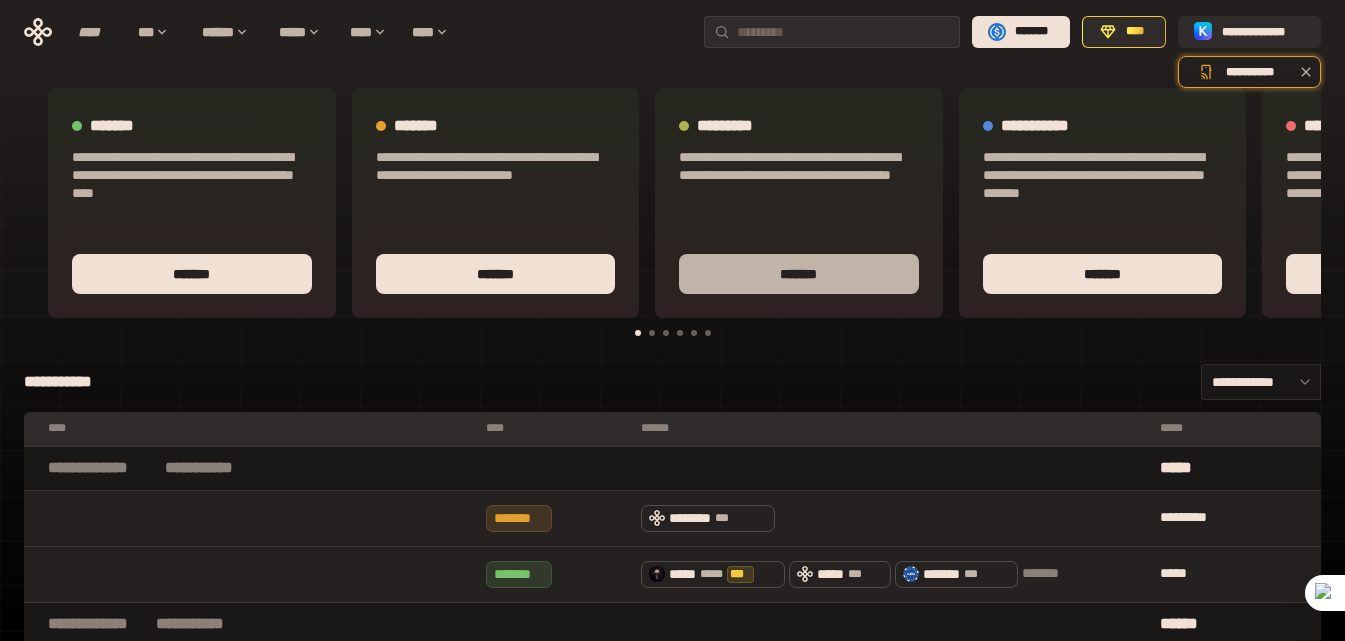 click on "*******" at bounding box center [799, 274] 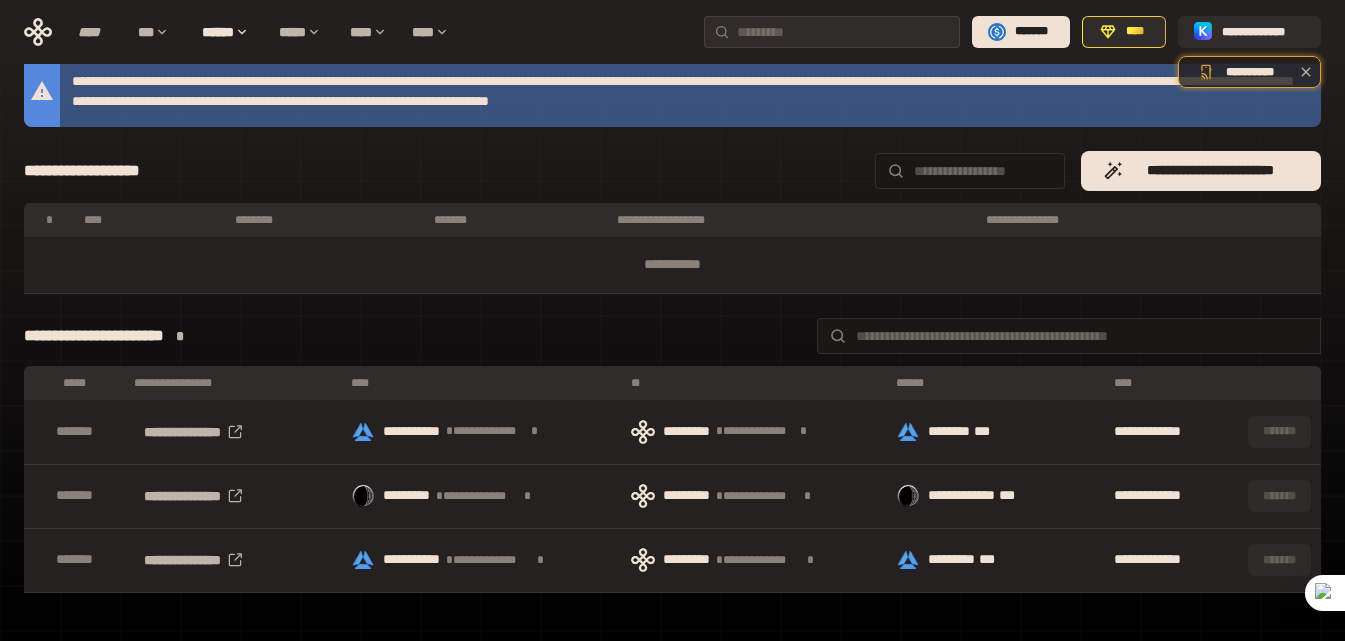 scroll, scrollTop: 200, scrollLeft: 0, axis: vertical 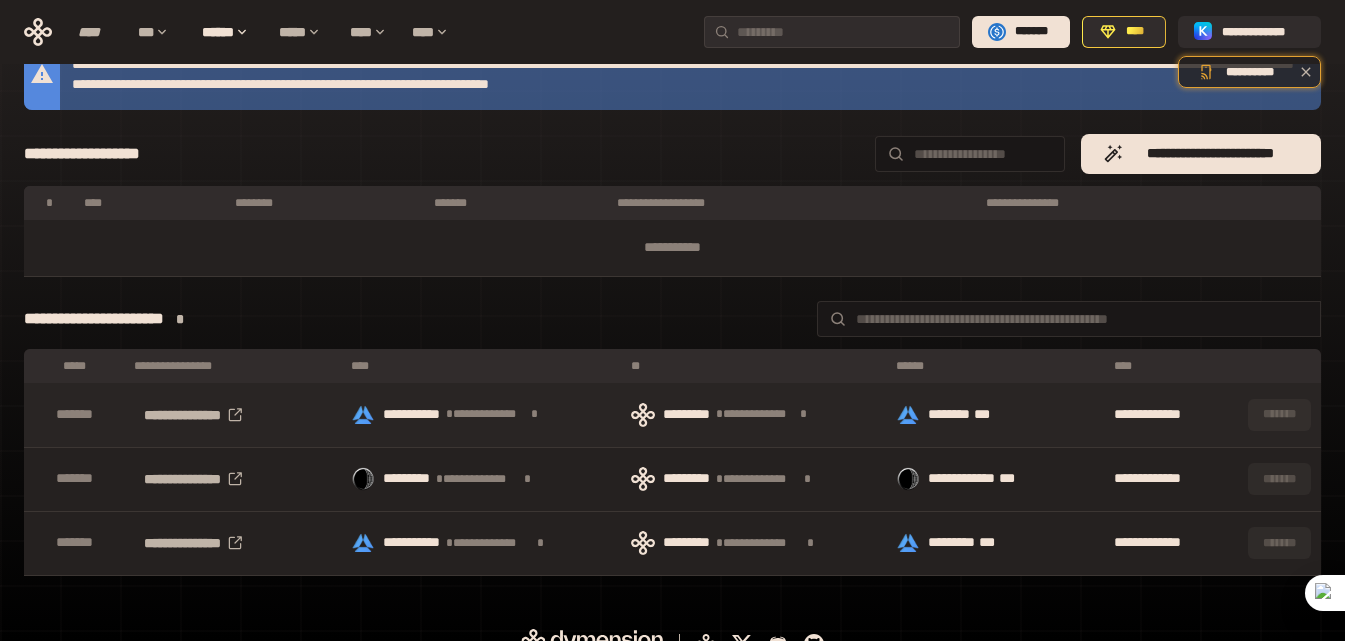 click on "**********" at bounding box center (473, 414) 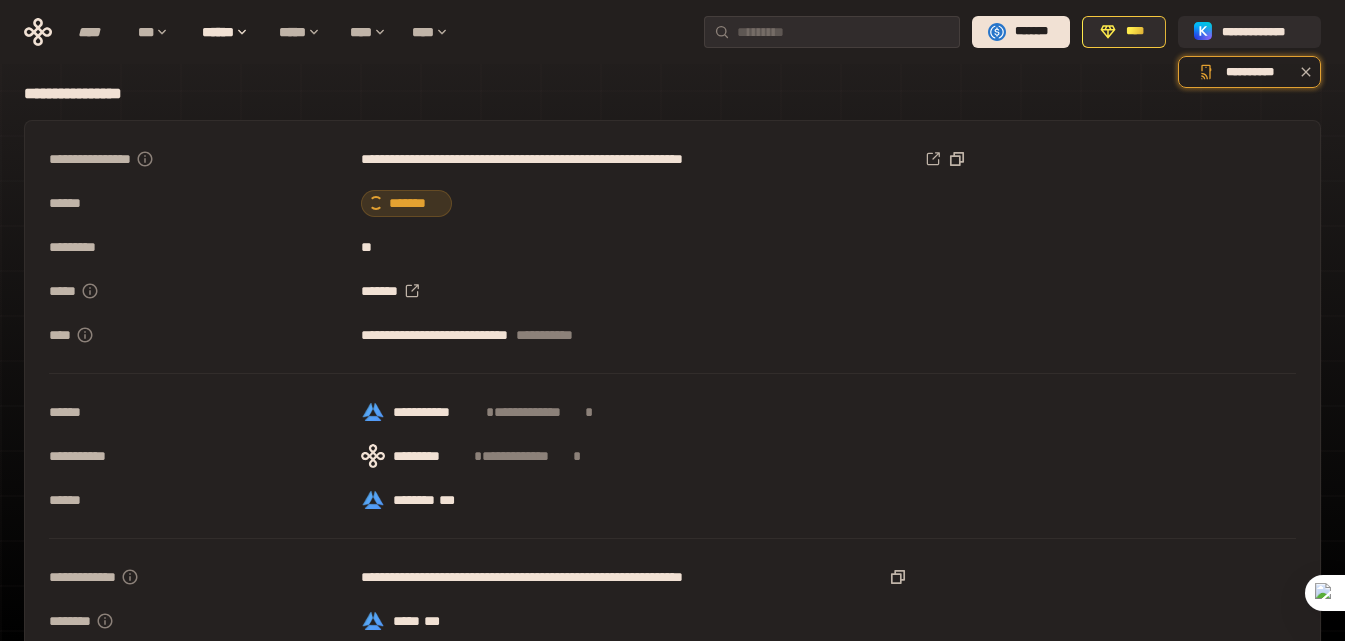 scroll, scrollTop: 0, scrollLeft: 0, axis: both 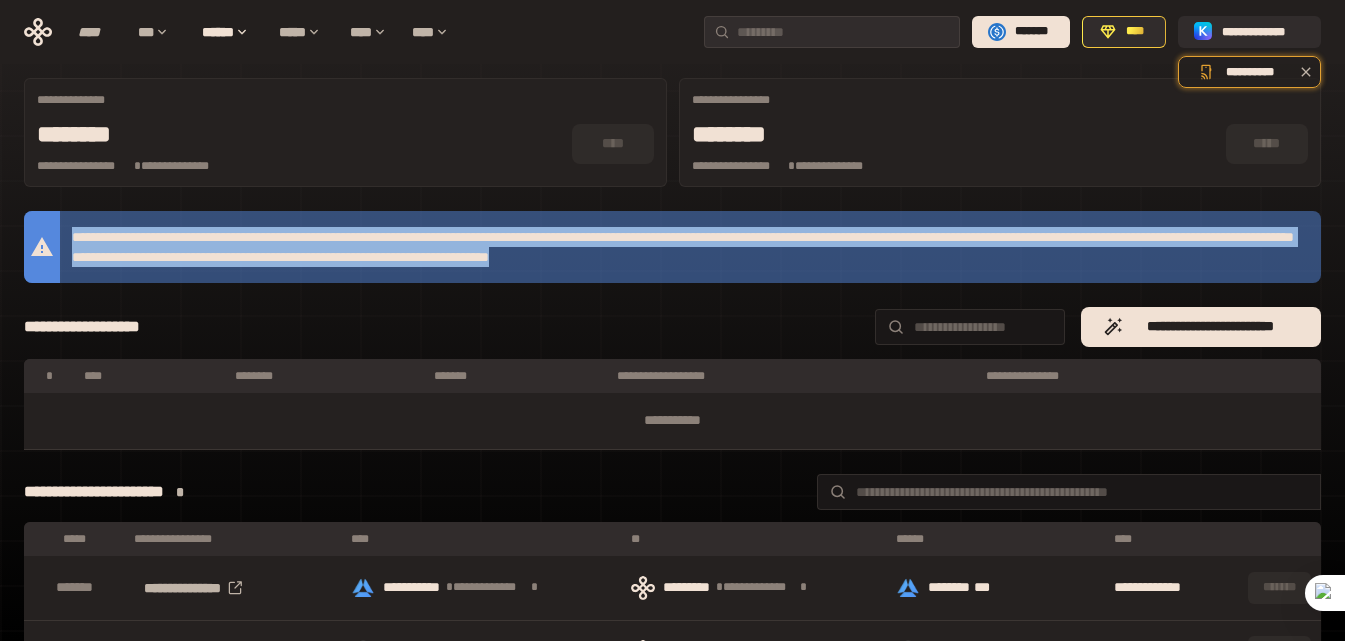 drag, startPoint x: 74, startPoint y: 230, endPoint x: 1149, endPoint y: 262, distance: 1075.4762 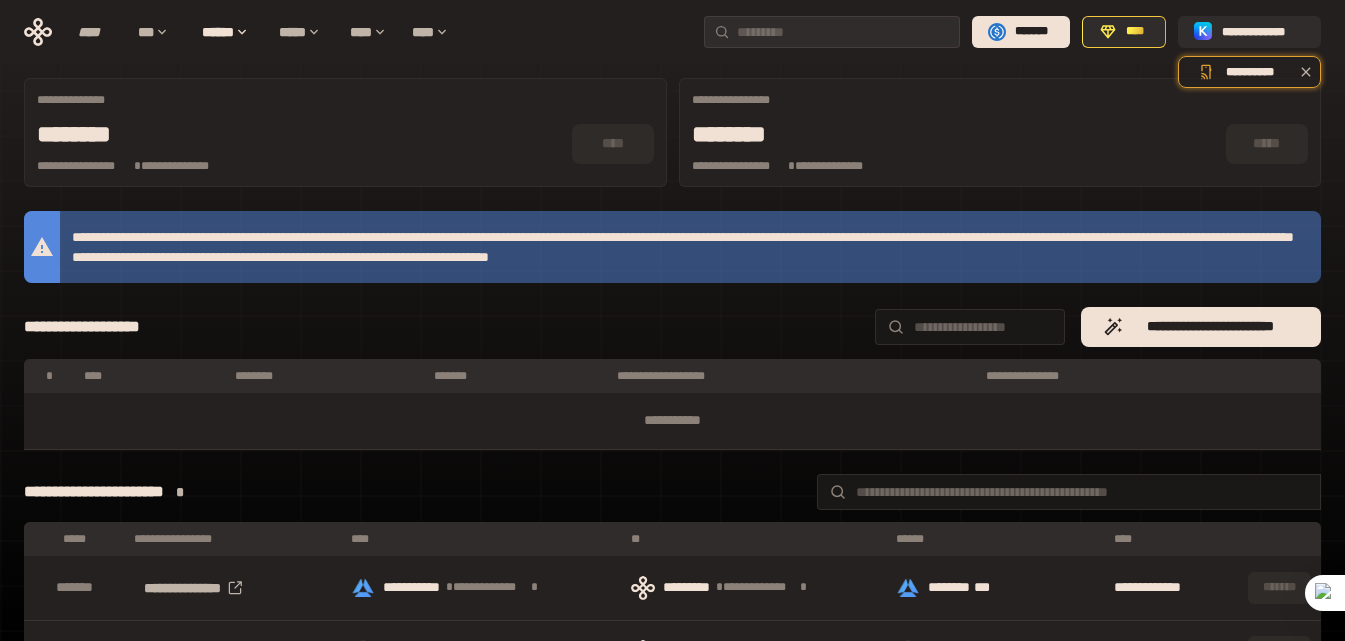 click on "**********" at bounding box center (672, 327) 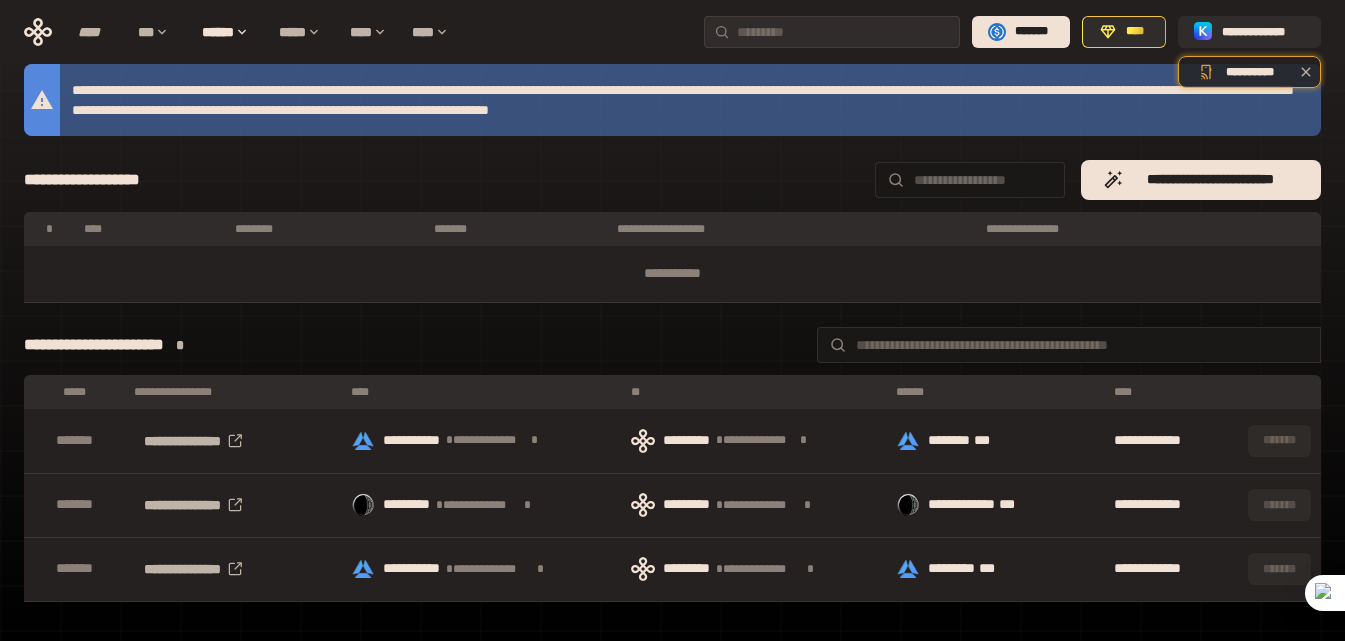 scroll, scrollTop: 227, scrollLeft: 0, axis: vertical 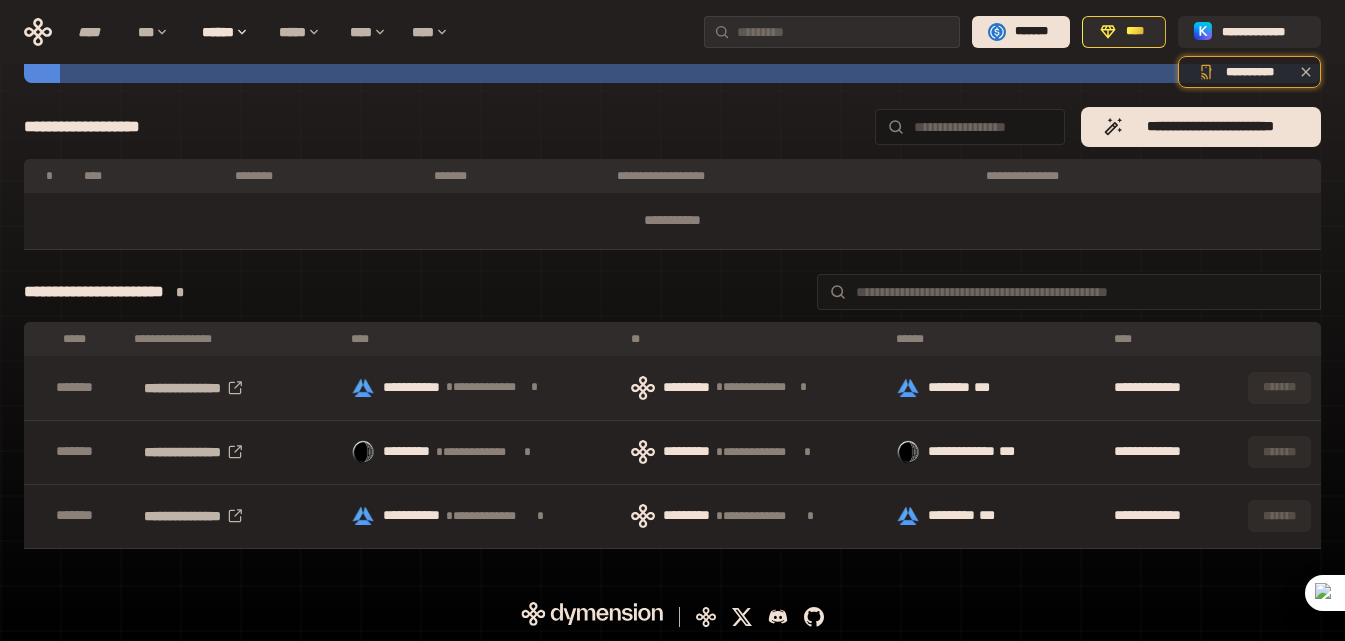 click on "**********" at bounding box center [473, 387] 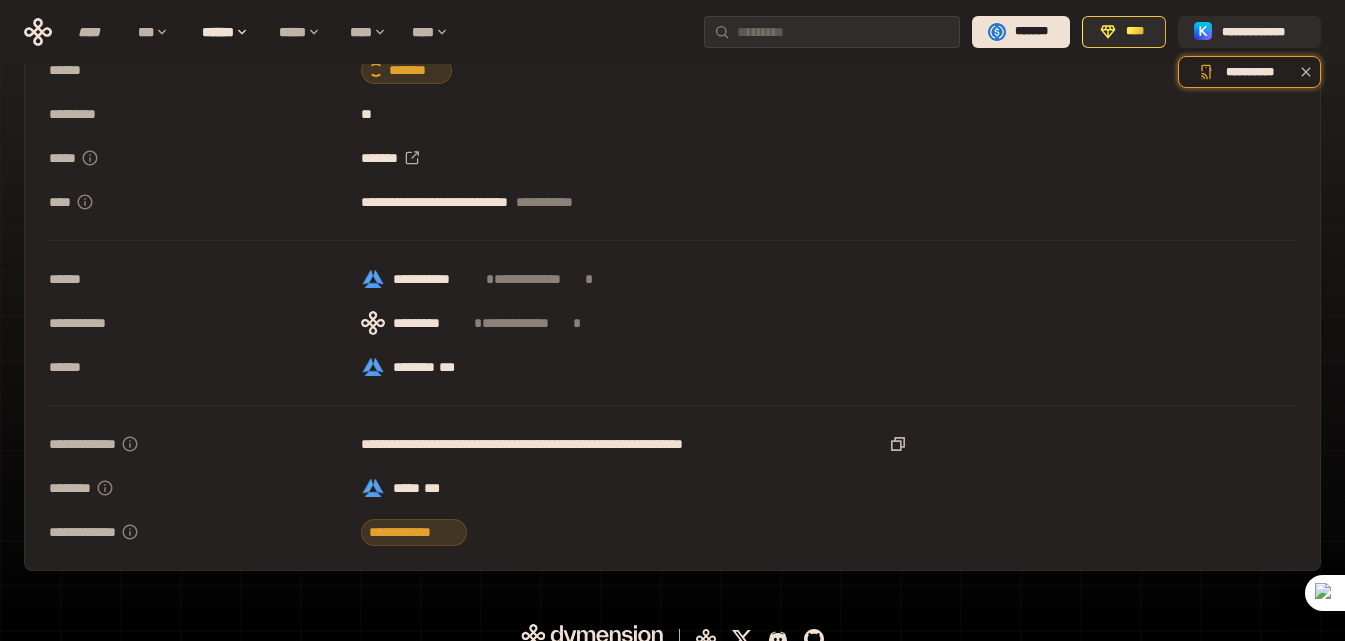 scroll, scrollTop: 184, scrollLeft: 0, axis: vertical 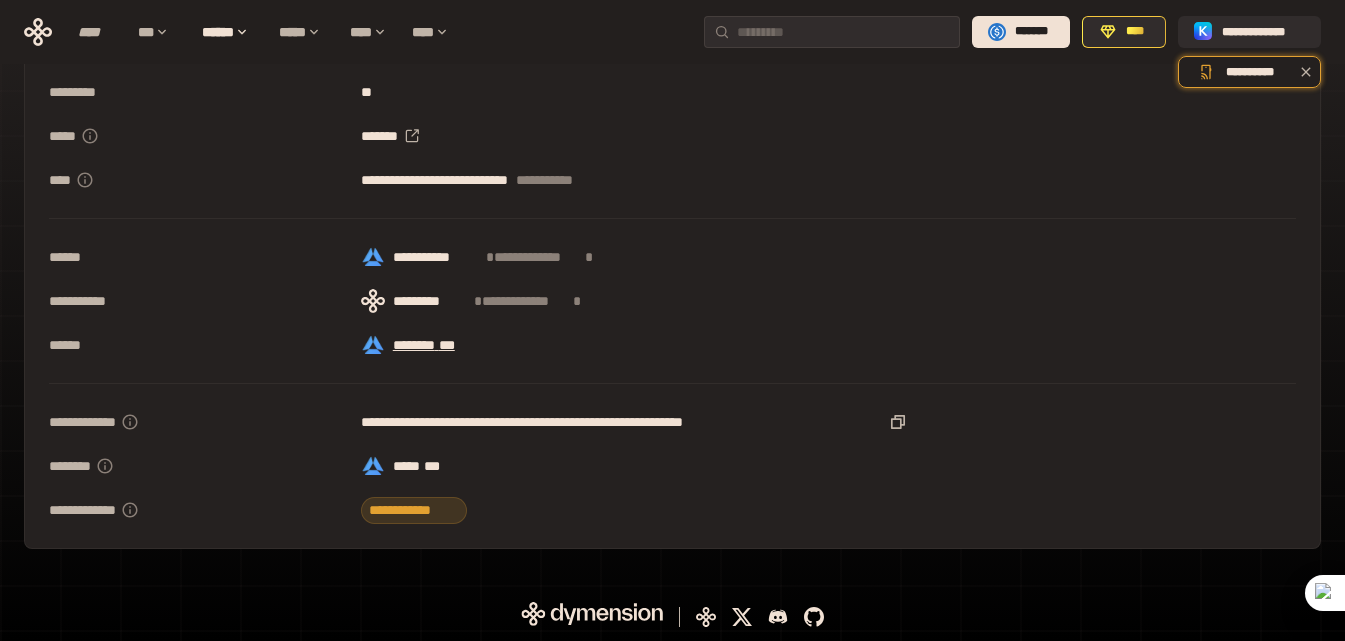 click on "********   ***" at bounding box center [439, 345] 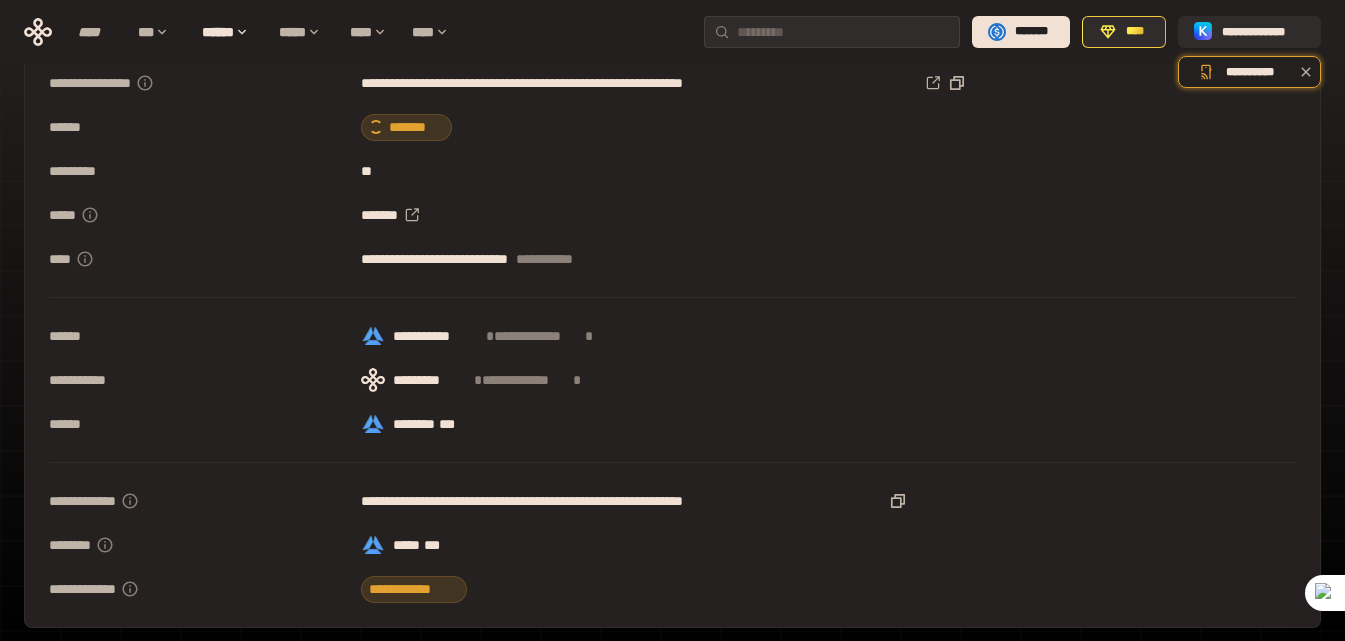 scroll, scrollTop: 0, scrollLeft: 0, axis: both 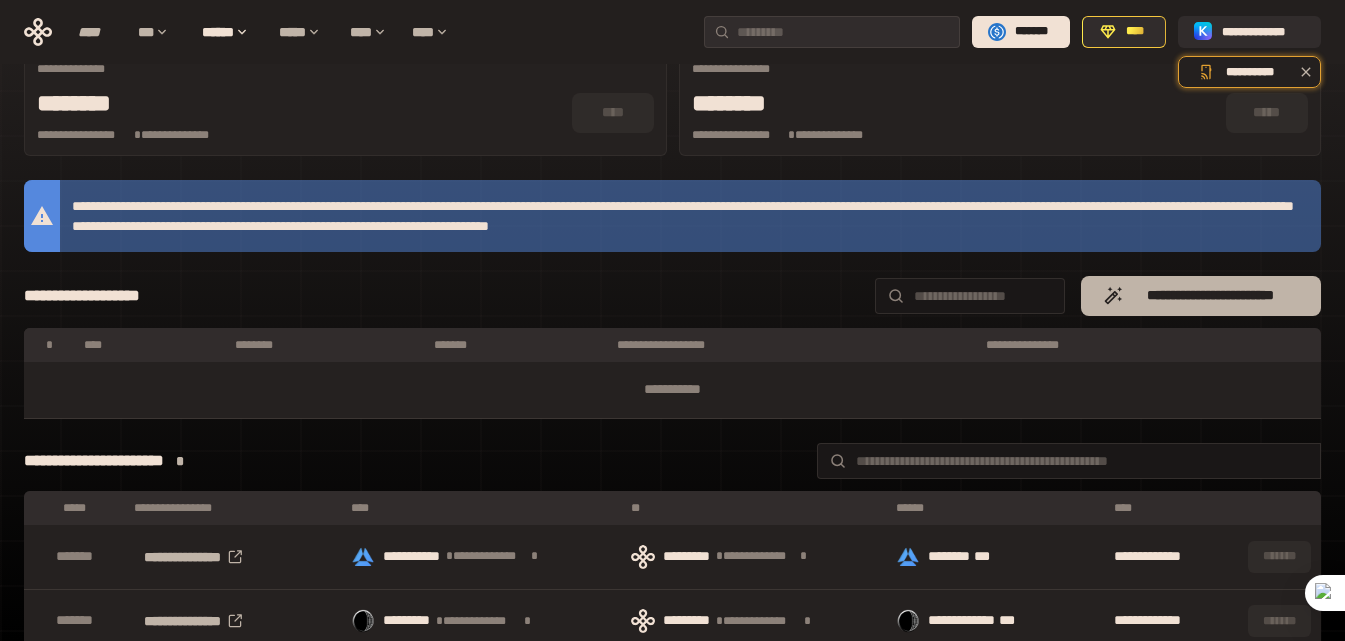 click on "**********" at bounding box center (1211, 296) 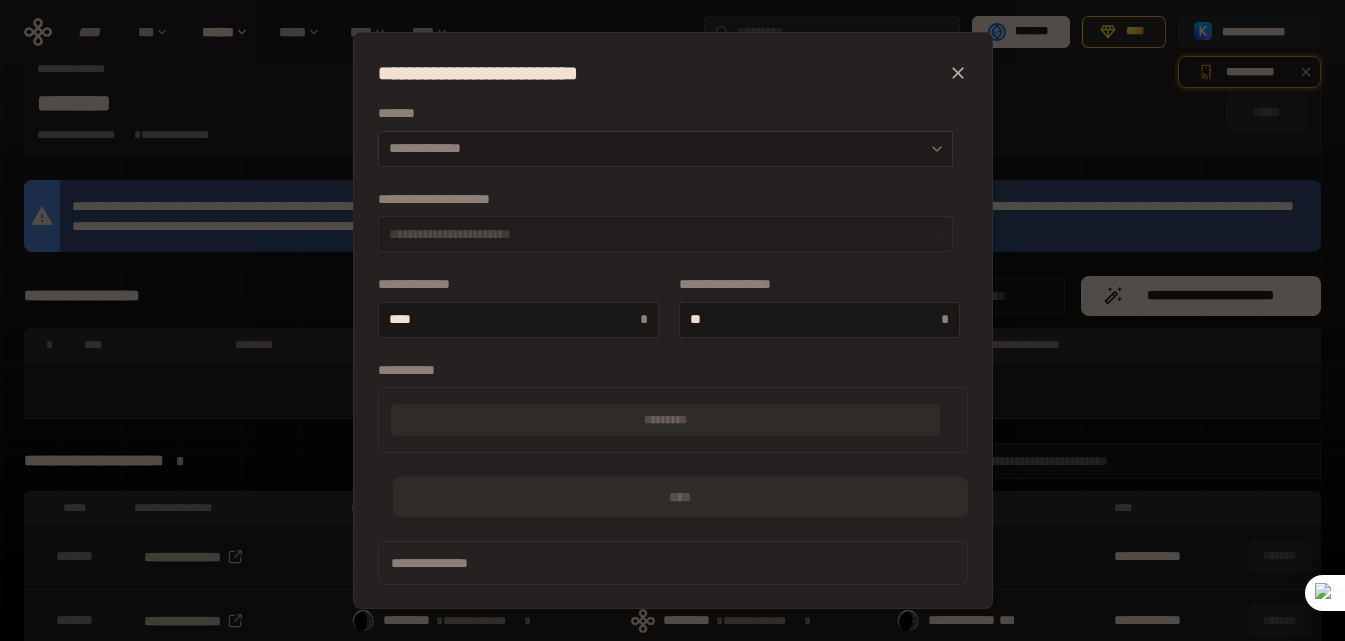 click on "**********" at bounding box center (665, 149) 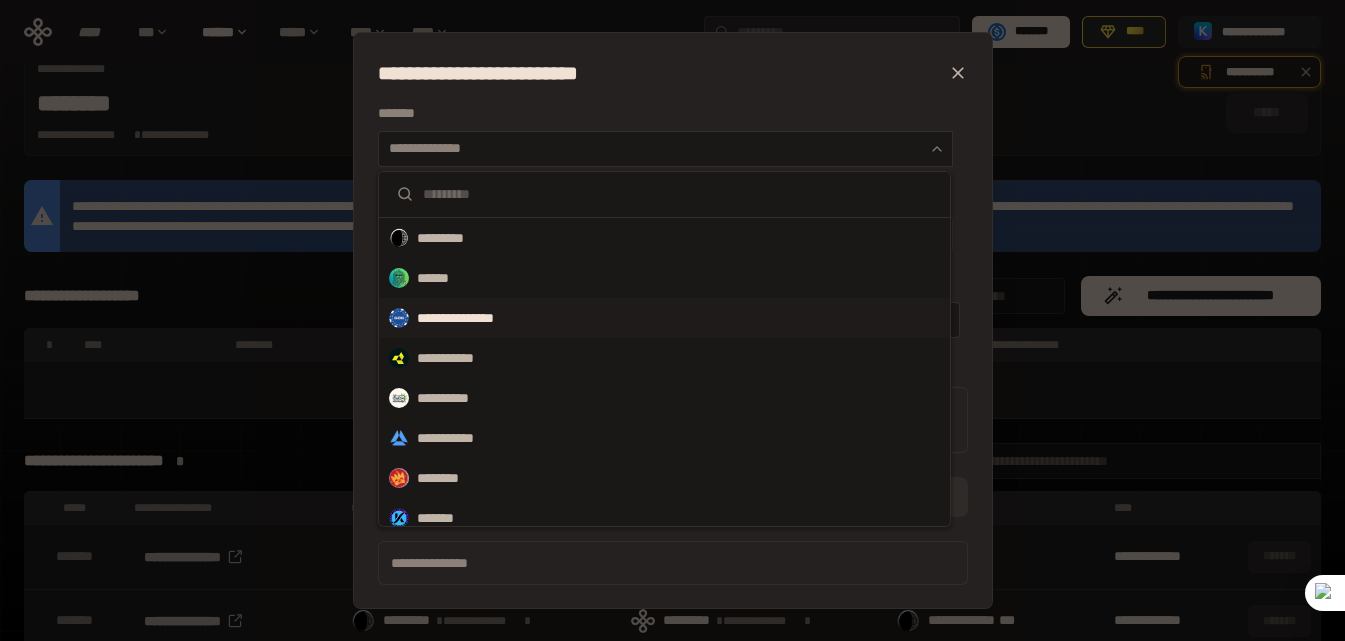 click on "**********" at bounding box center (474, 318) 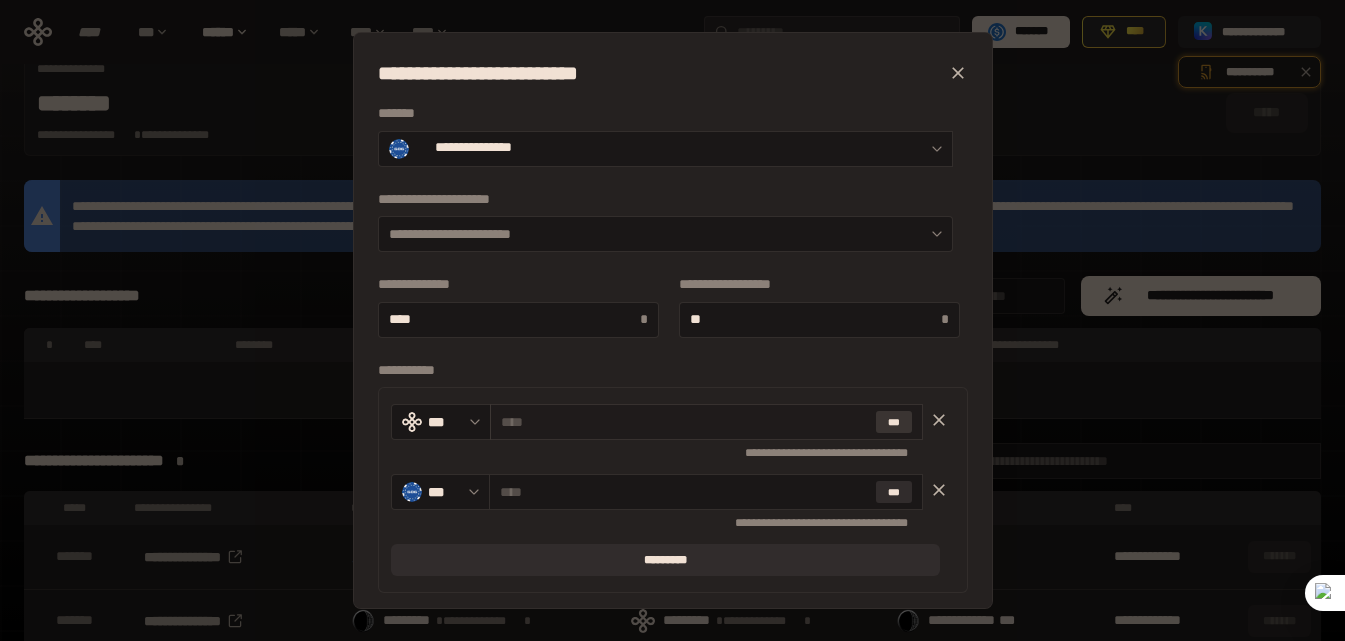click on "***" at bounding box center (894, 422) 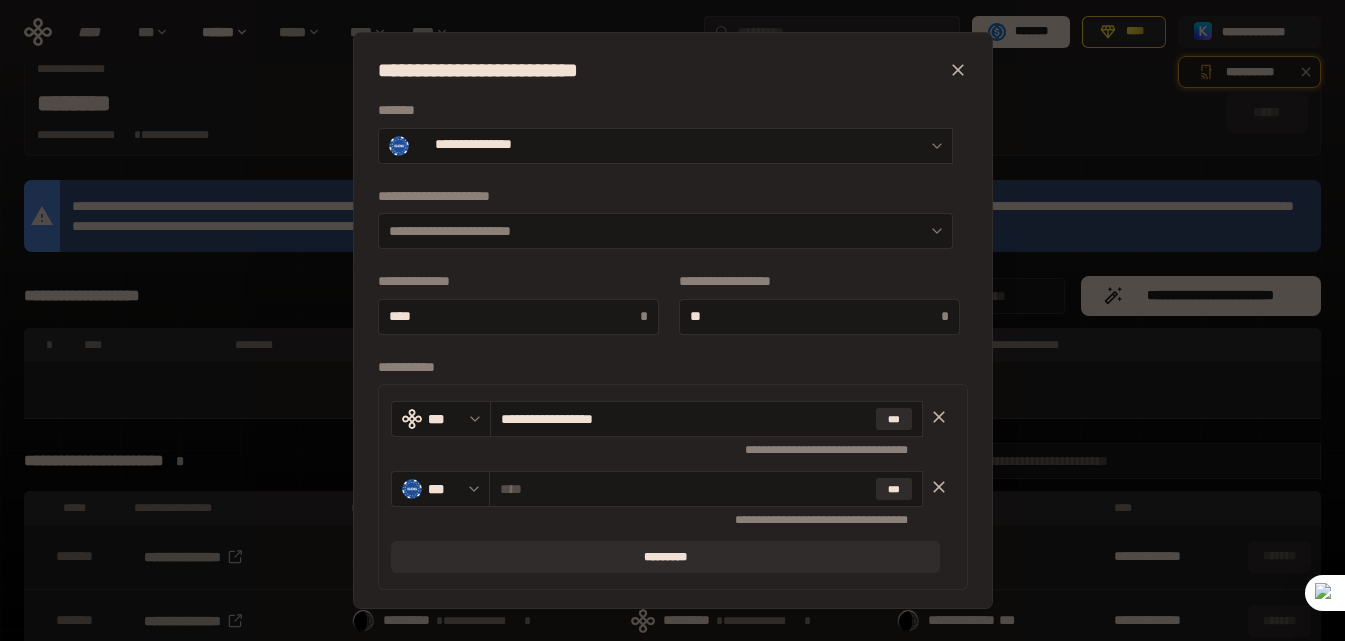 scroll, scrollTop: 0, scrollLeft: 0, axis: both 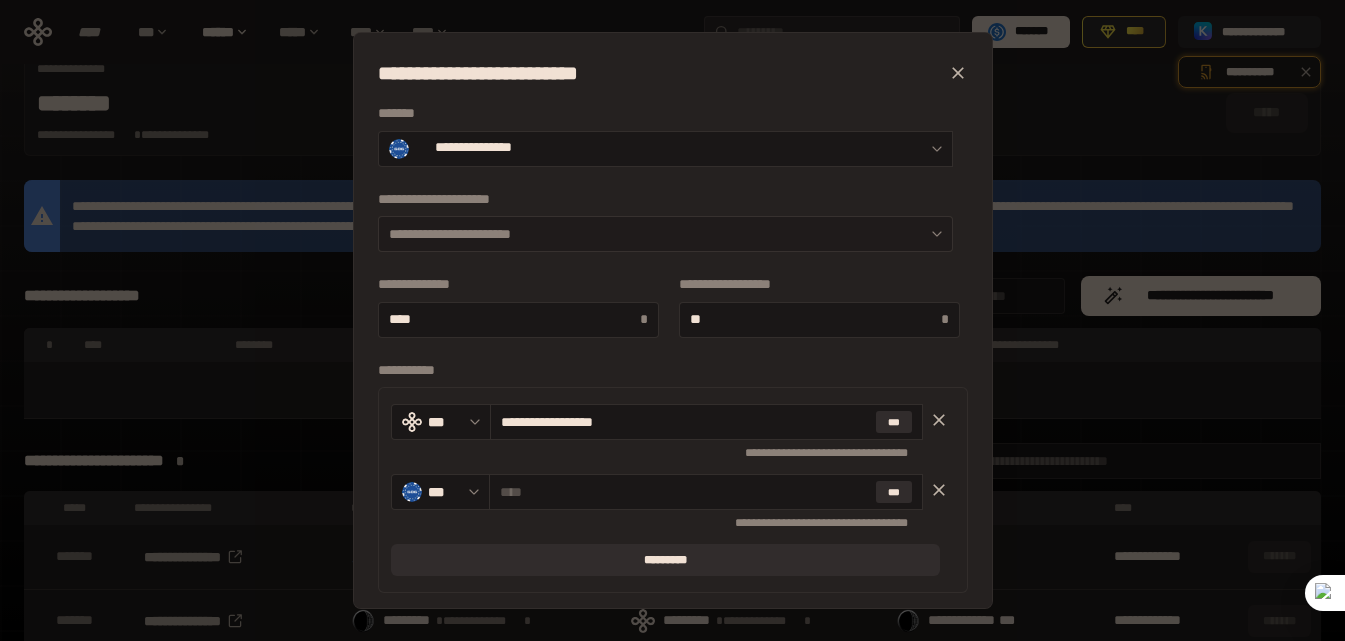 click at bounding box center [932, 234] 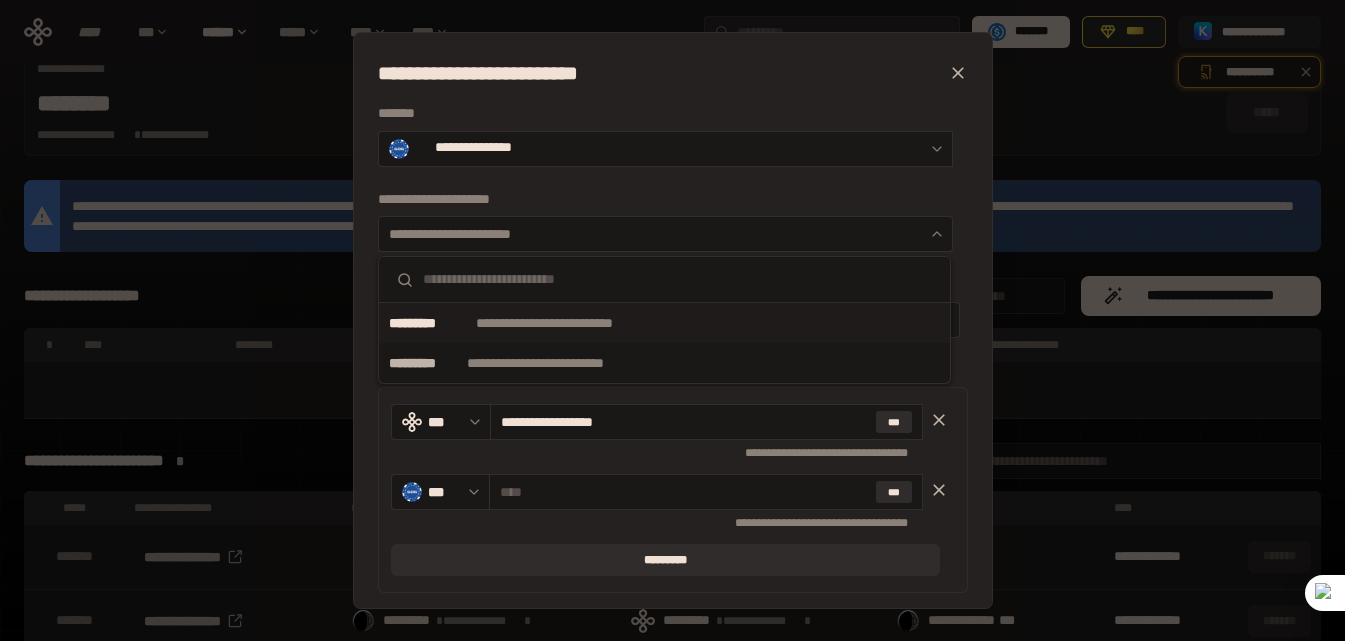 click on "**********" at bounding box center (575, 323) 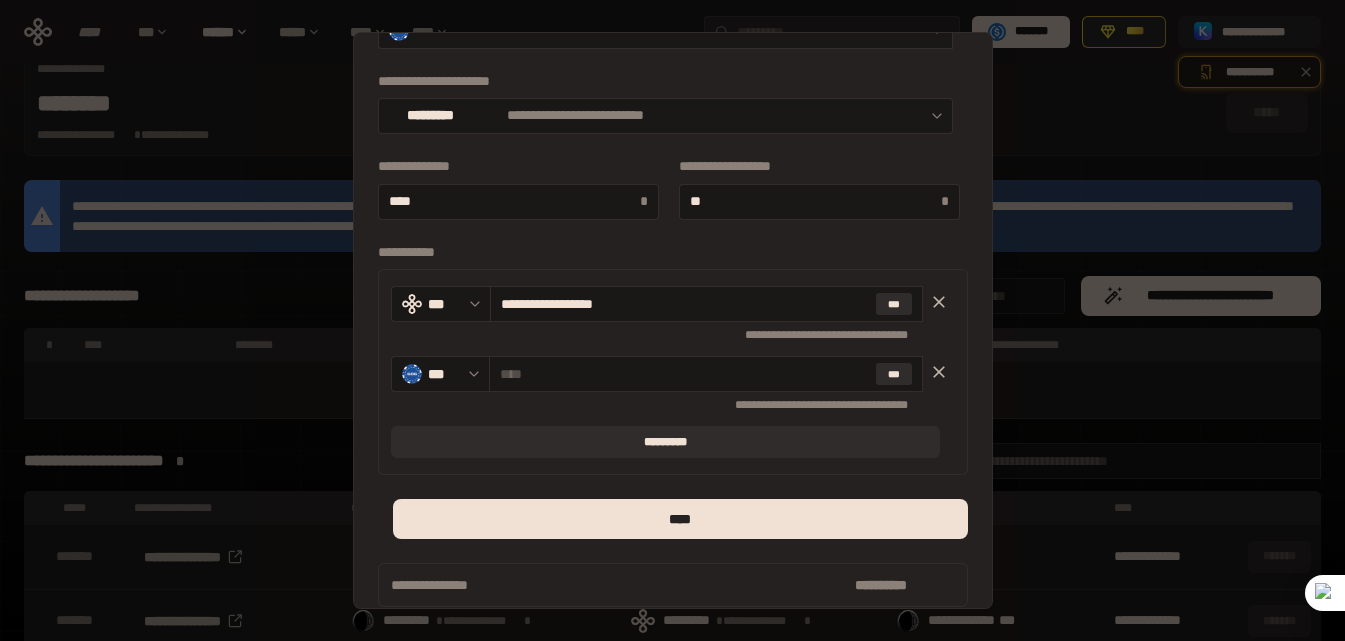 scroll, scrollTop: 141, scrollLeft: 0, axis: vertical 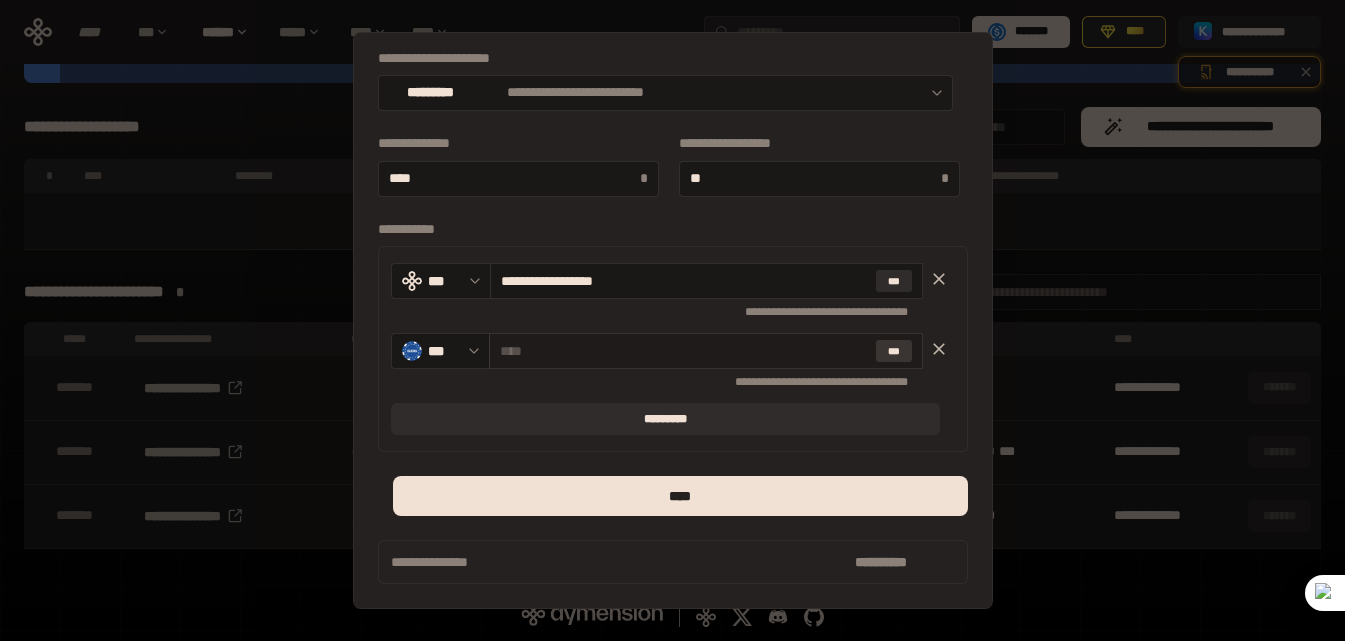 click on "***" at bounding box center [894, 351] 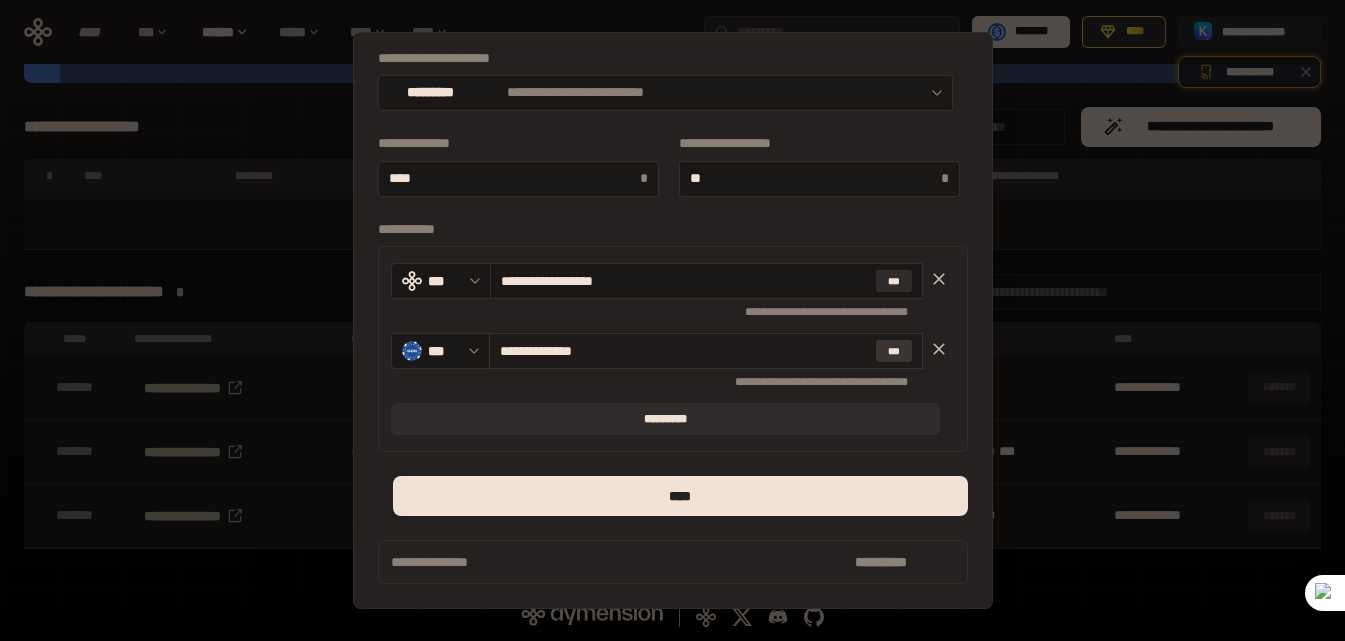 type on "**********" 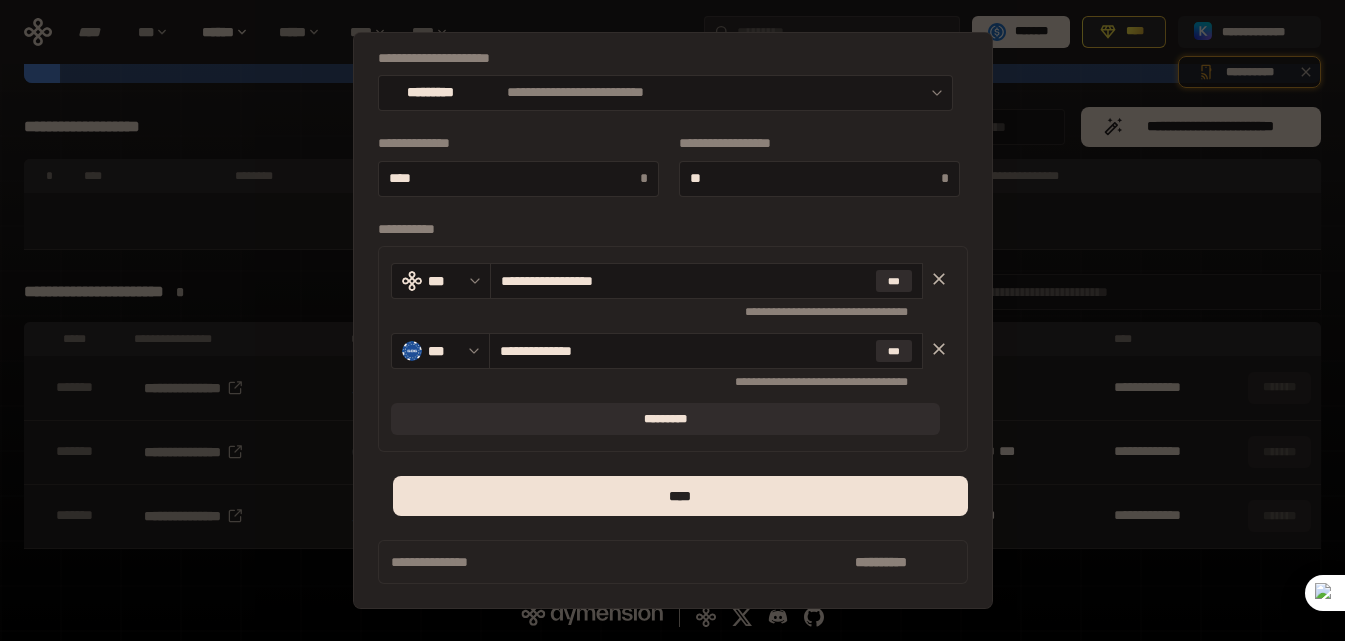 scroll, scrollTop: 0, scrollLeft: 0, axis: both 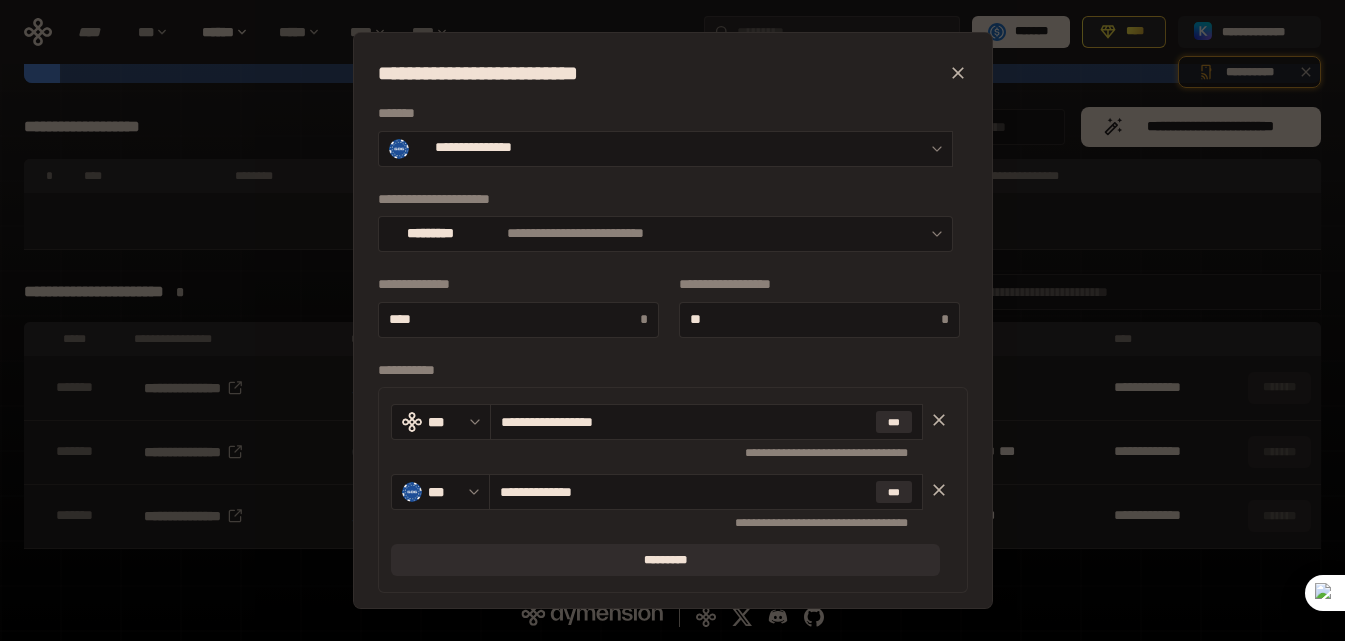 click 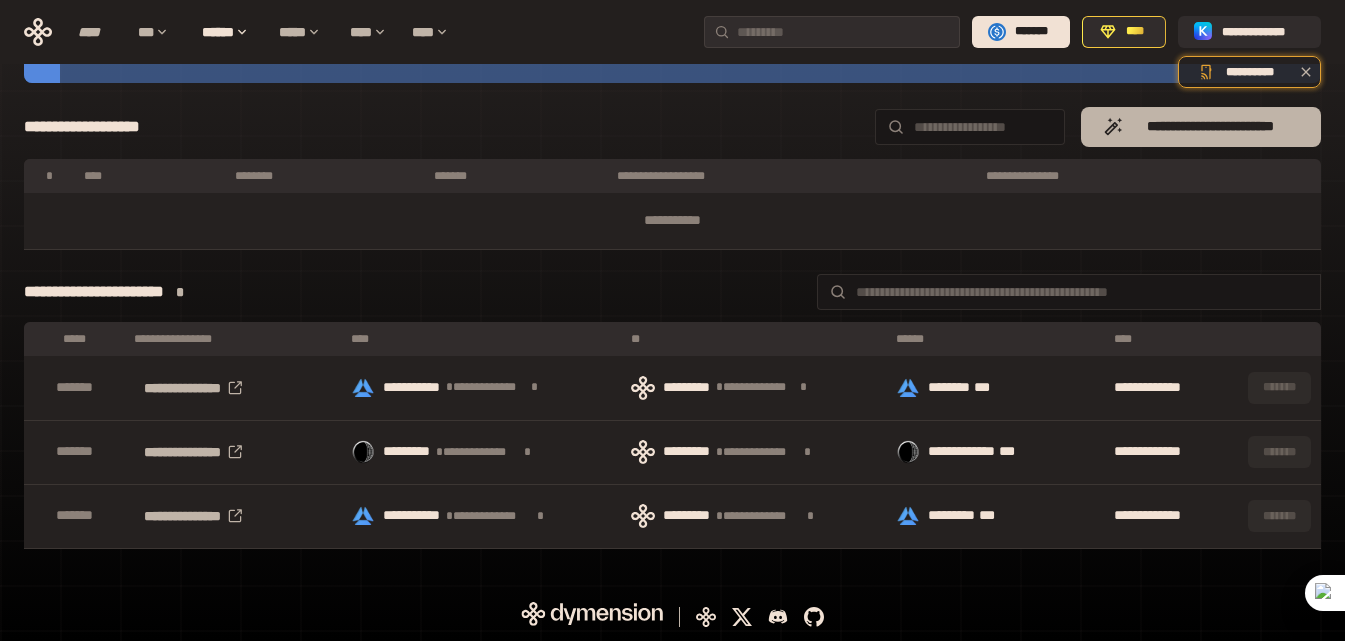 click on "**********" at bounding box center (1211, 127) 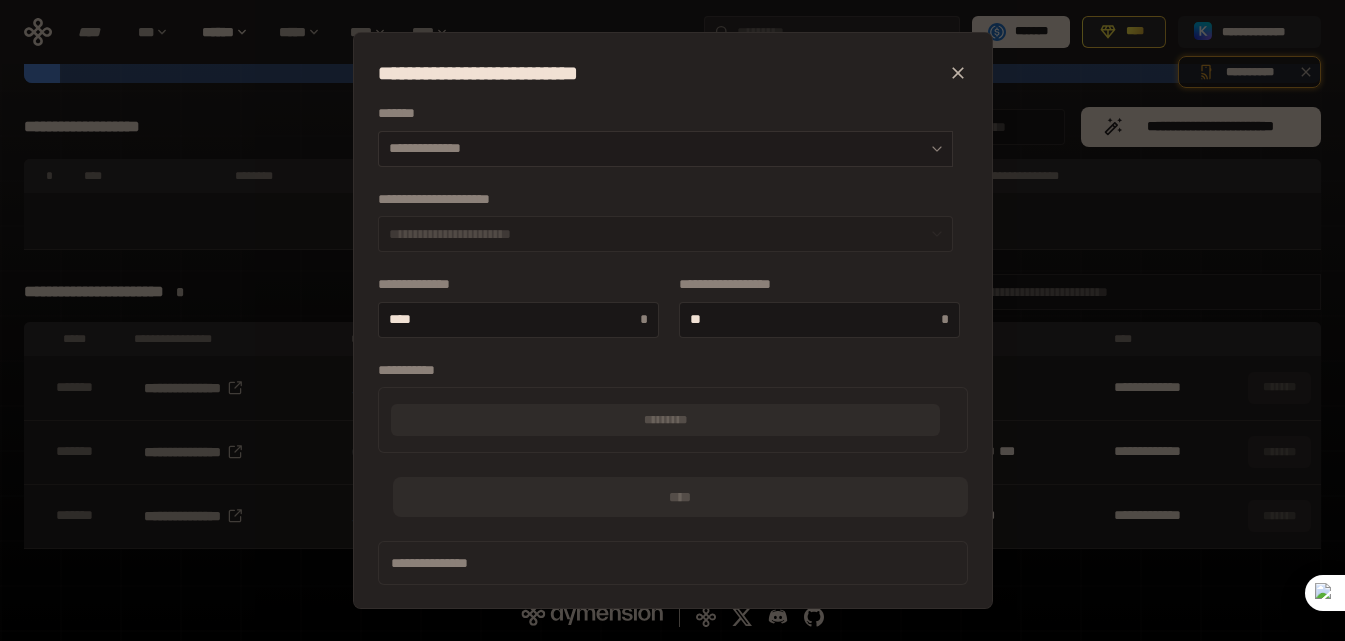 click on "**********" at bounding box center [665, 149] 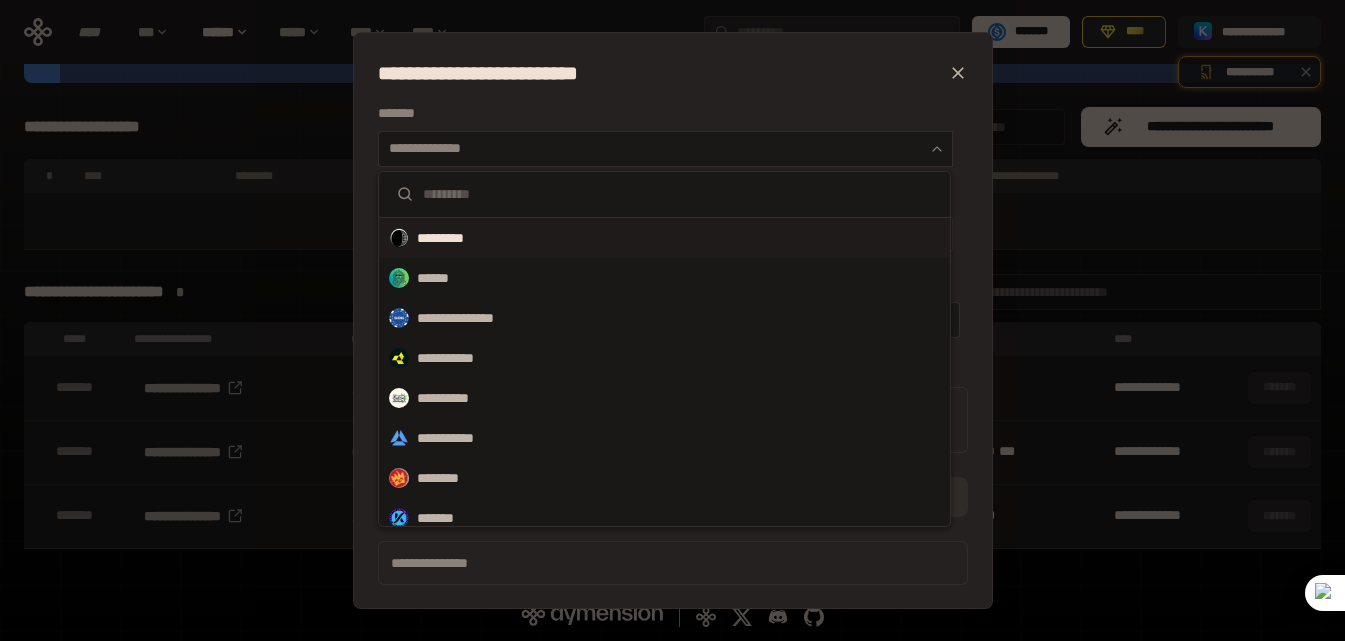 click on "*********" at bounding box center (664, 238) 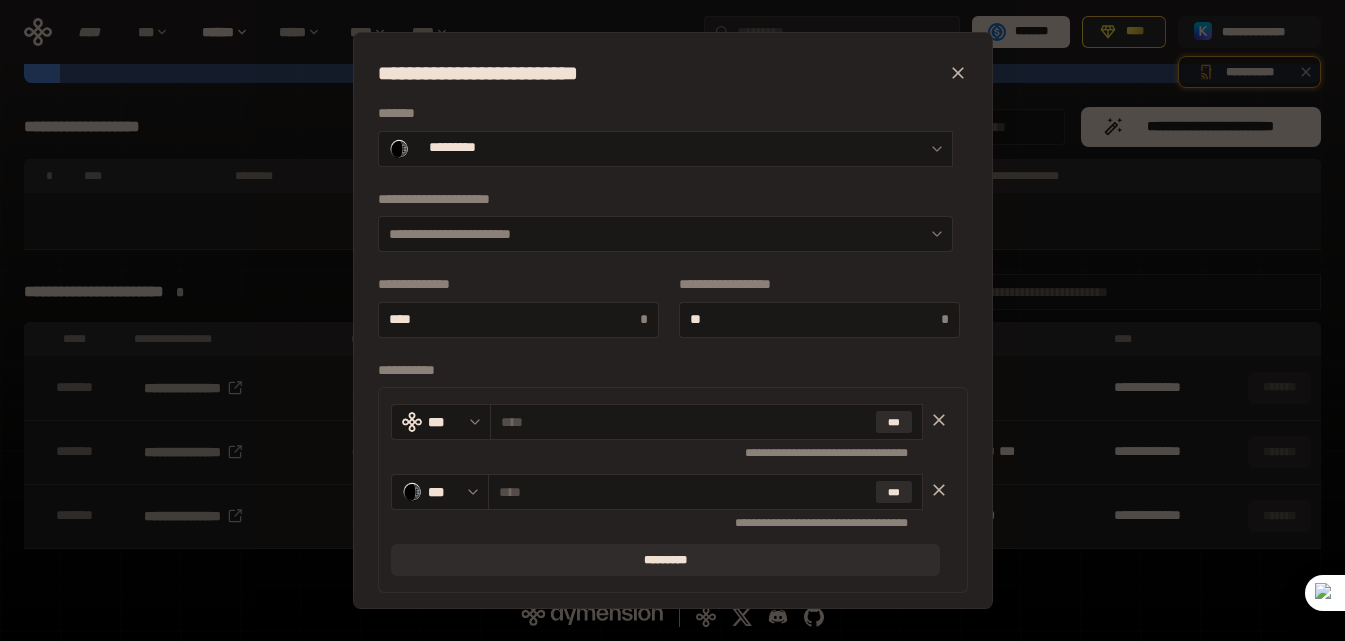 click on "**********" at bounding box center [665, 234] 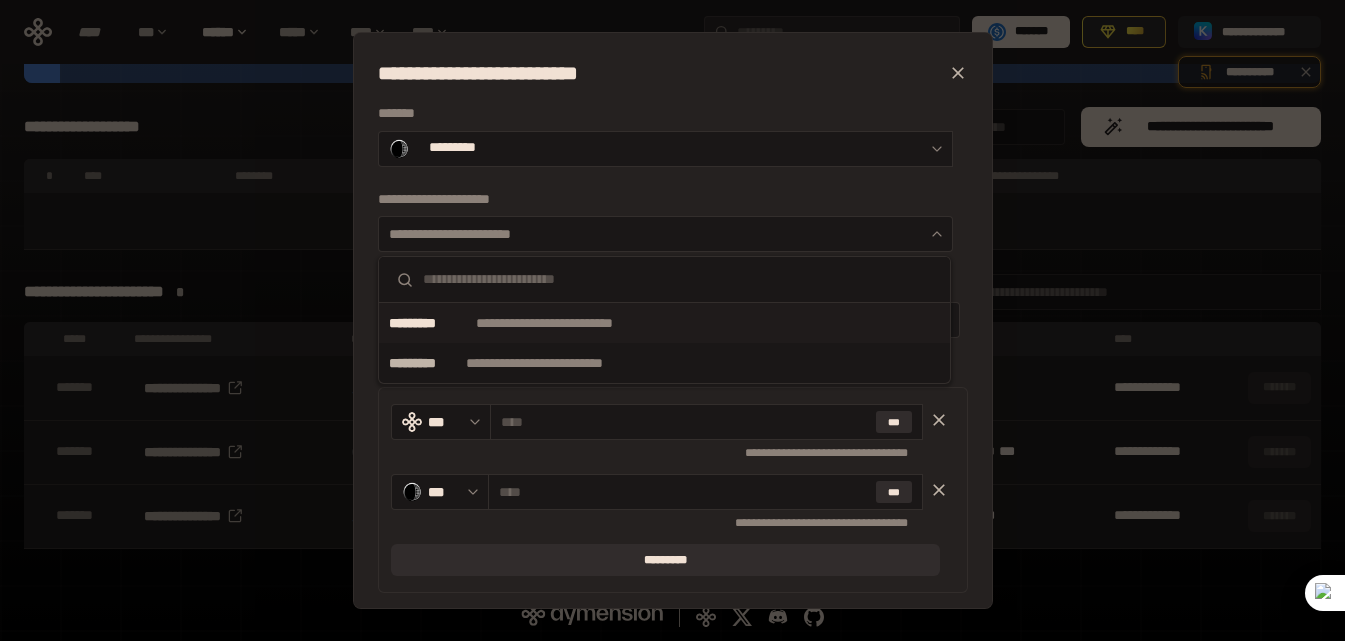 click on "**********" at bounding box center (575, 323) 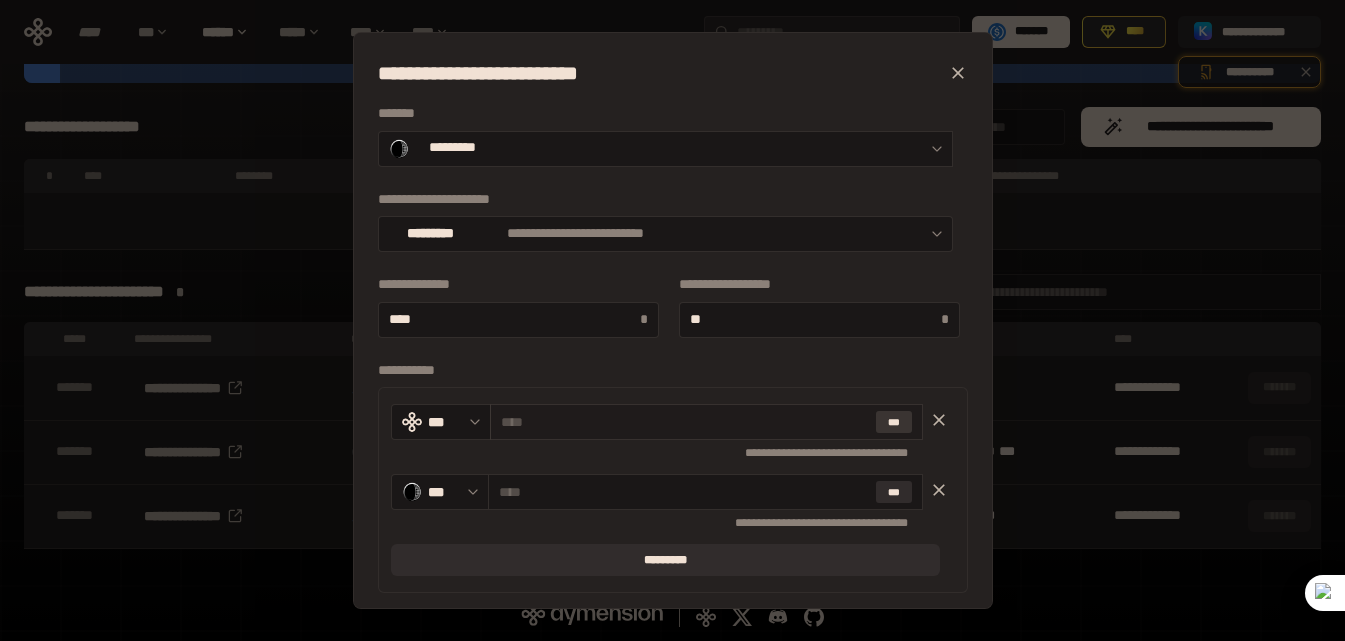 click on "***" at bounding box center [894, 422] 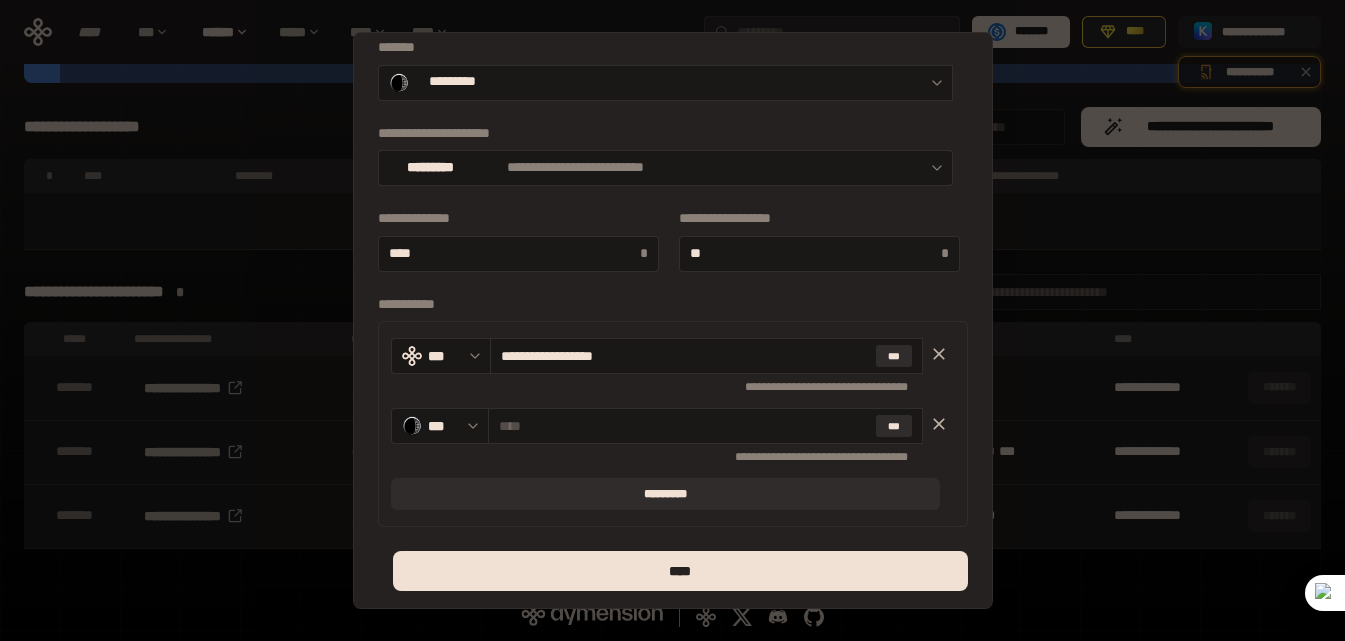 scroll, scrollTop: 100, scrollLeft: 0, axis: vertical 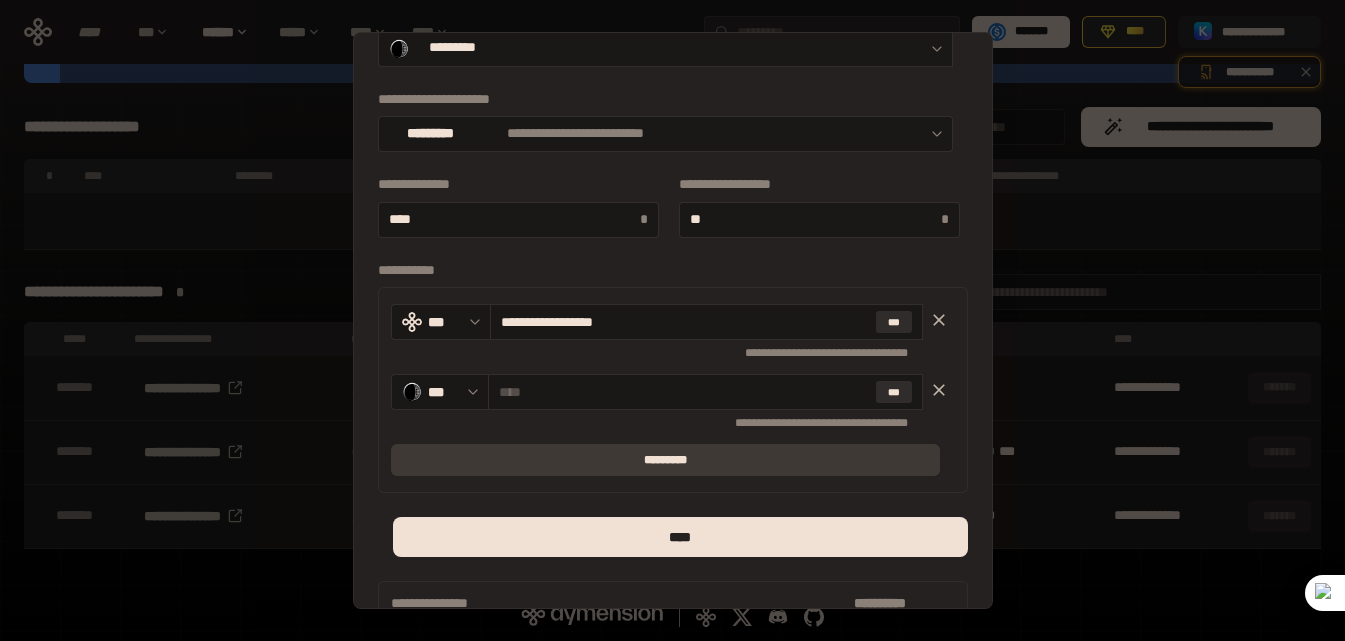 click on "*********" at bounding box center [665, 460] 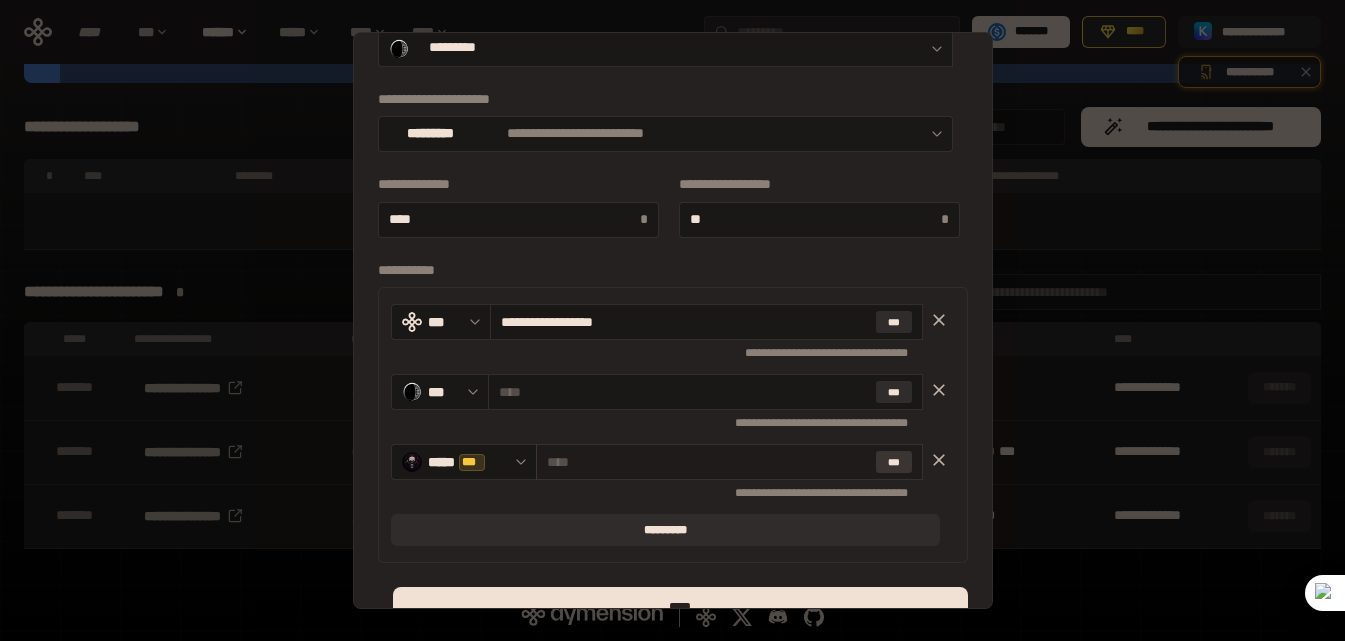 click on "***" at bounding box center [894, 462] 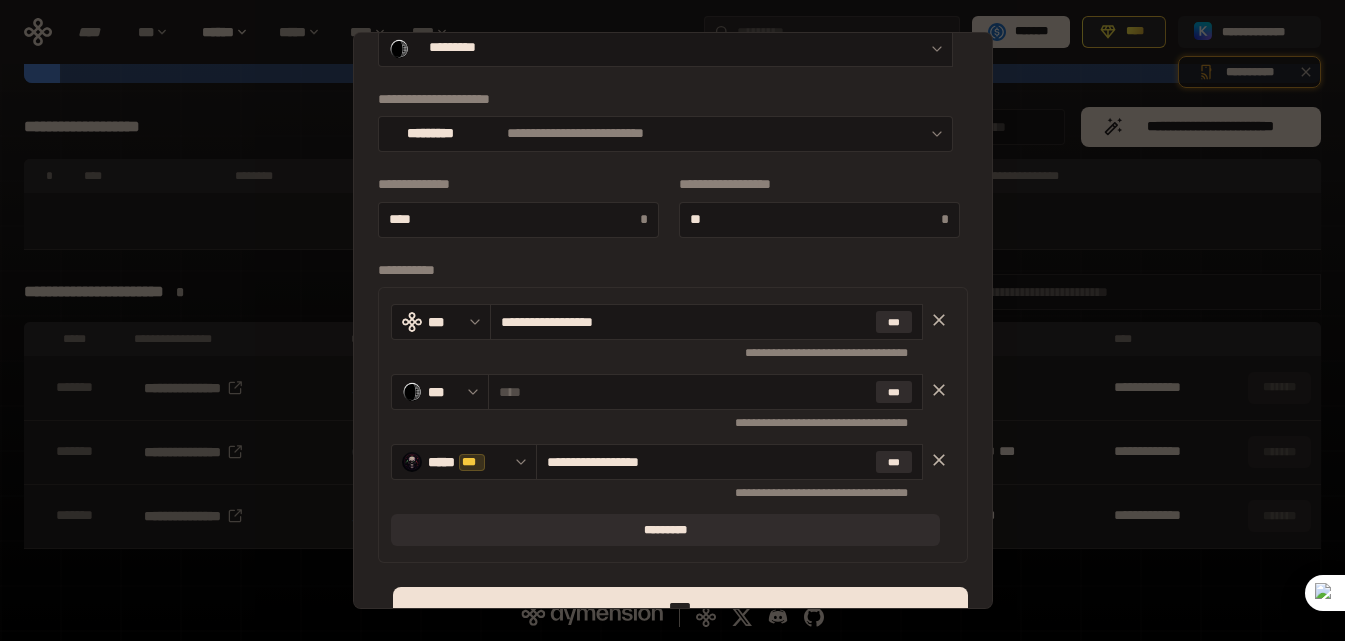 scroll, scrollTop: 211, scrollLeft: 0, axis: vertical 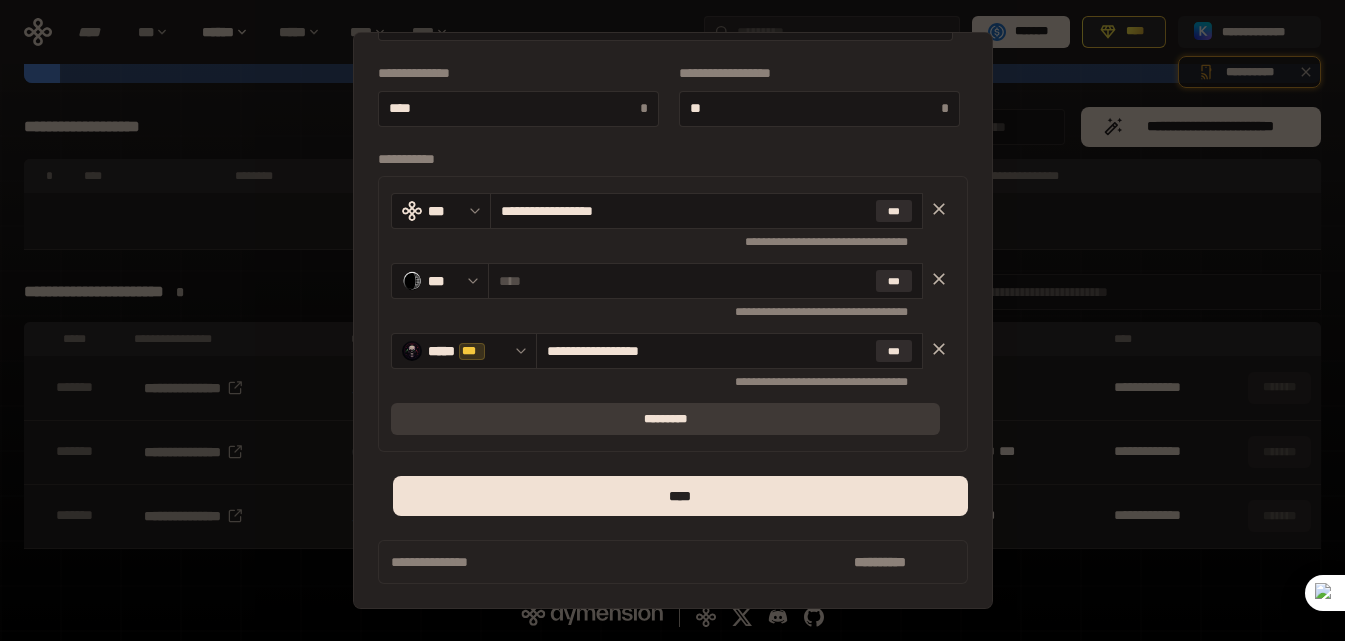click on "*********" at bounding box center (665, 419) 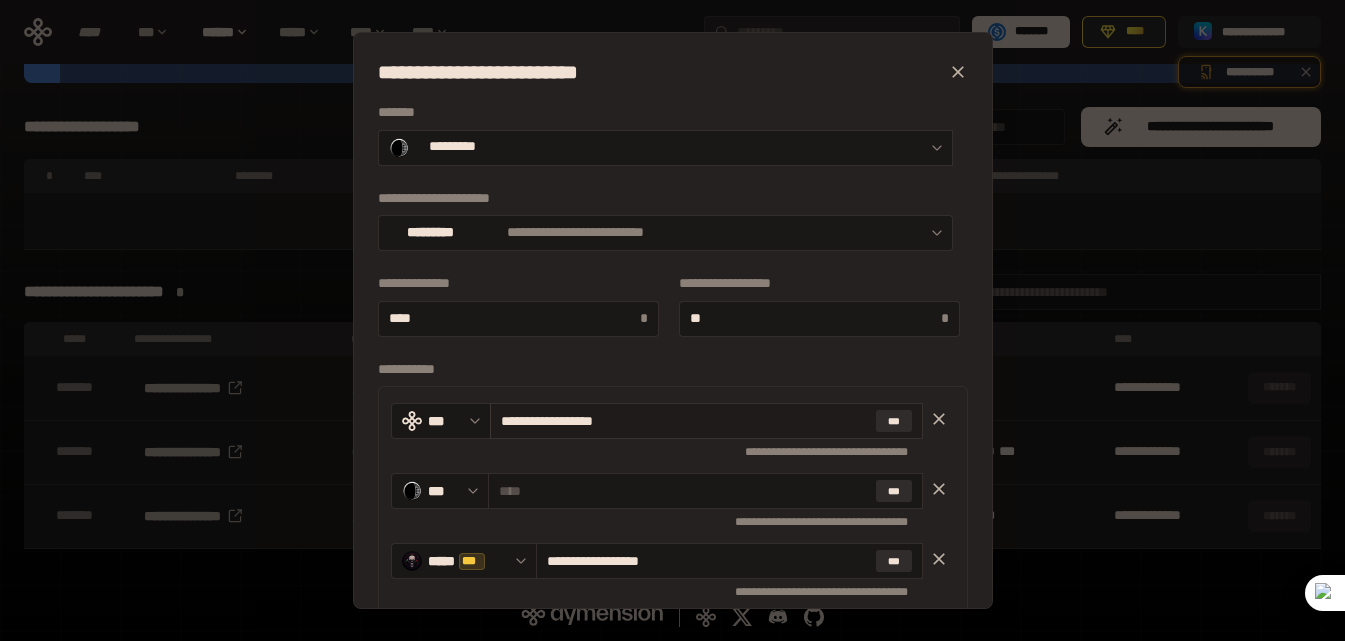 scroll, scrollTop: 0, scrollLeft: 0, axis: both 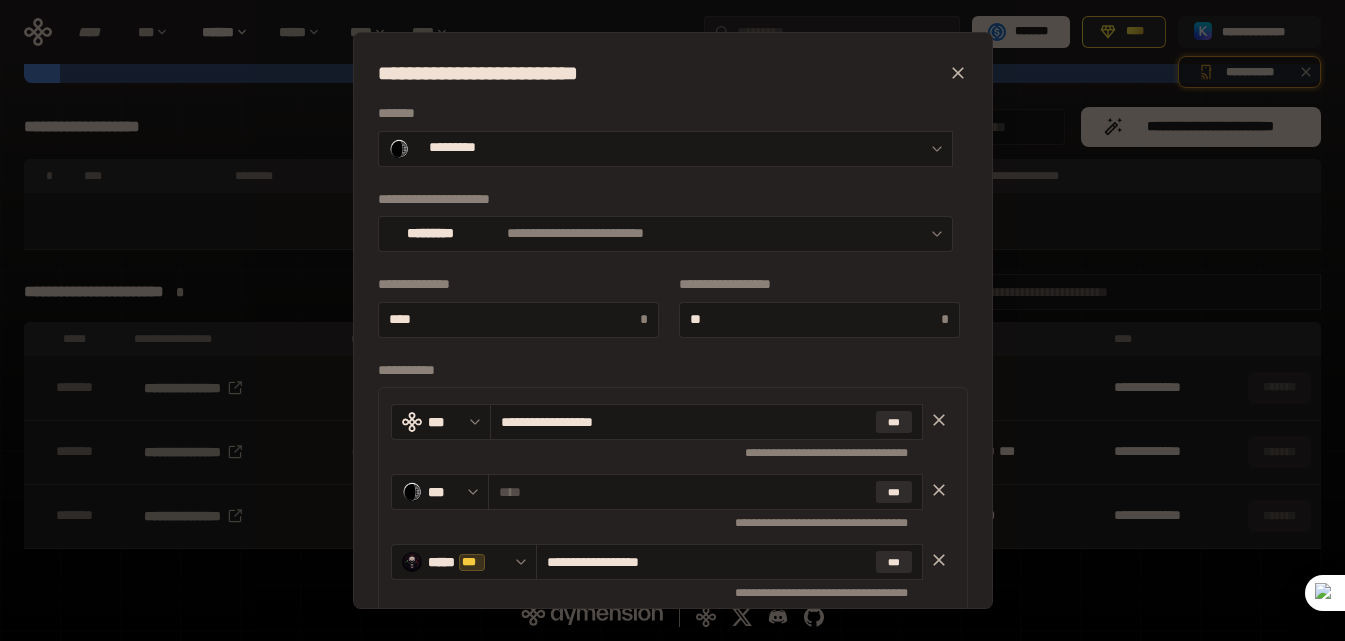 click 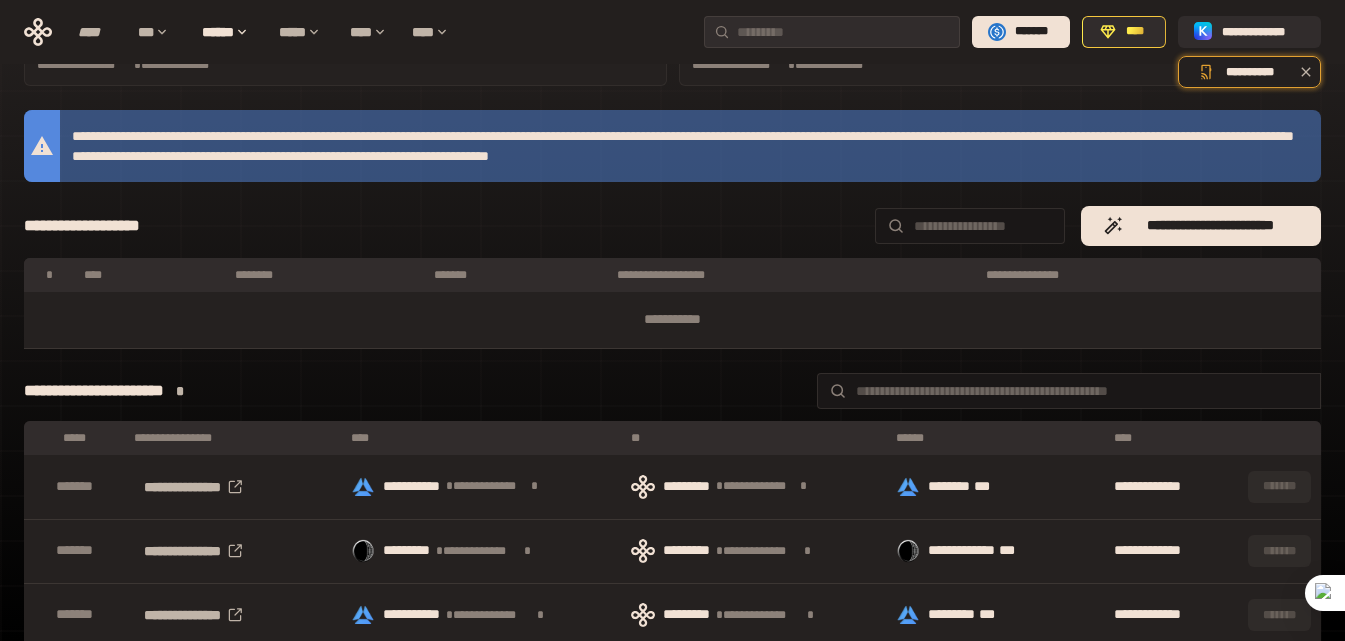 scroll, scrollTop: 127, scrollLeft: 0, axis: vertical 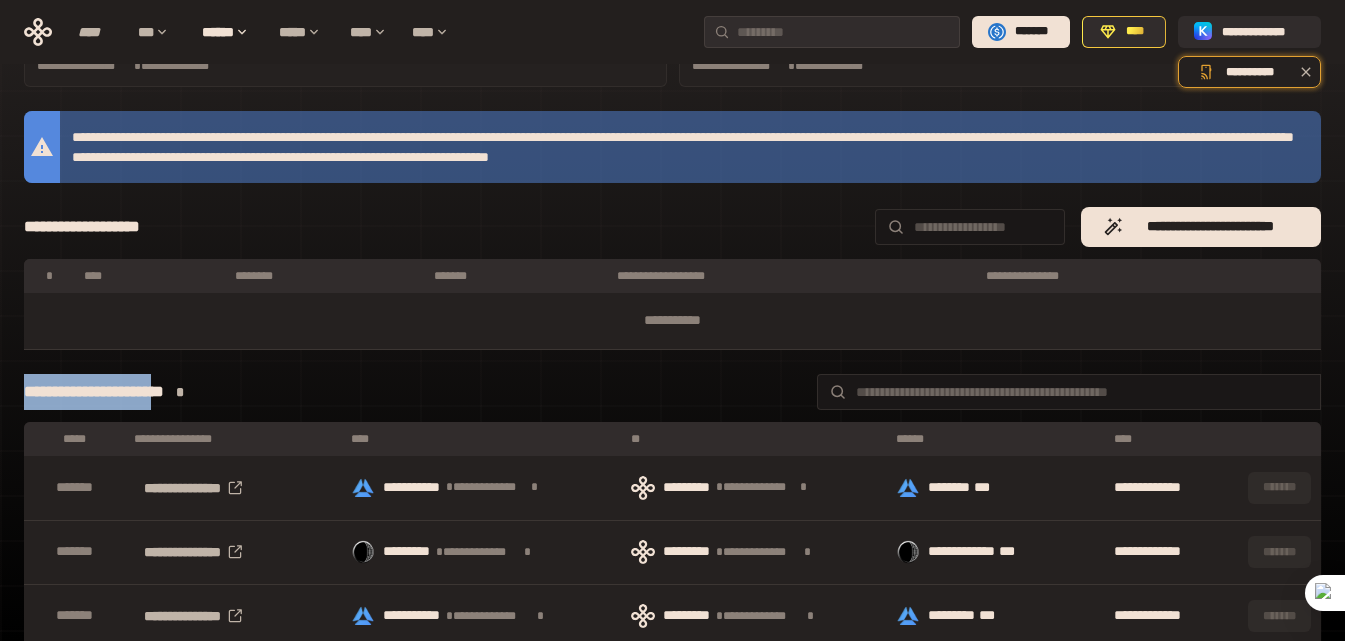 drag, startPoint x: 27, startPoint y: 391, endPoint x: 200, endPoint y: 408, distance: 173.83325 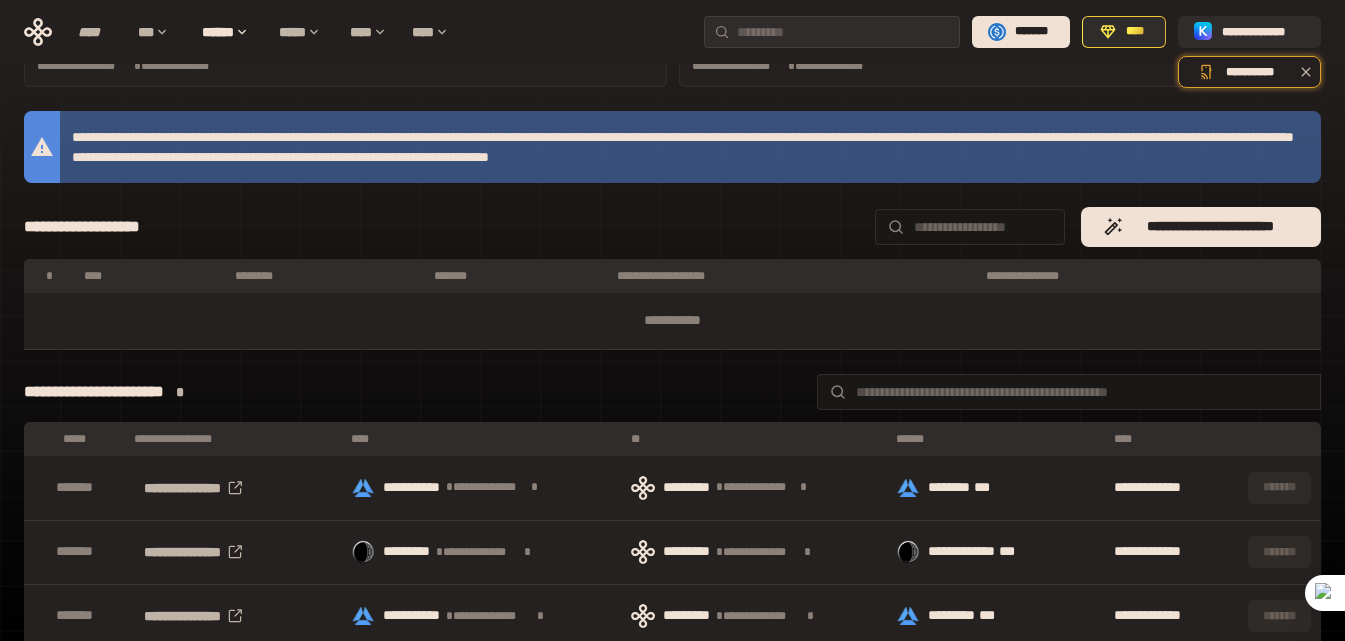 click on "**********" at bounding box center (672, 315) 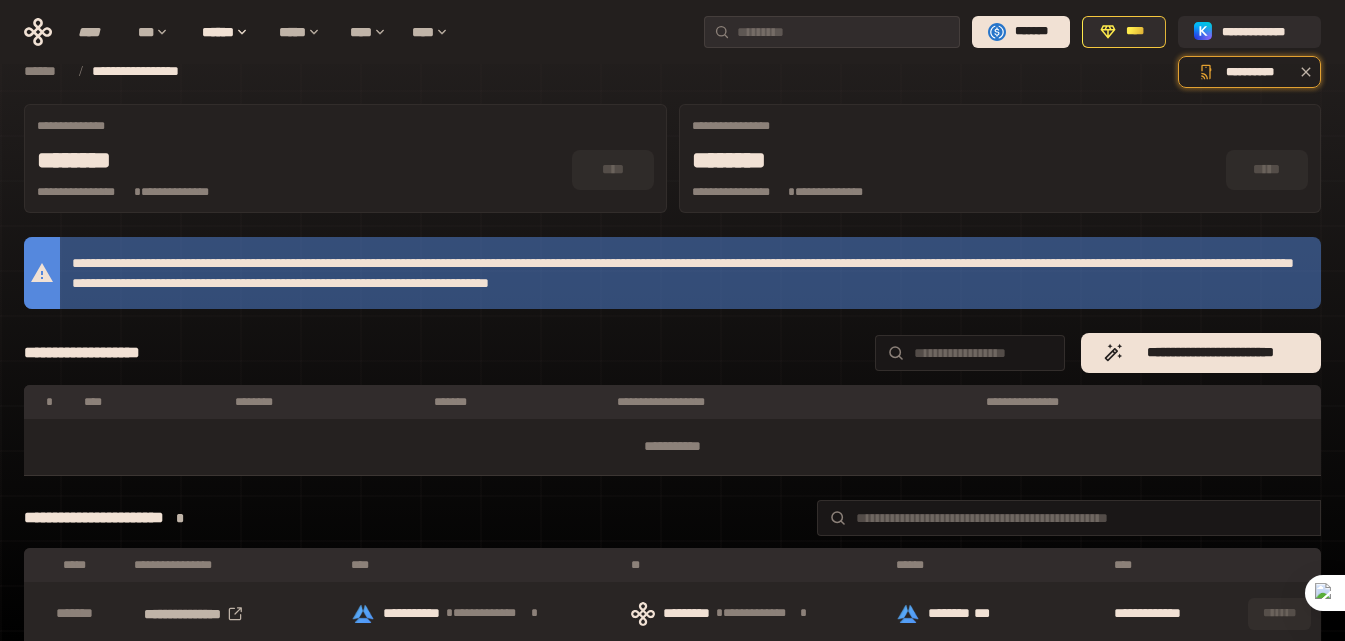 scroll, scrollTop: 0, scrollLeft: 0, axis: both 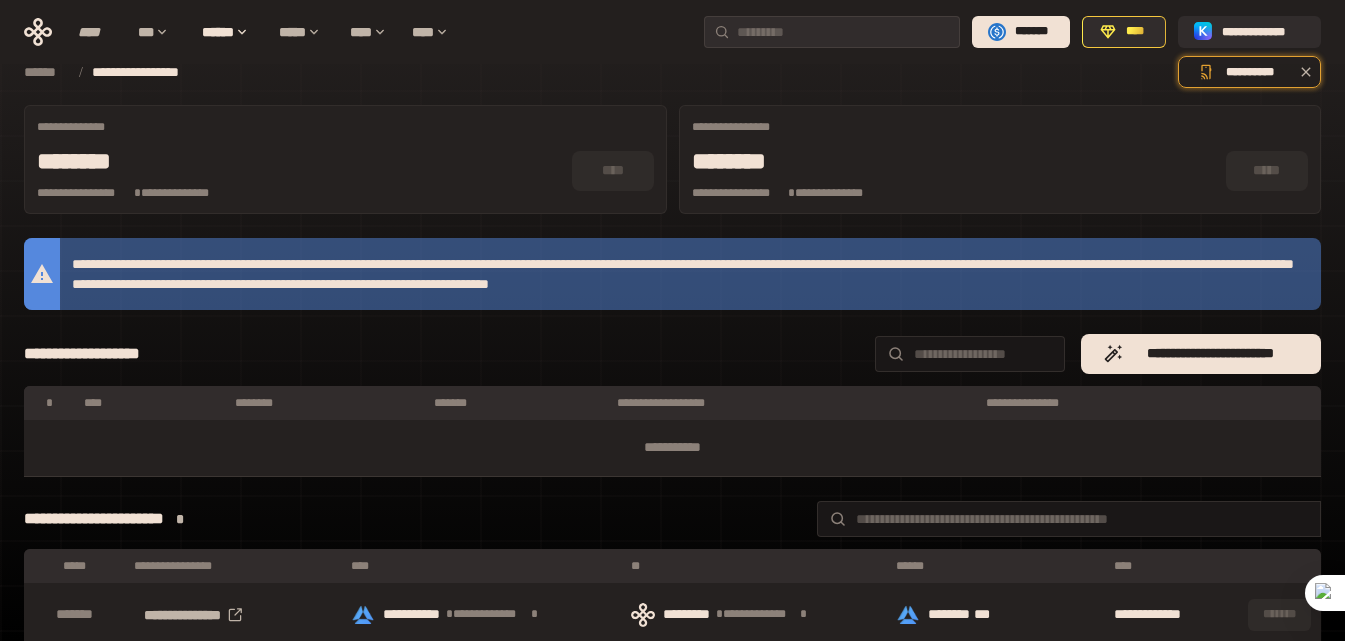 click on "******" at bounding box center [46, 72] 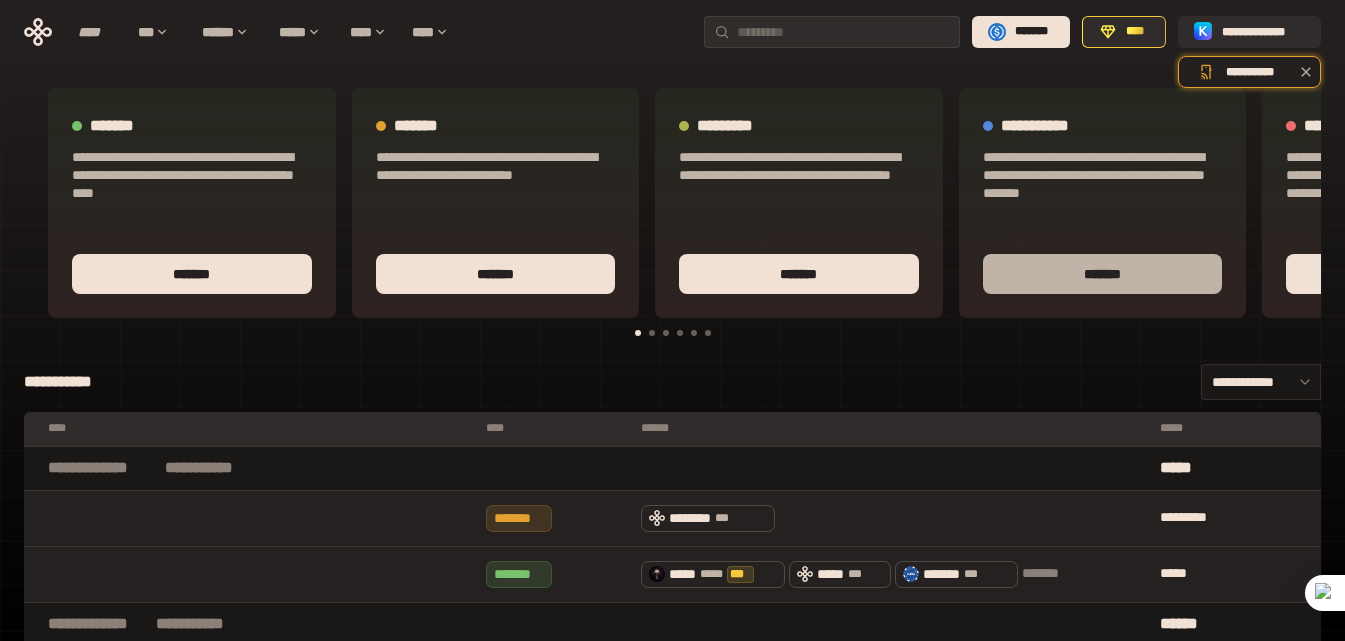 click on "*******" at bounding box center [1103, 274] 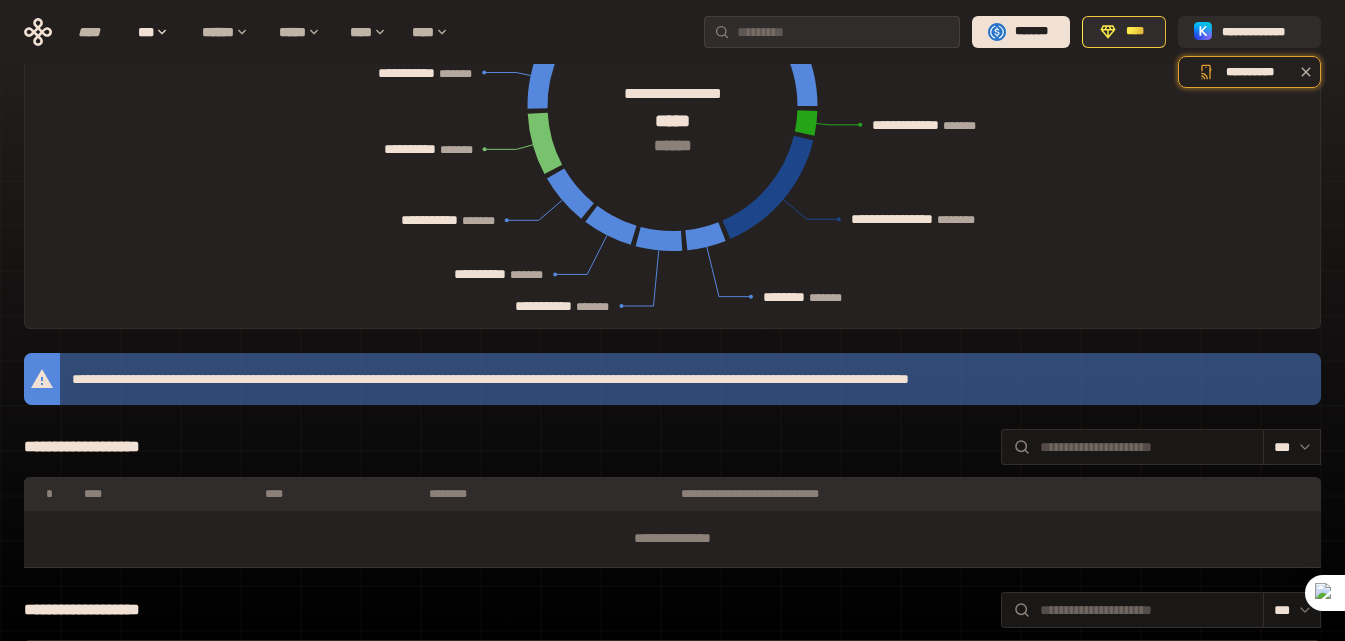 scroll, scrollTop: 300, scrollLeft: 0, axis: vertical 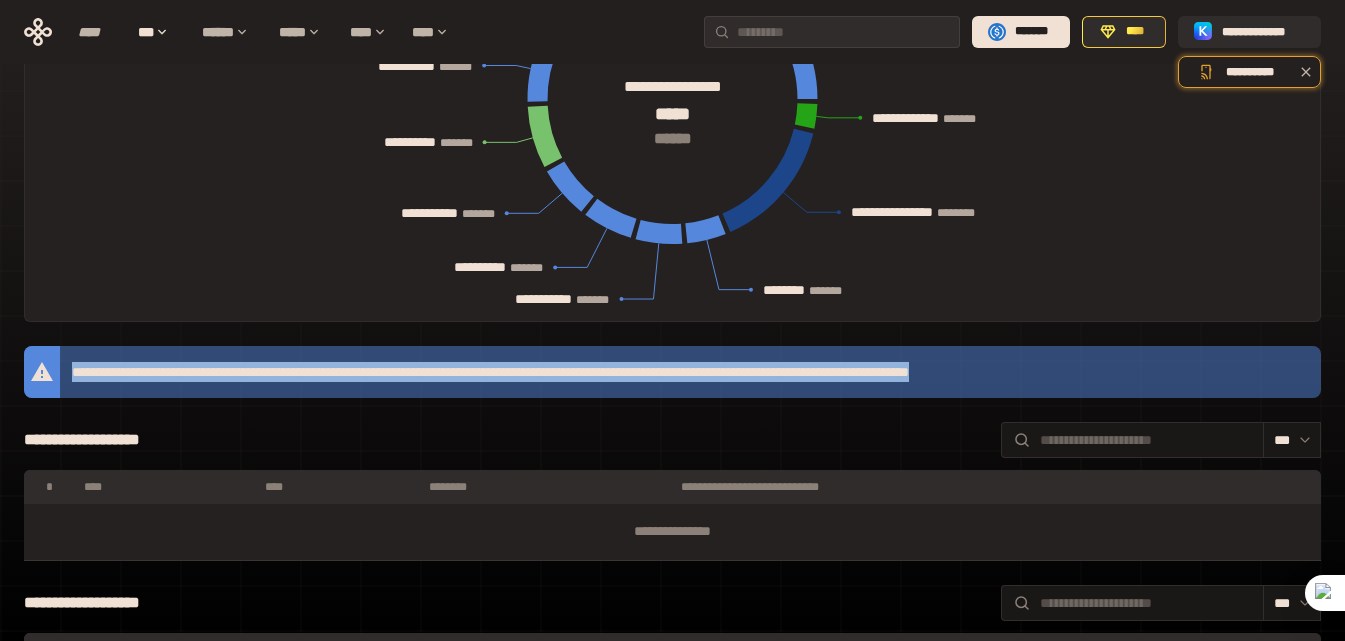 drag, startPoint x: 1205, startPoint y: 372, endPoint x: 73, endPoint y: 371, distance: 1132.0005 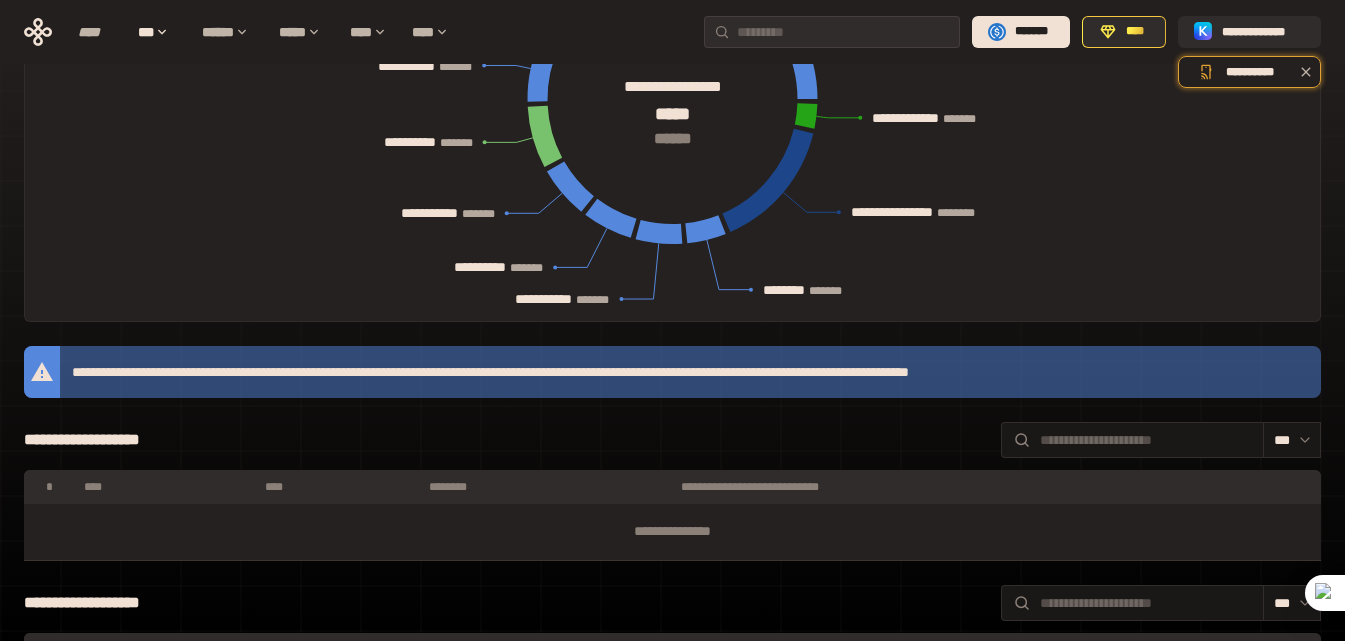 click on "**********" 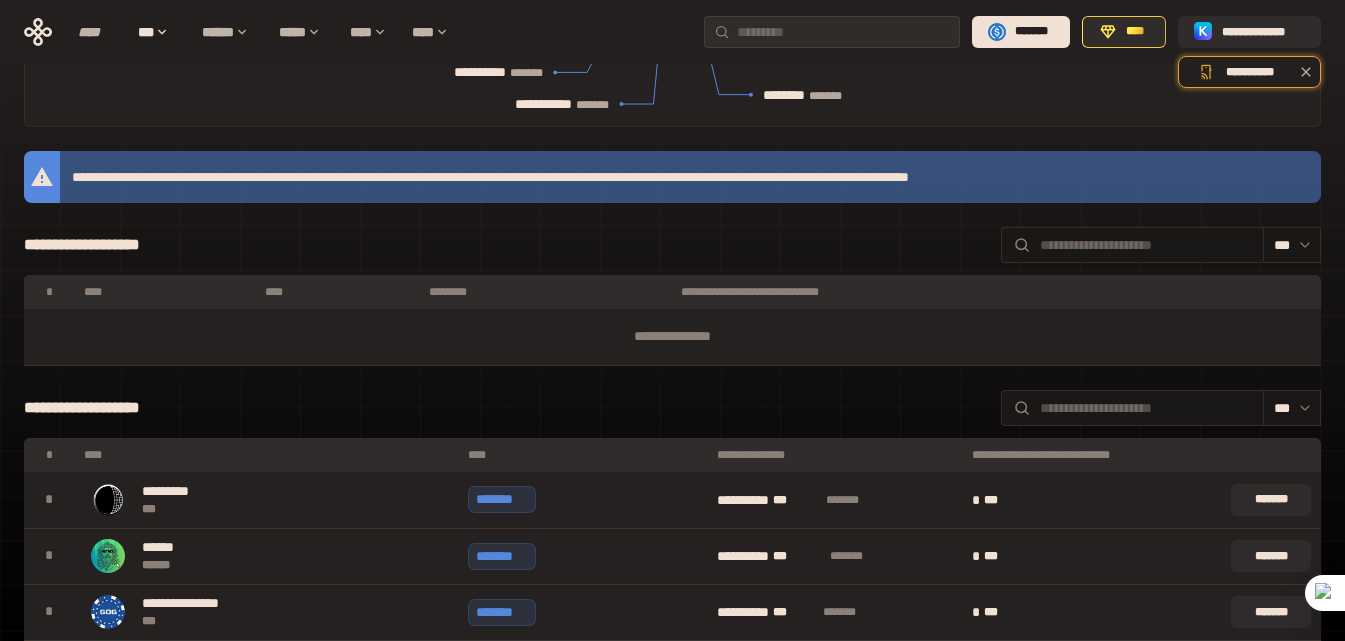 scroll, scrollTop: 600, scrollLeft: 0, axis: vertical 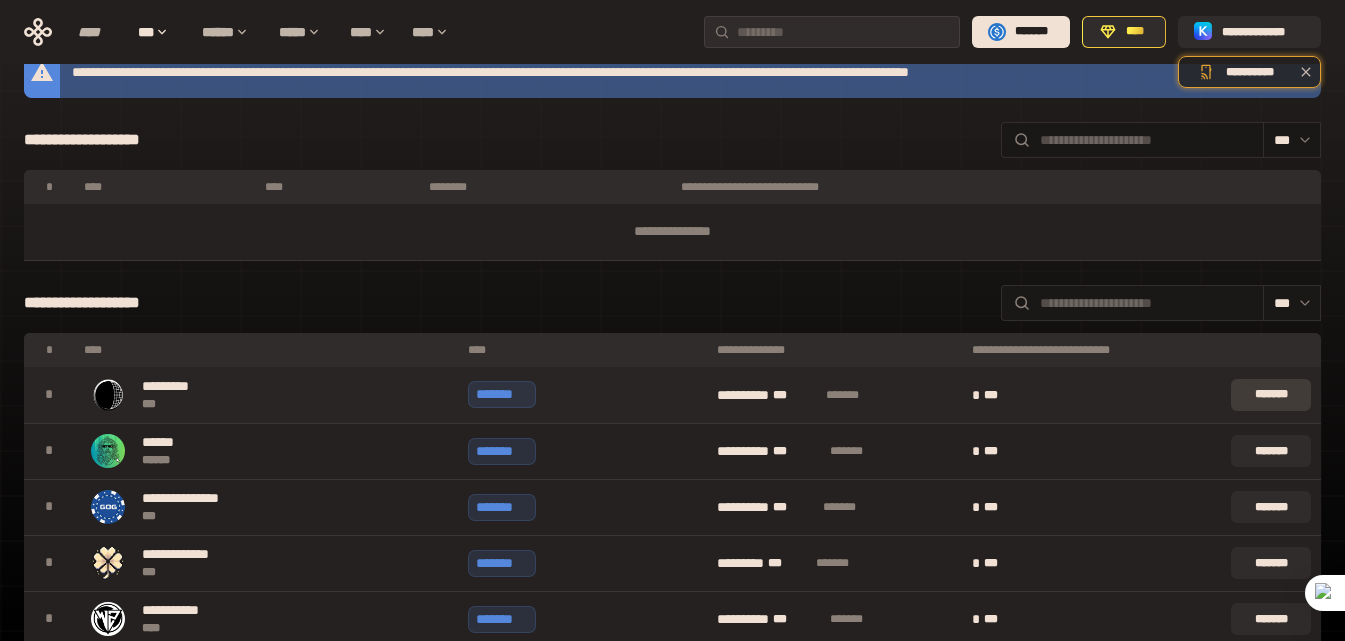 click on "*******" at bounding box center [1271, 395] 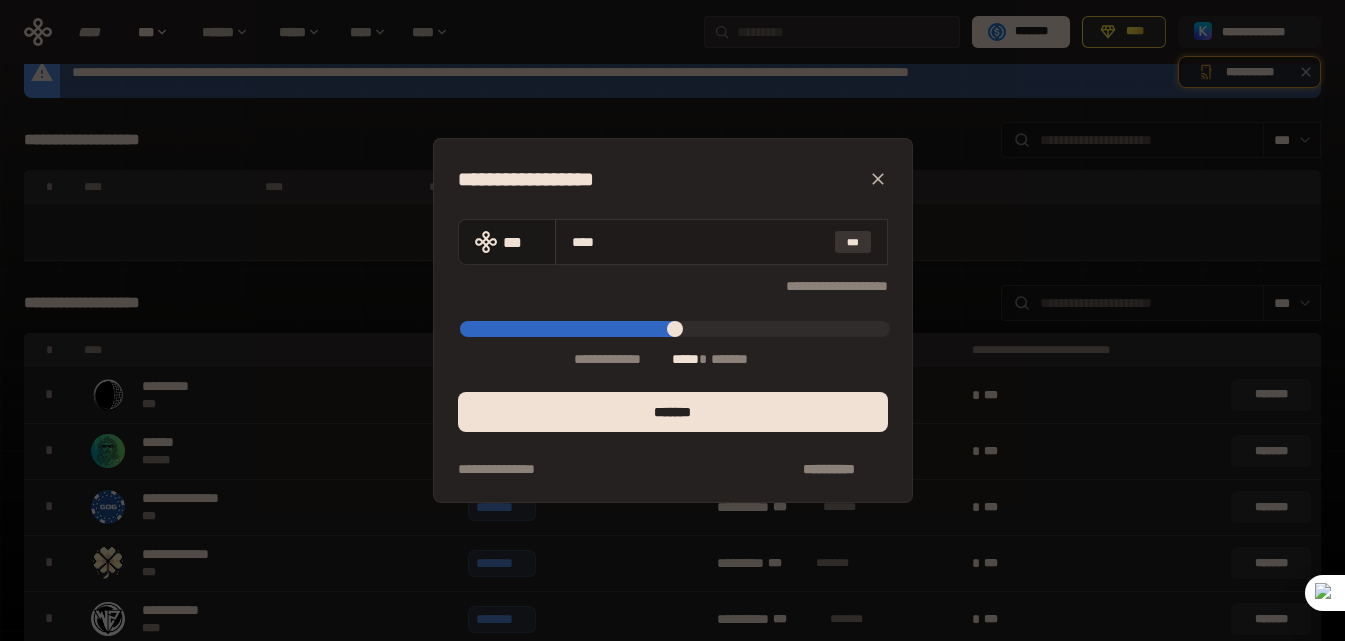 click on "***" at bounding box center [853, 242] 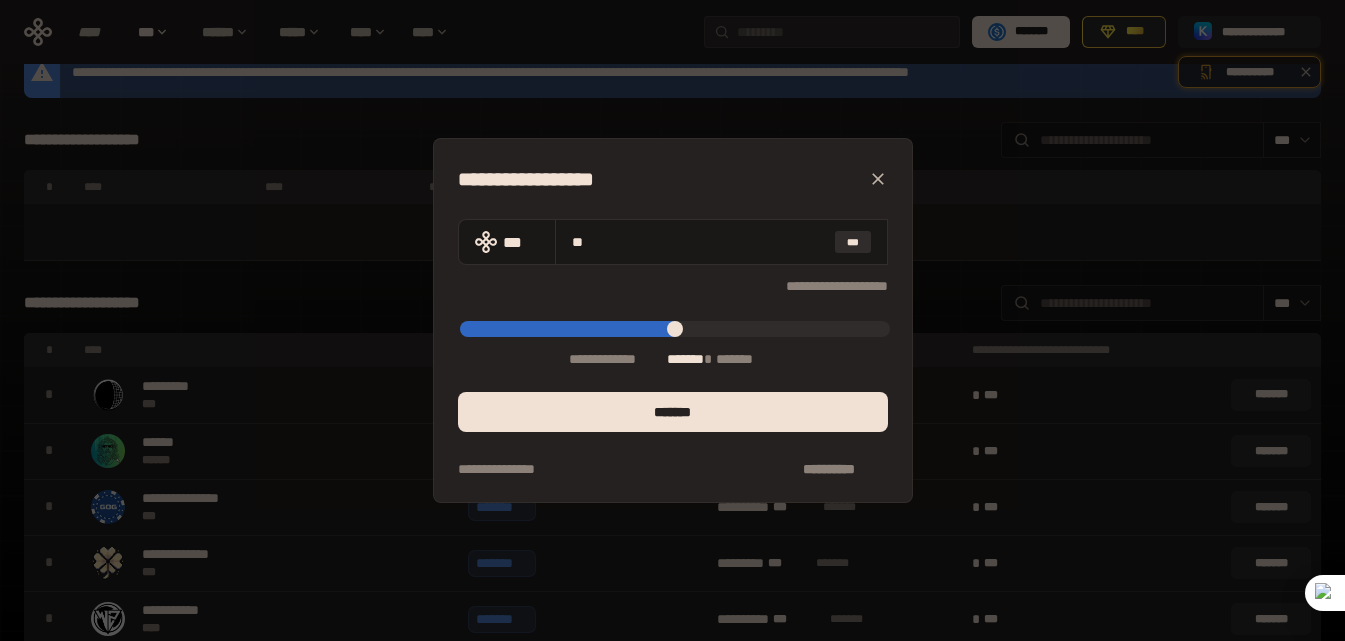 type on "*****" 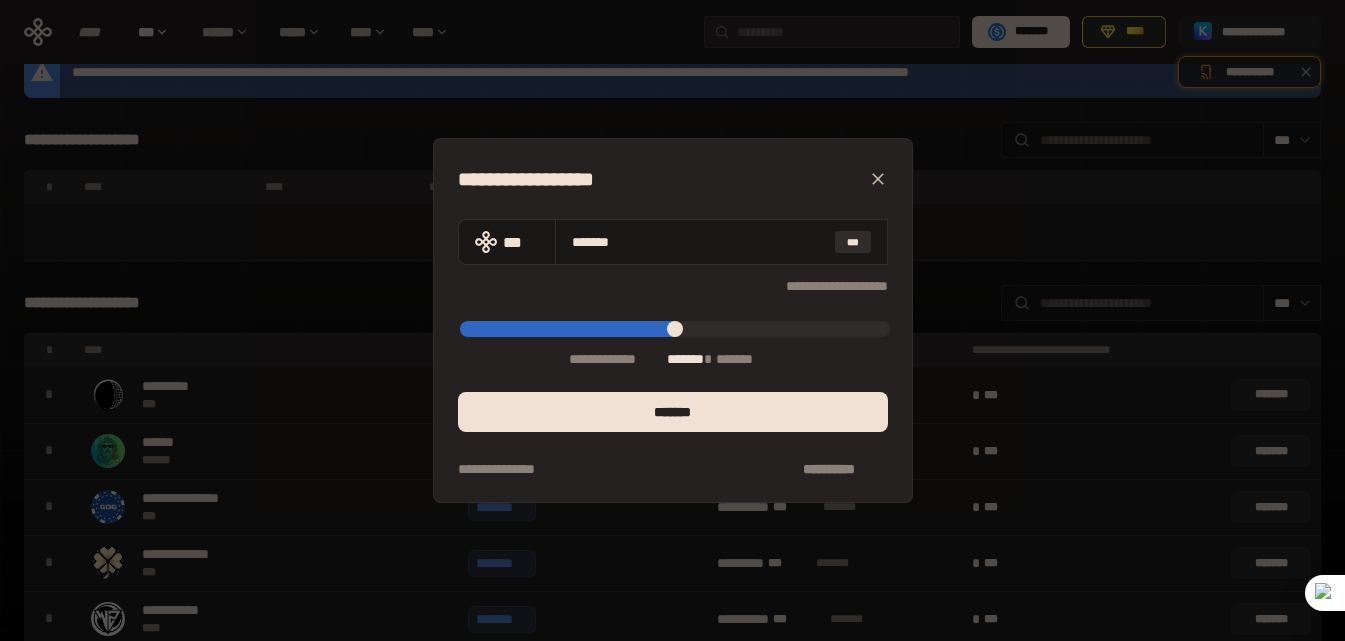 type on "*****" 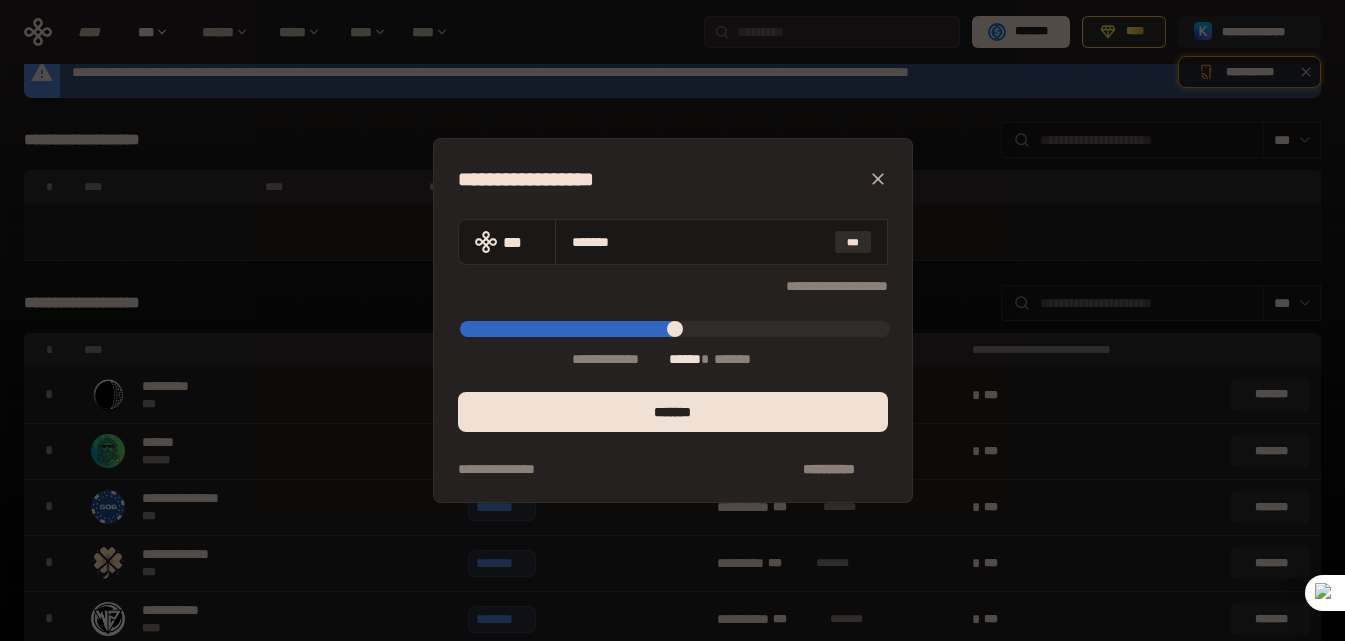 type on "*******" 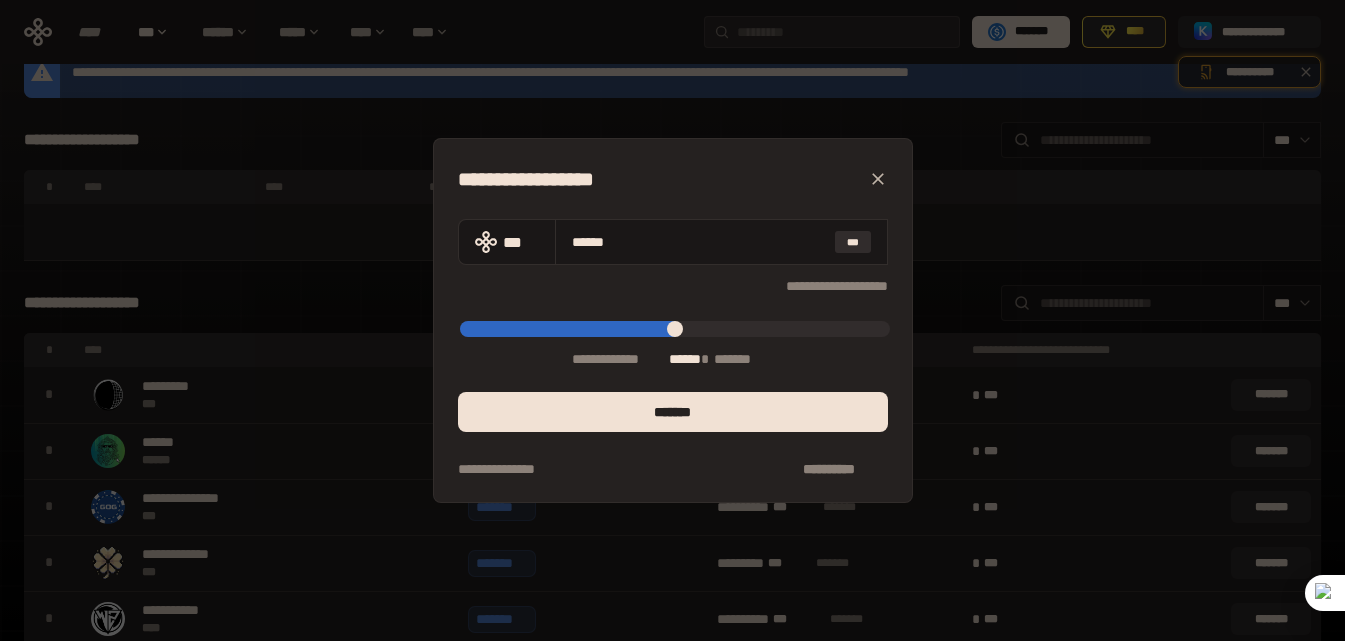 type on "*****" 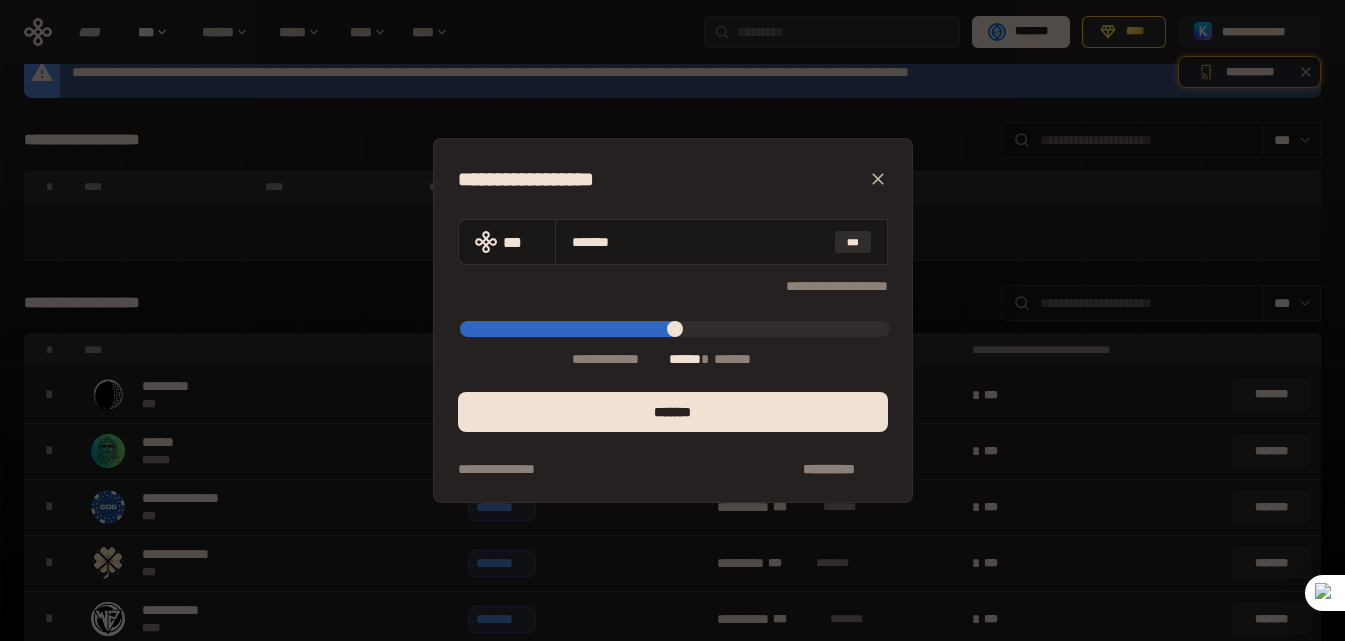 type on "*****" 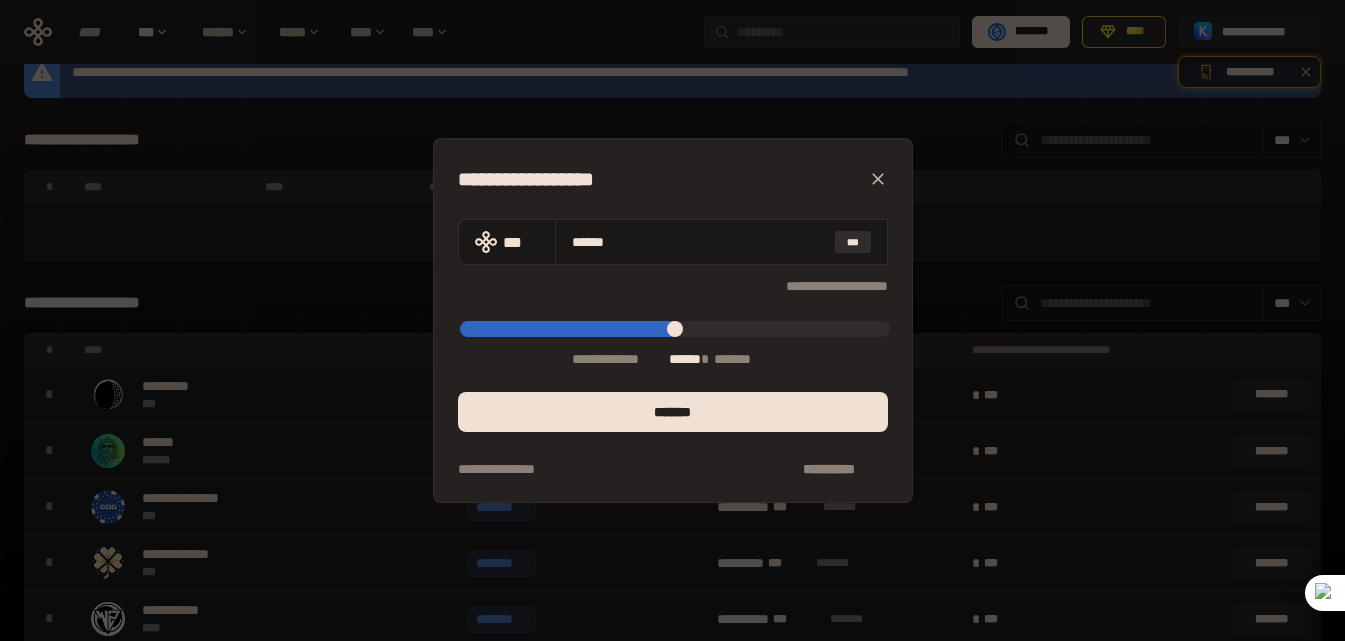 type on "*****" 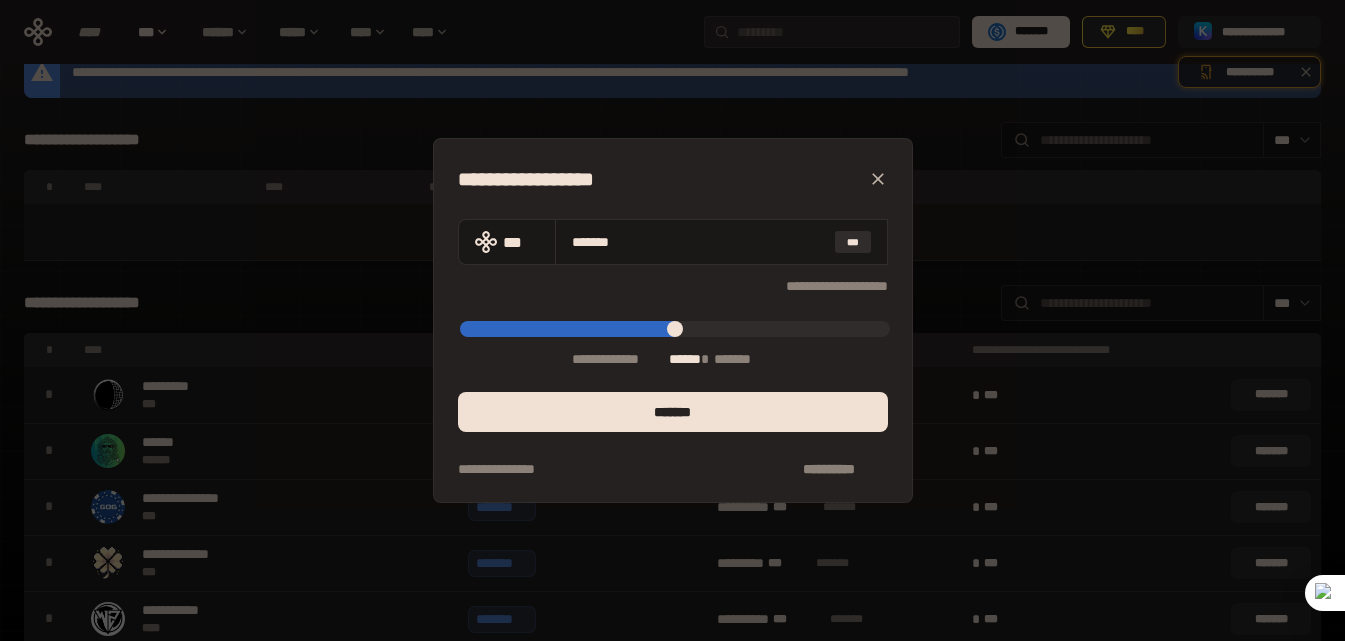 type on "*****" 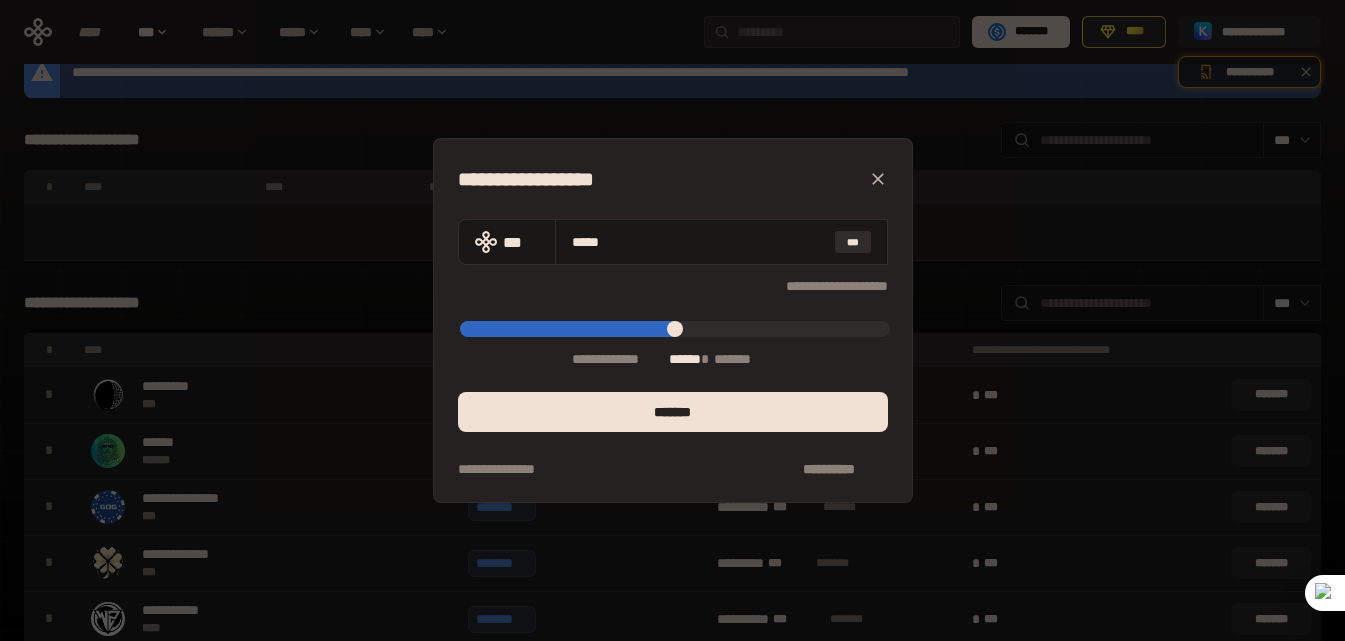 type on "*****" 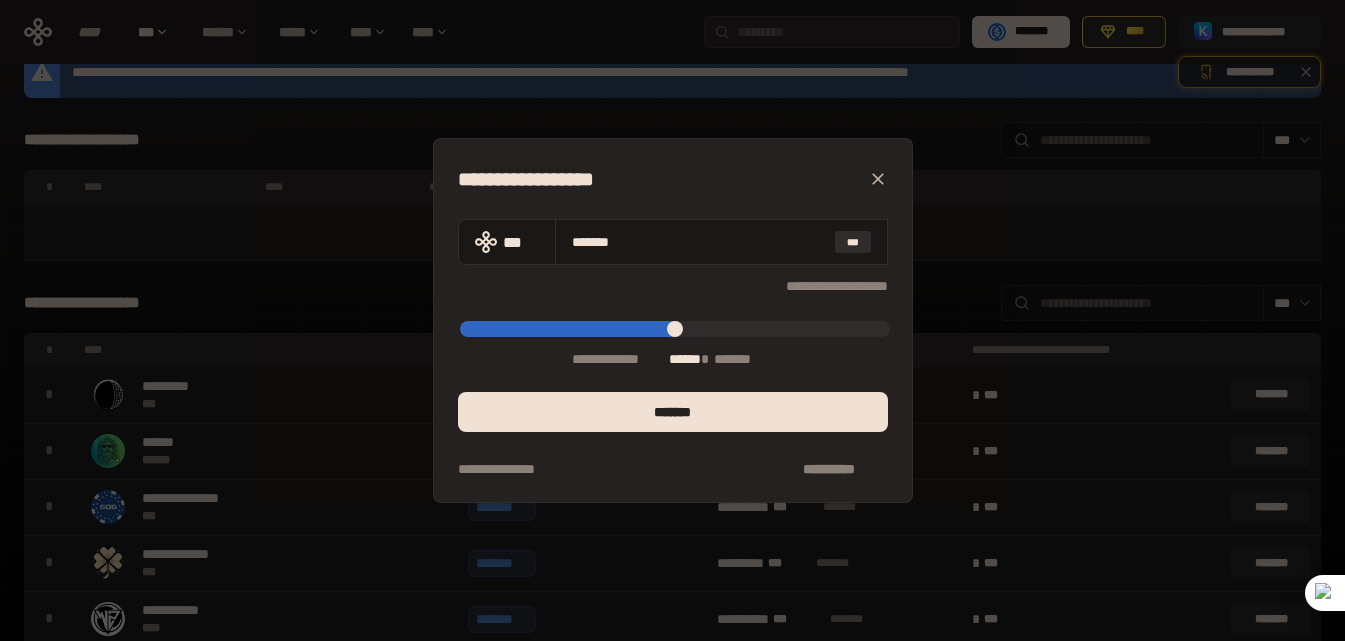 type on "****" 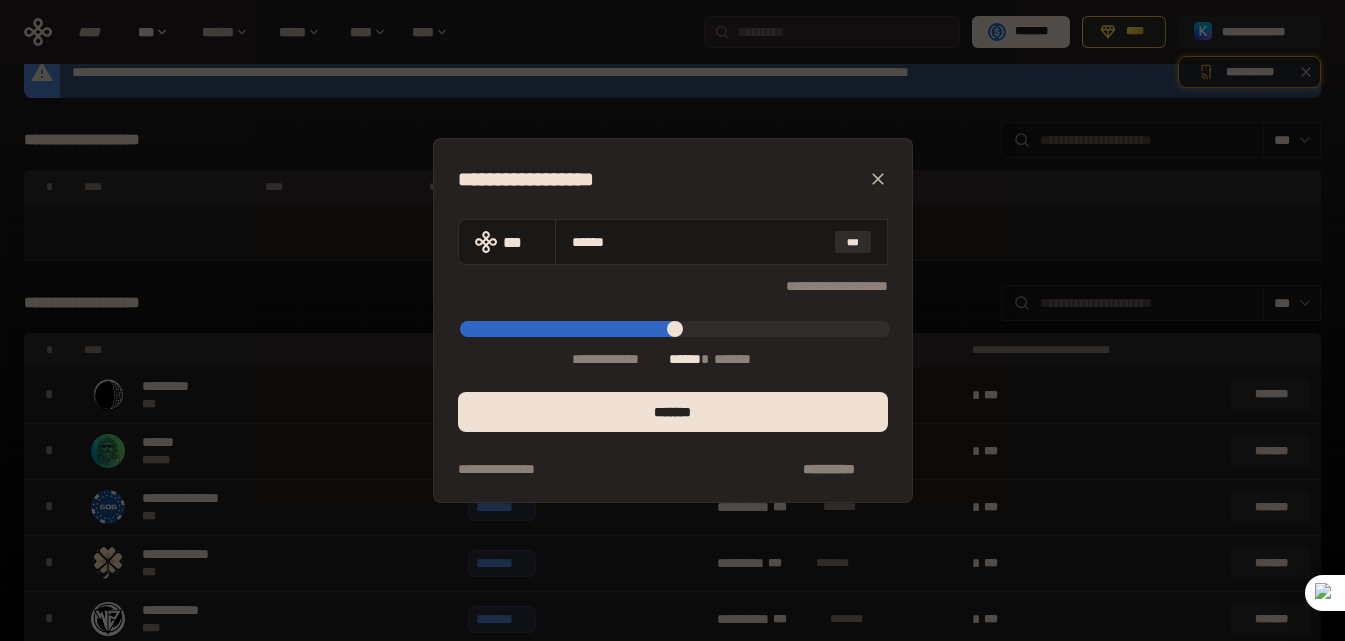 type on "*****" 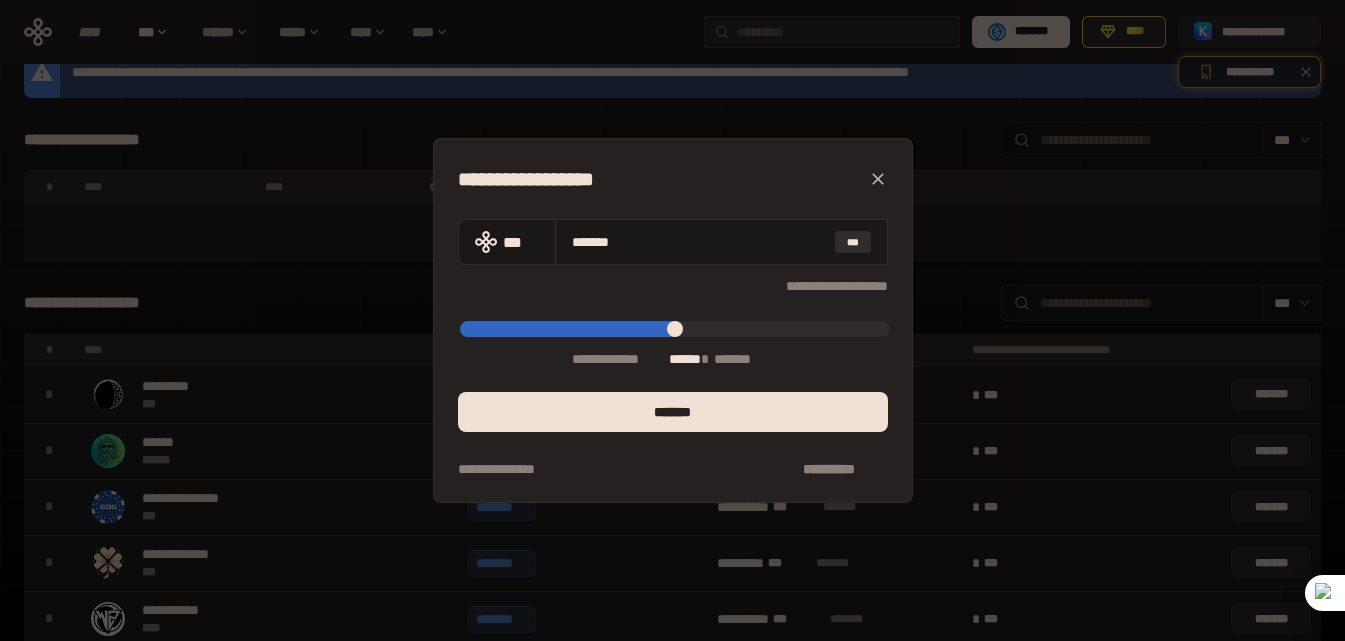 type on "*****" 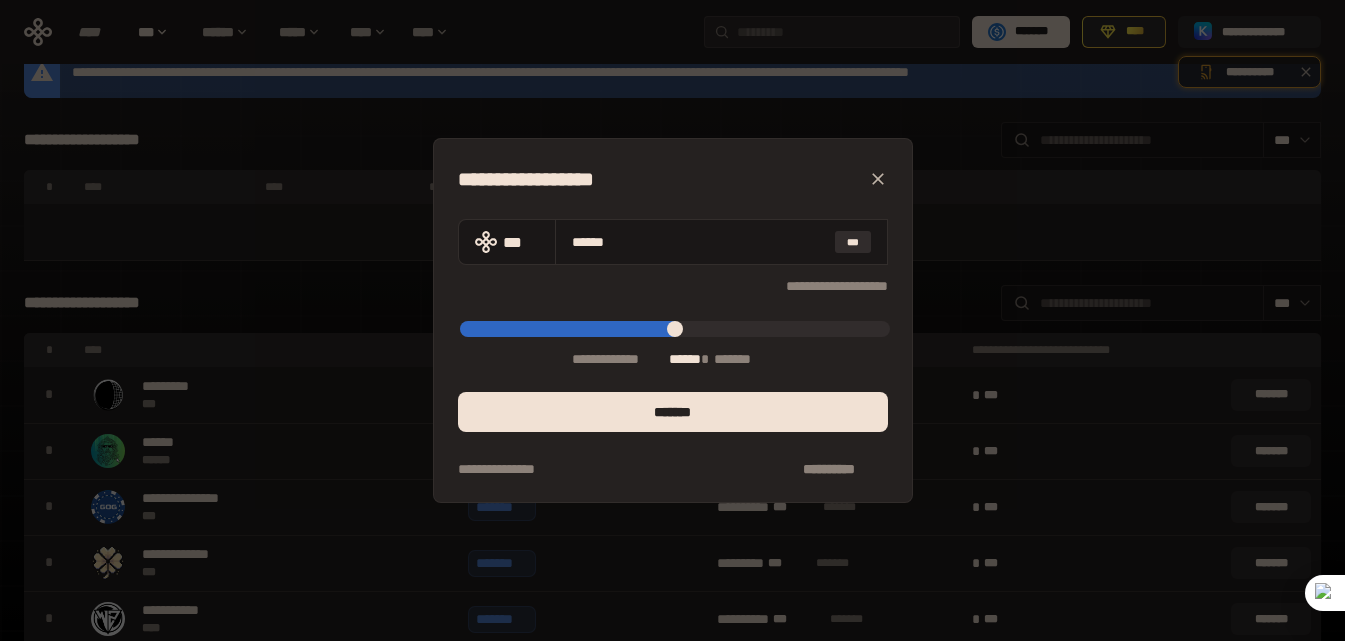 type on "*****" 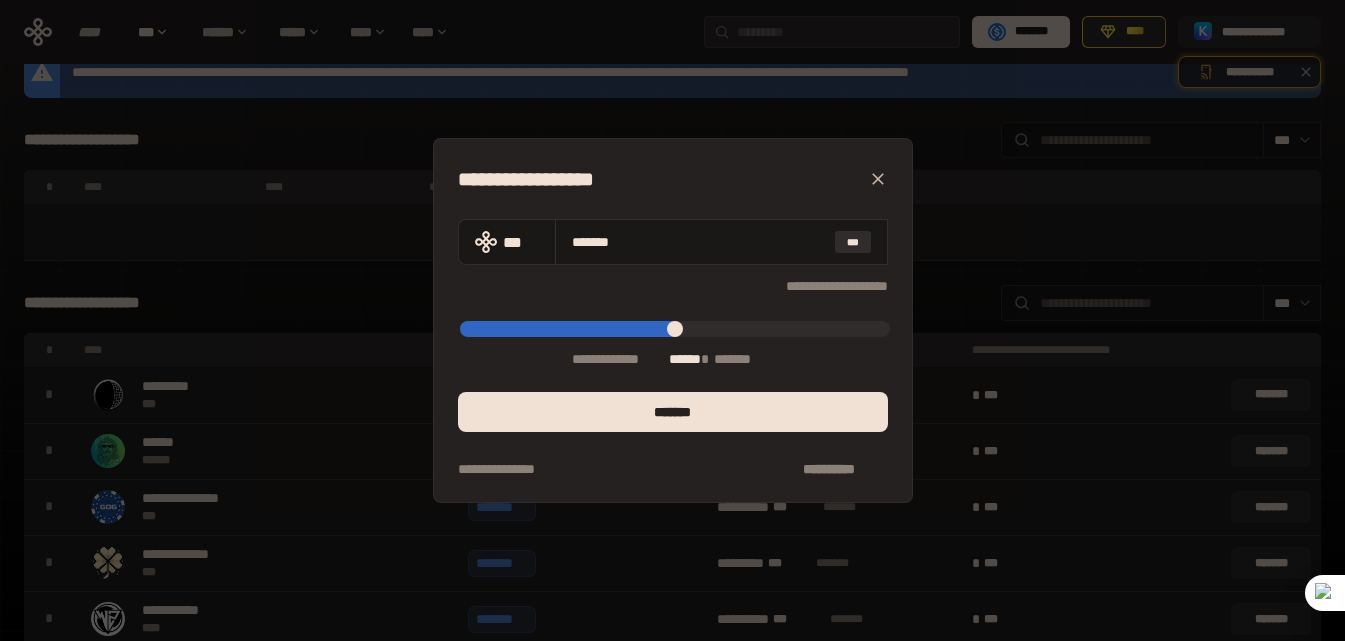 type on "*****" 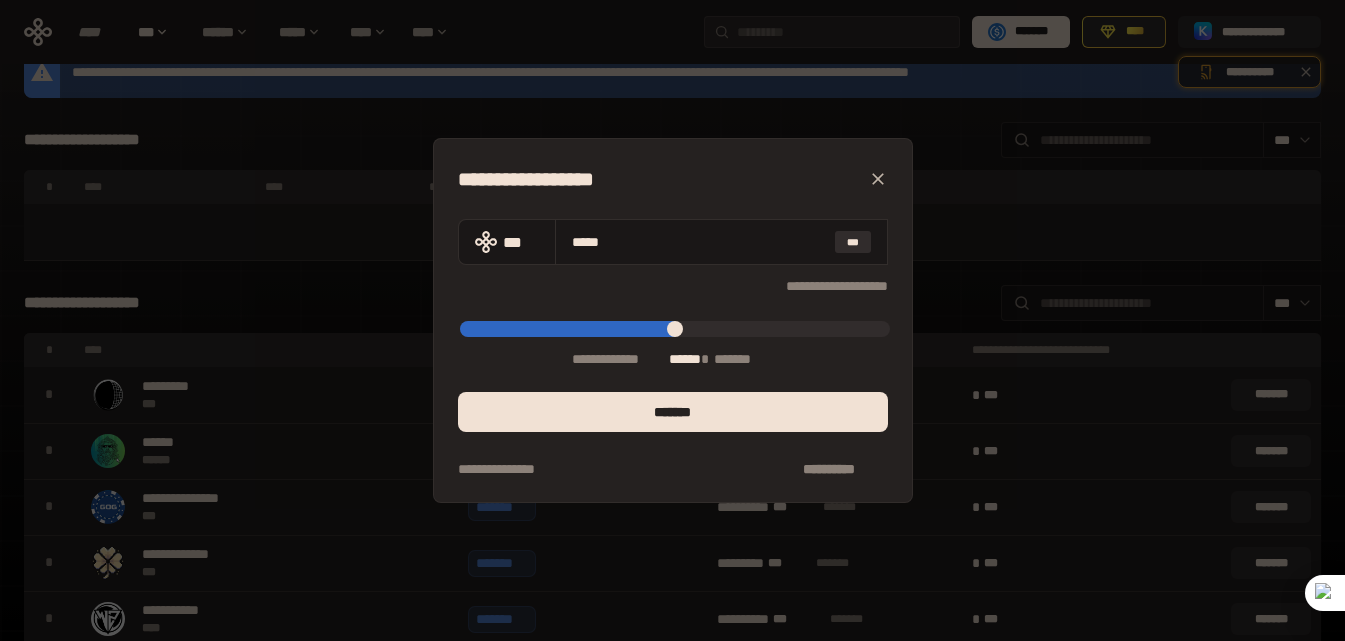 type on "*****" 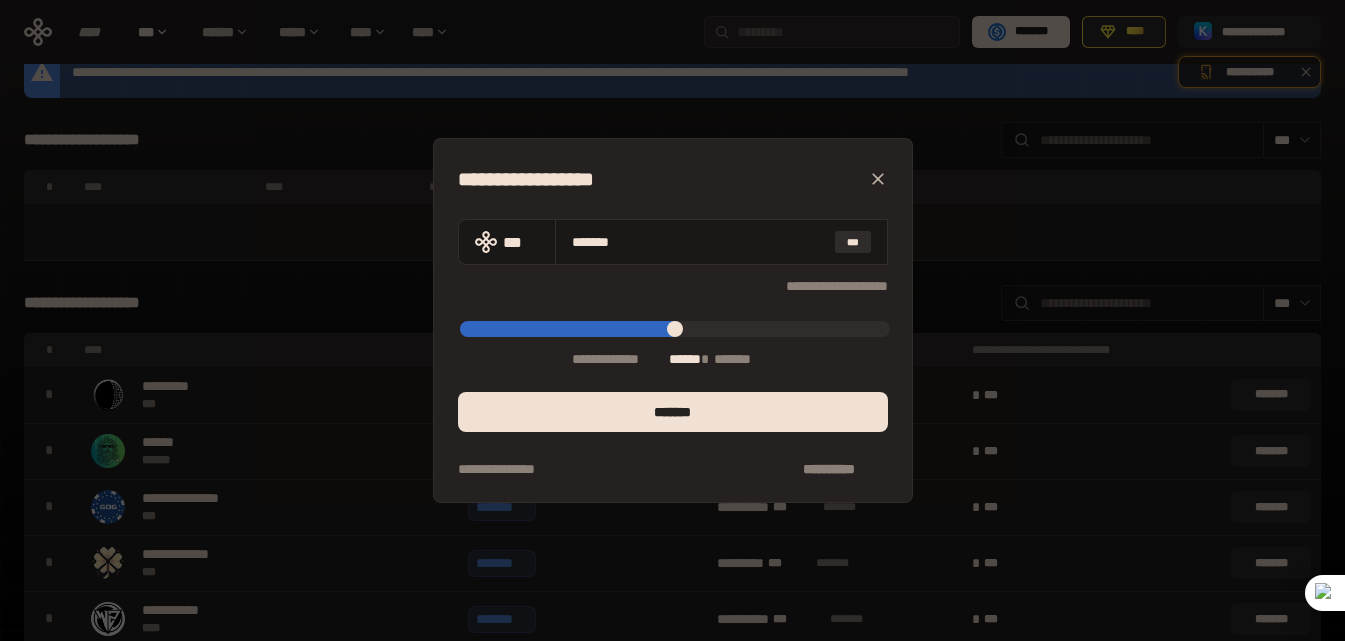 type on "*****" 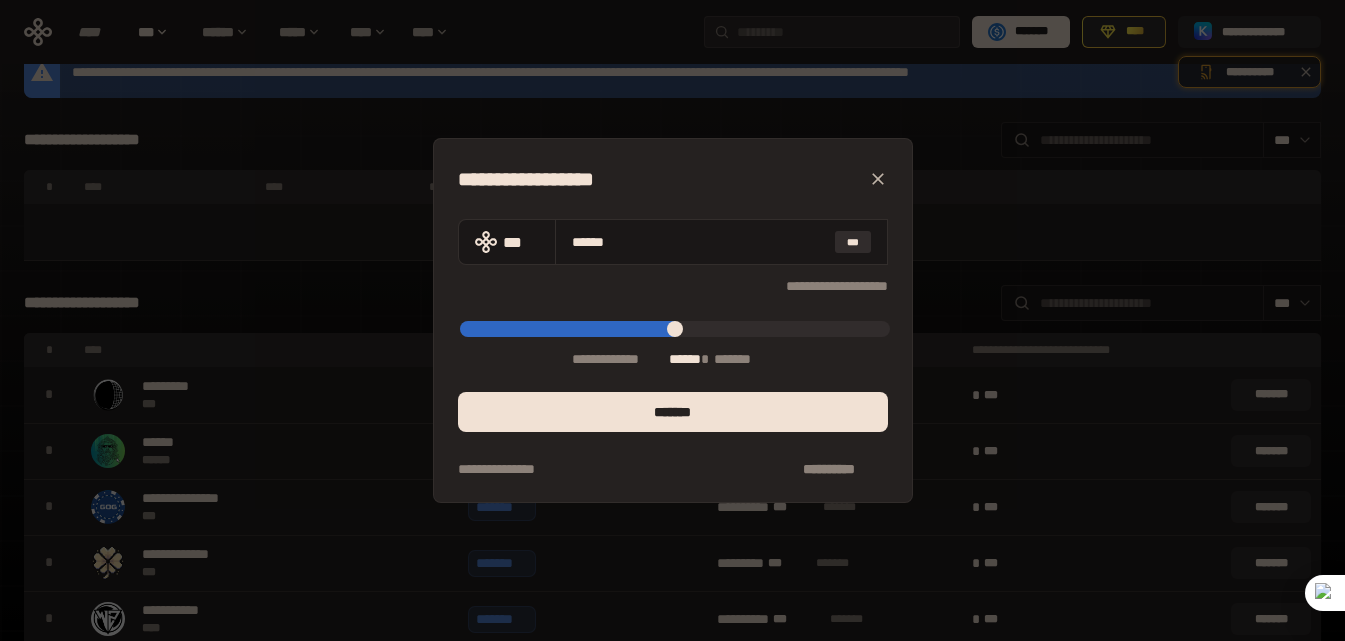type on "*****" 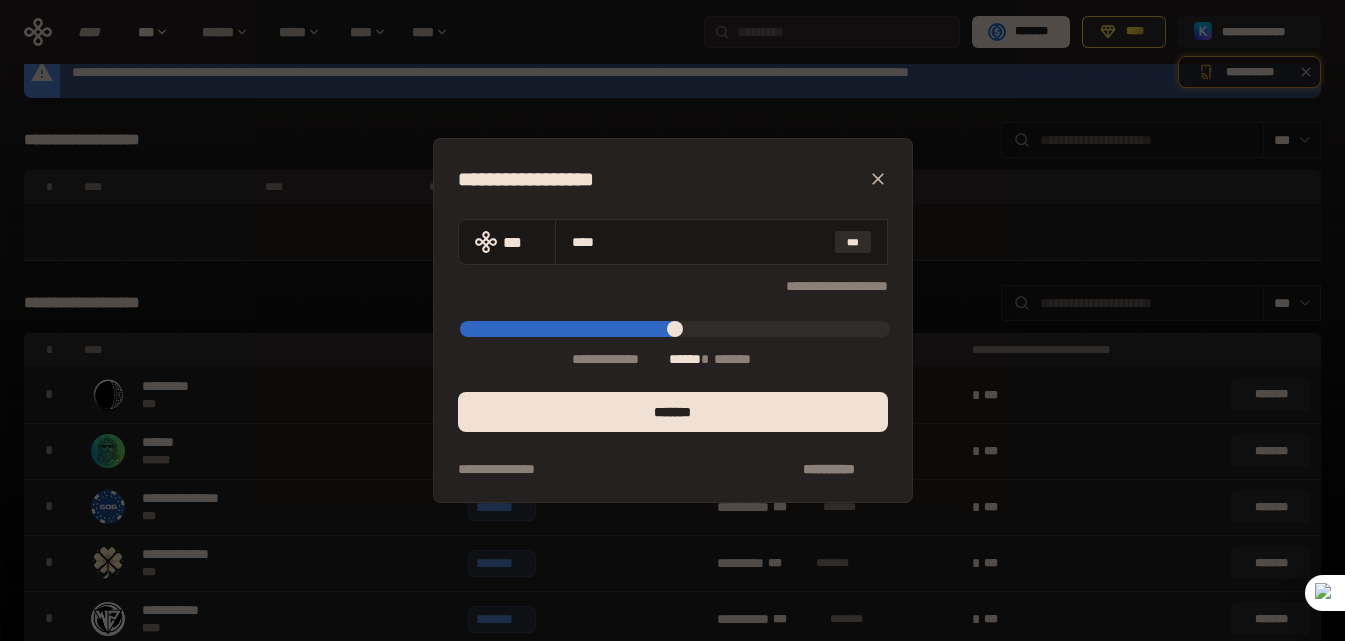type on "*****" 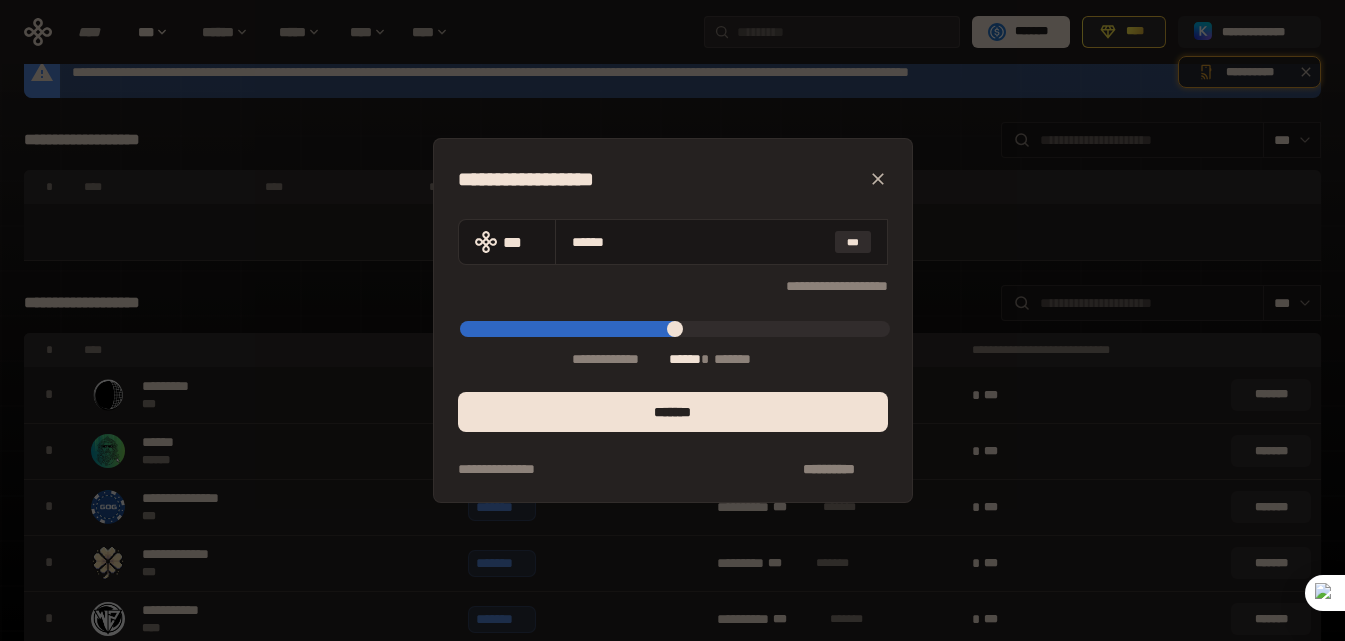 type on "*****" 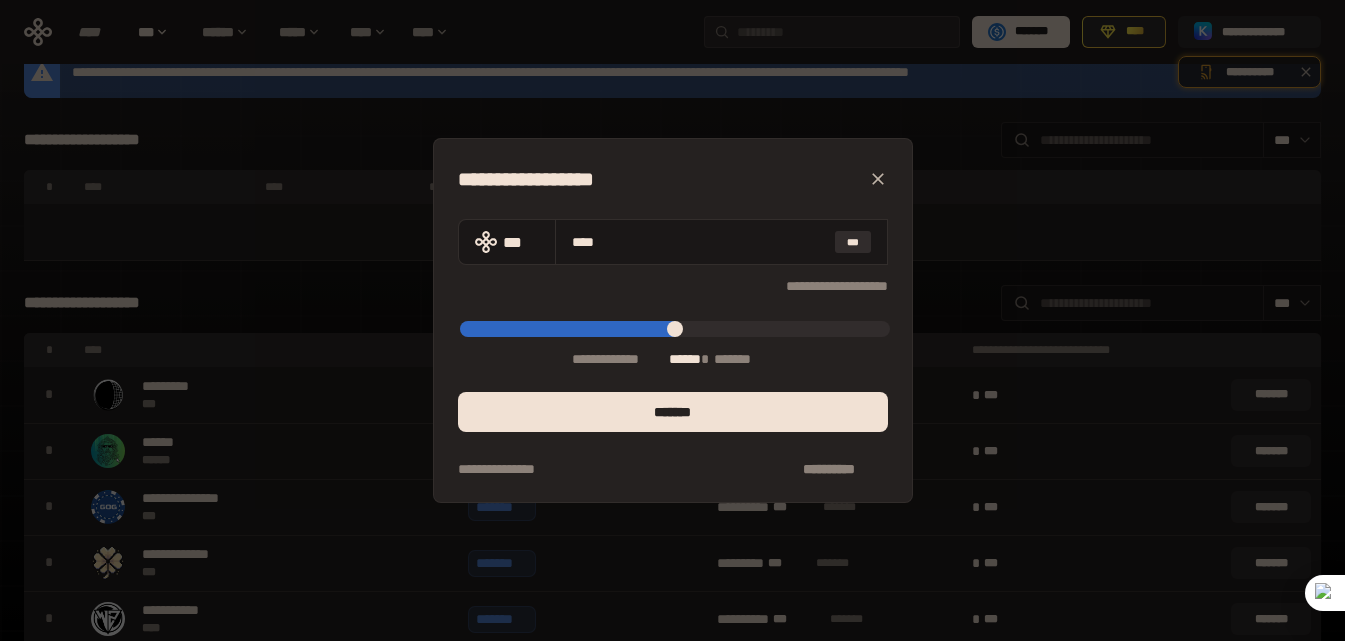 type on "***" 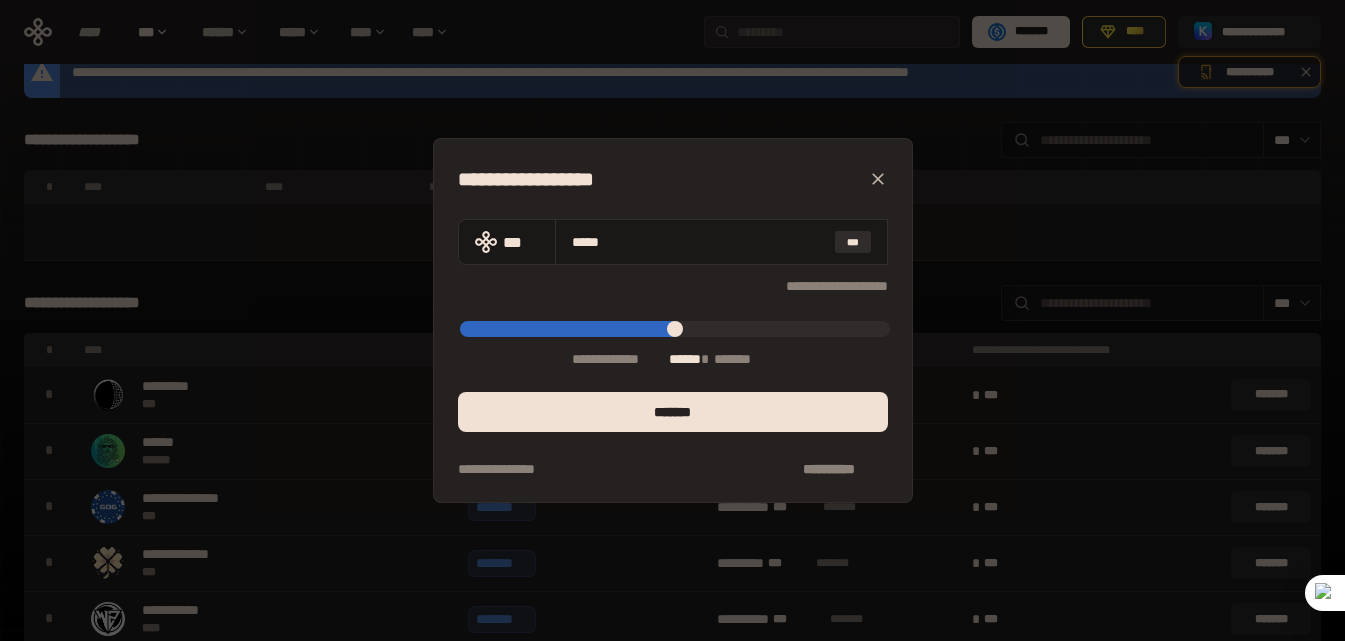 type on "****" 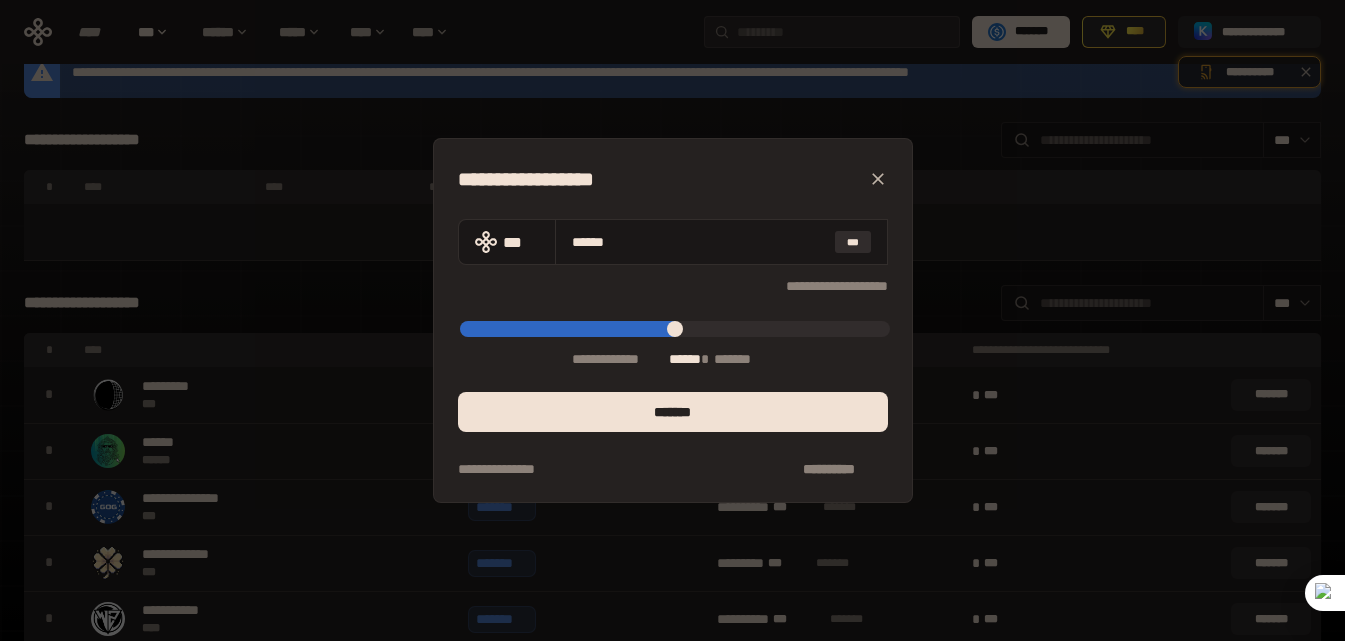 type on "****" 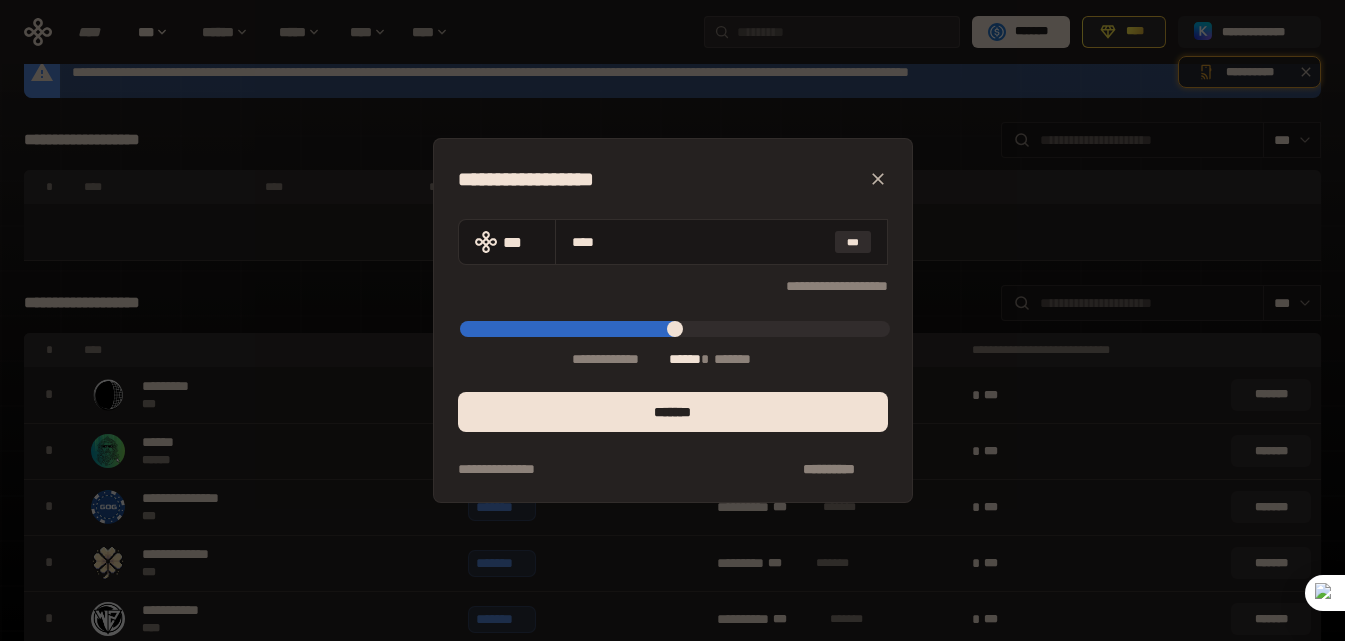 type on "****" 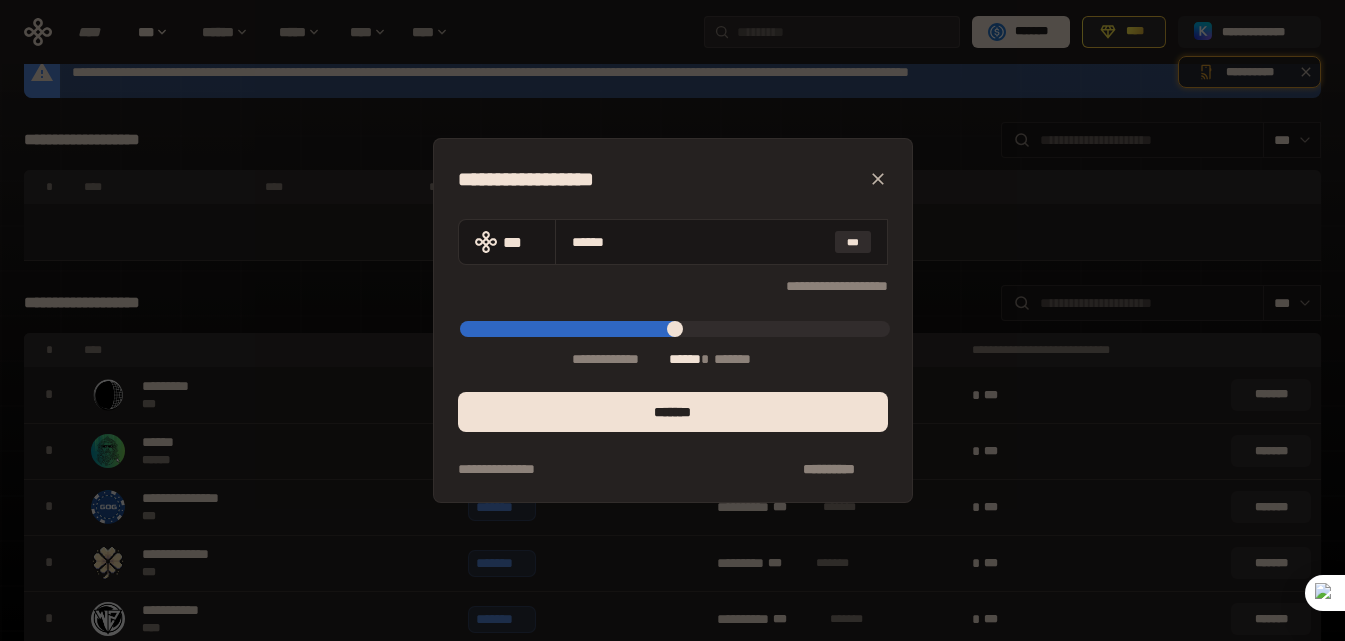 type on "****" 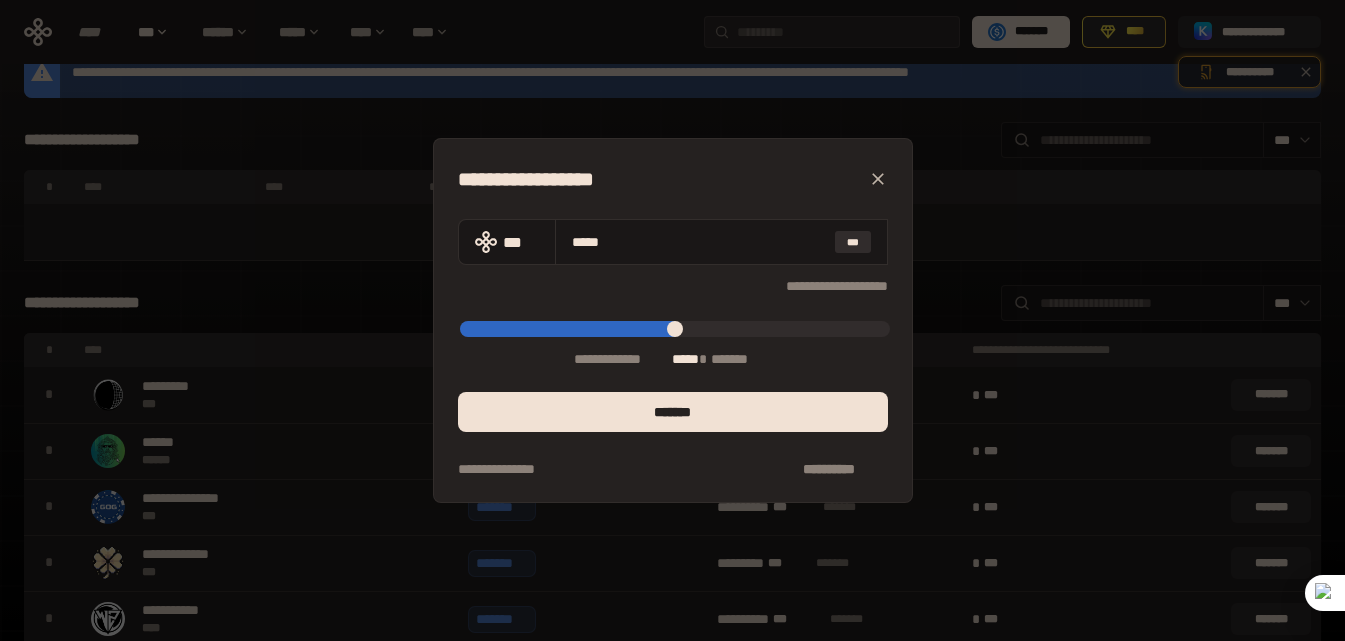 type on "*" 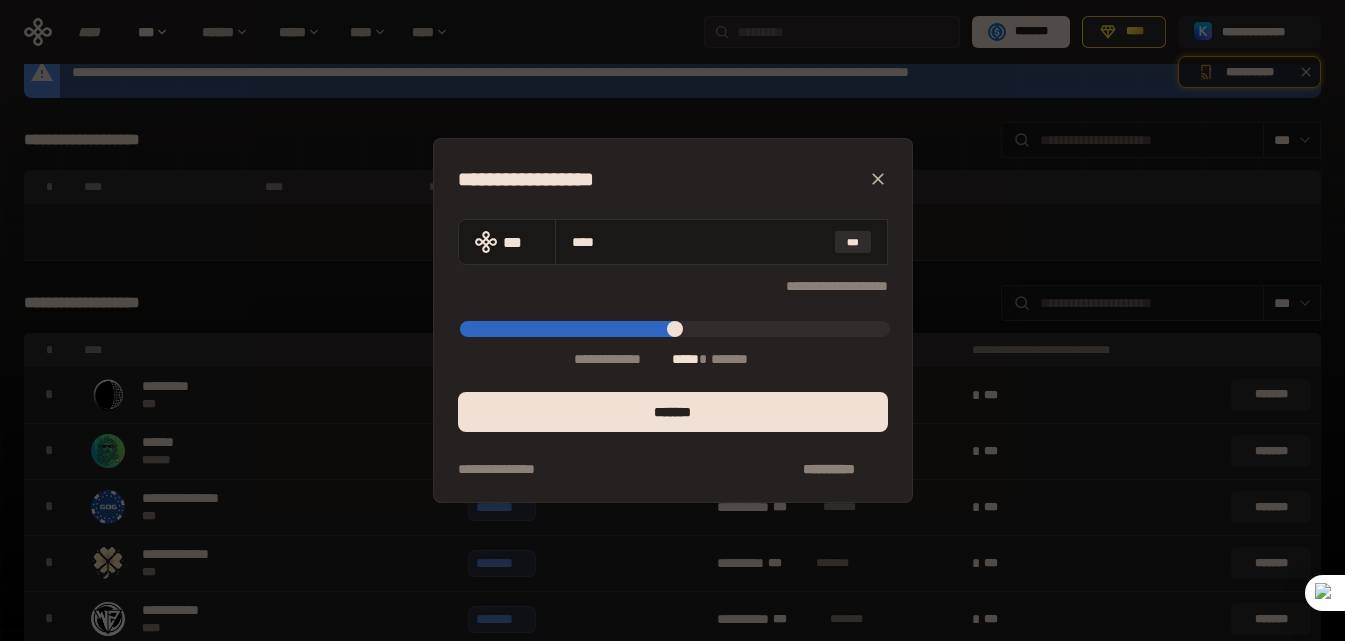 drag, startPoint x: 877, startPoint y: 330, endPoint x: 439, endPoint y: 327, distance: 438.01028 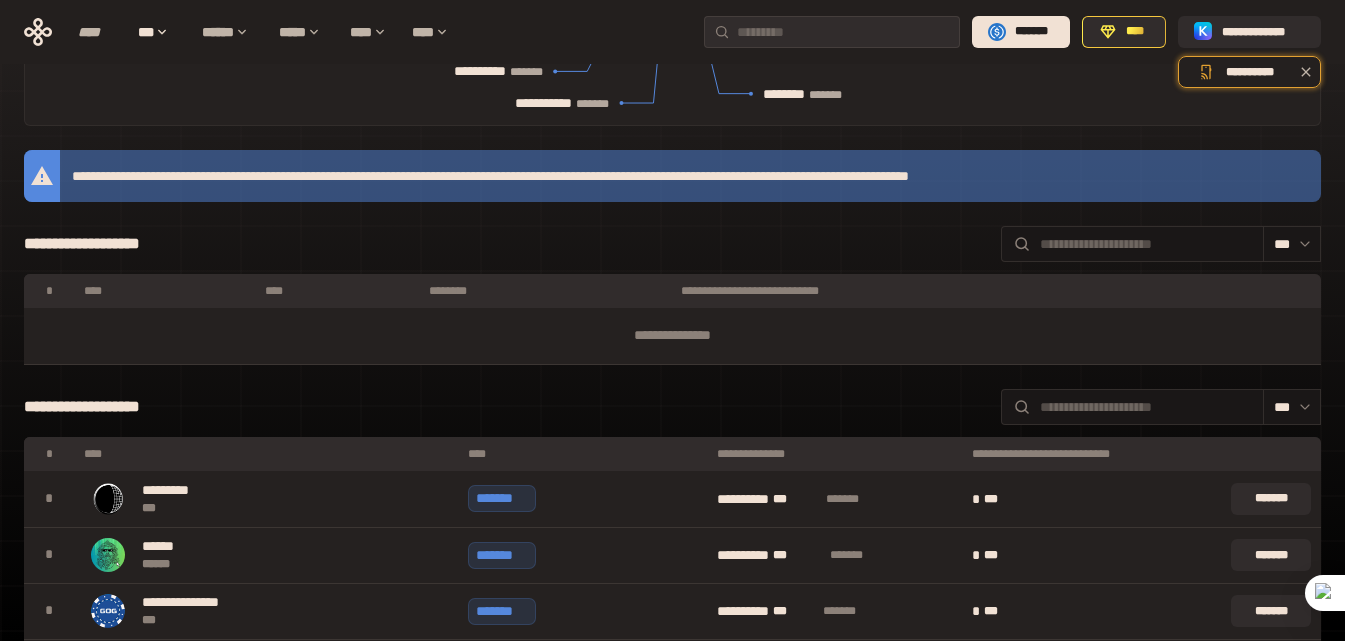 scroll, scrollTop: 0, scrollLeft: 0, axis: both 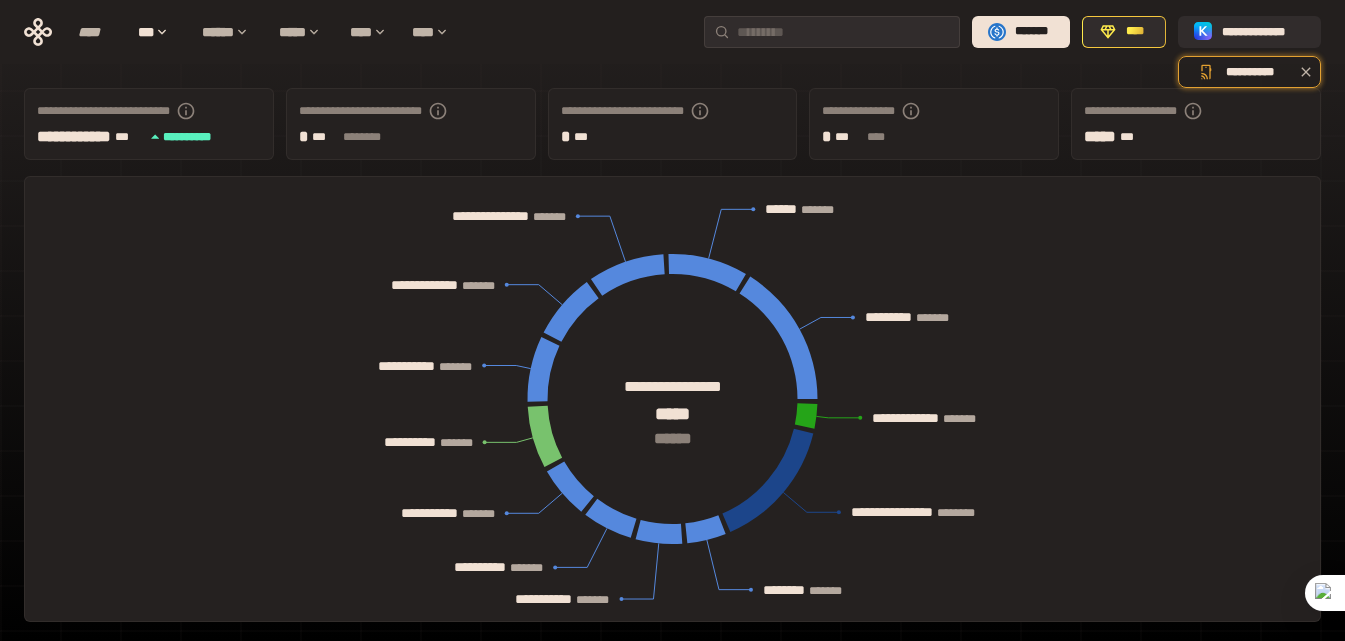 click 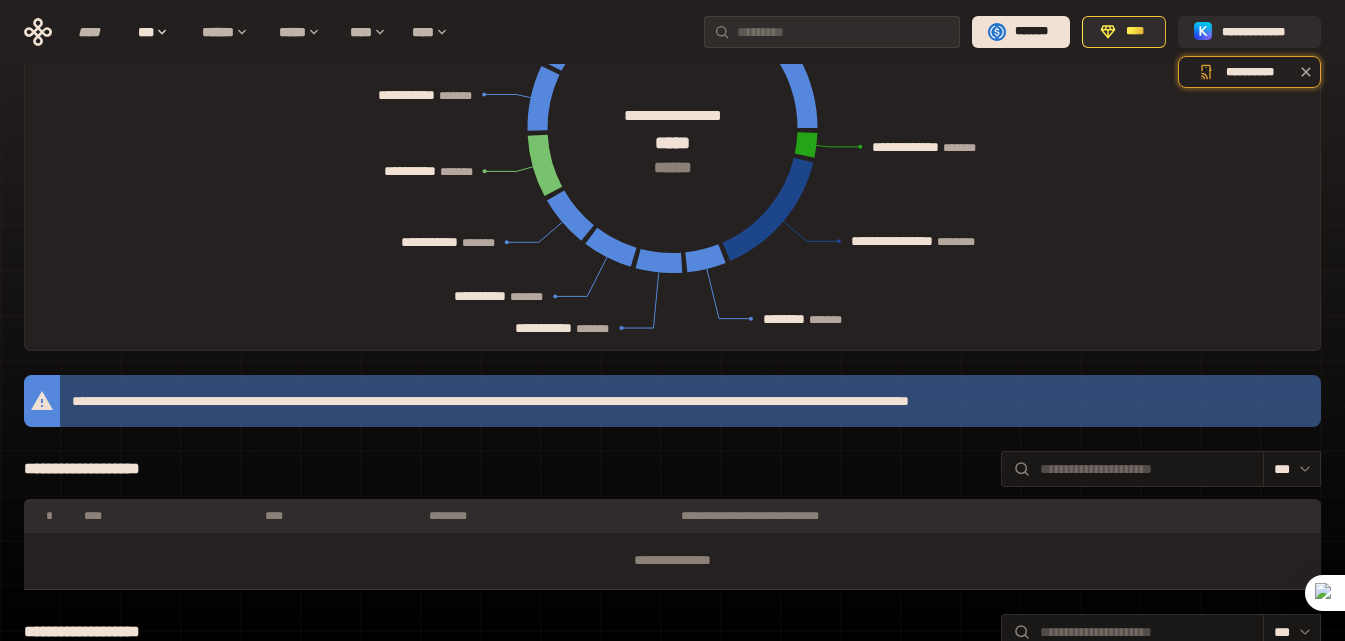 scroll, scrollTop: 0, scrollLeft: 0, axis: both 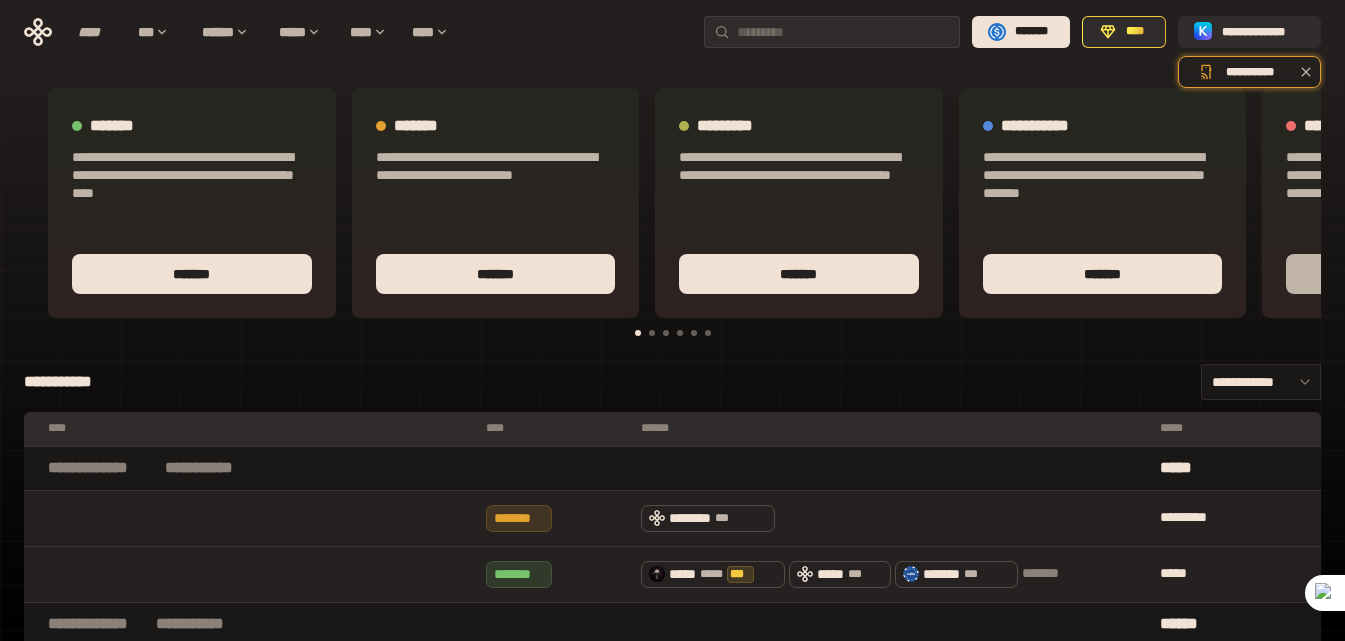click on "*******" at bounding box center [1406, 274] 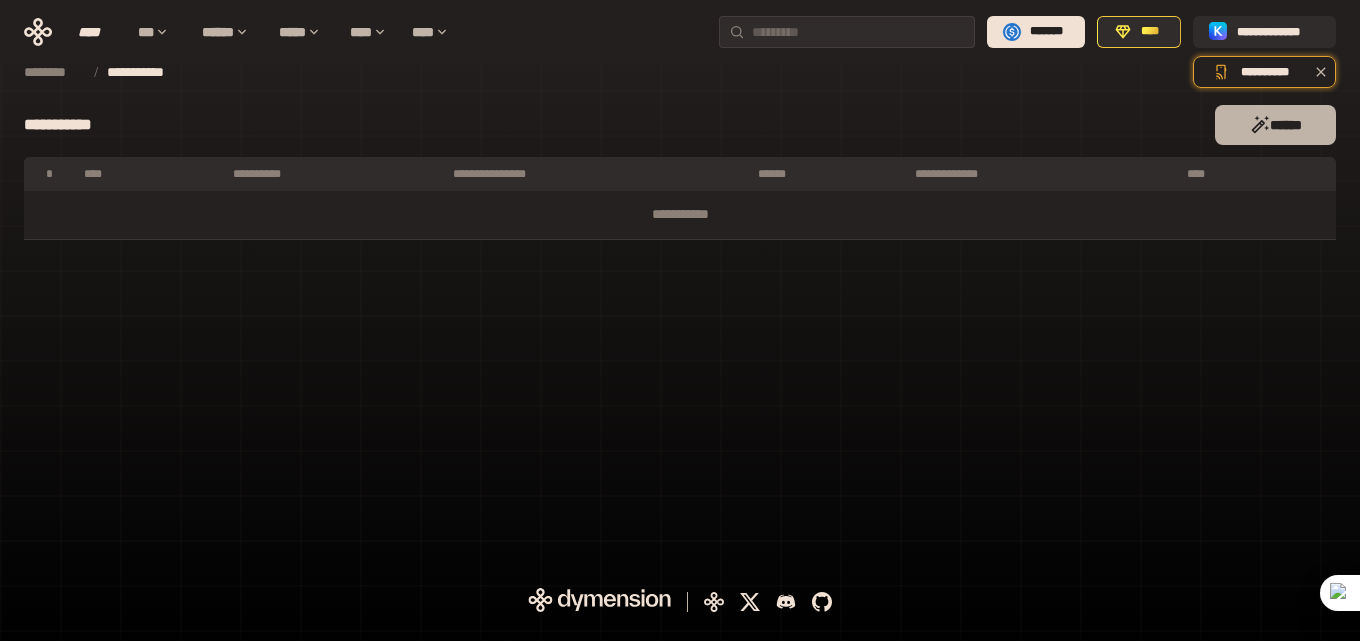 click on "******" at bounding box center (1275, 125) 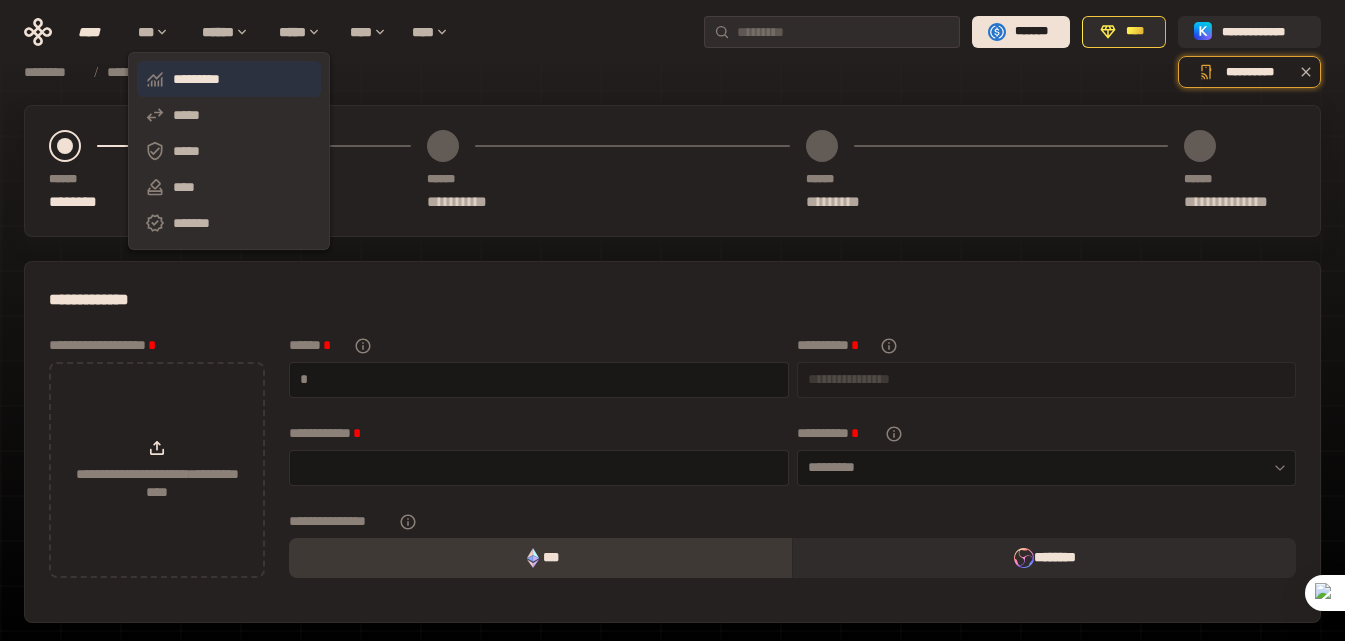 click on "*********" at bounding box center [229, 79] 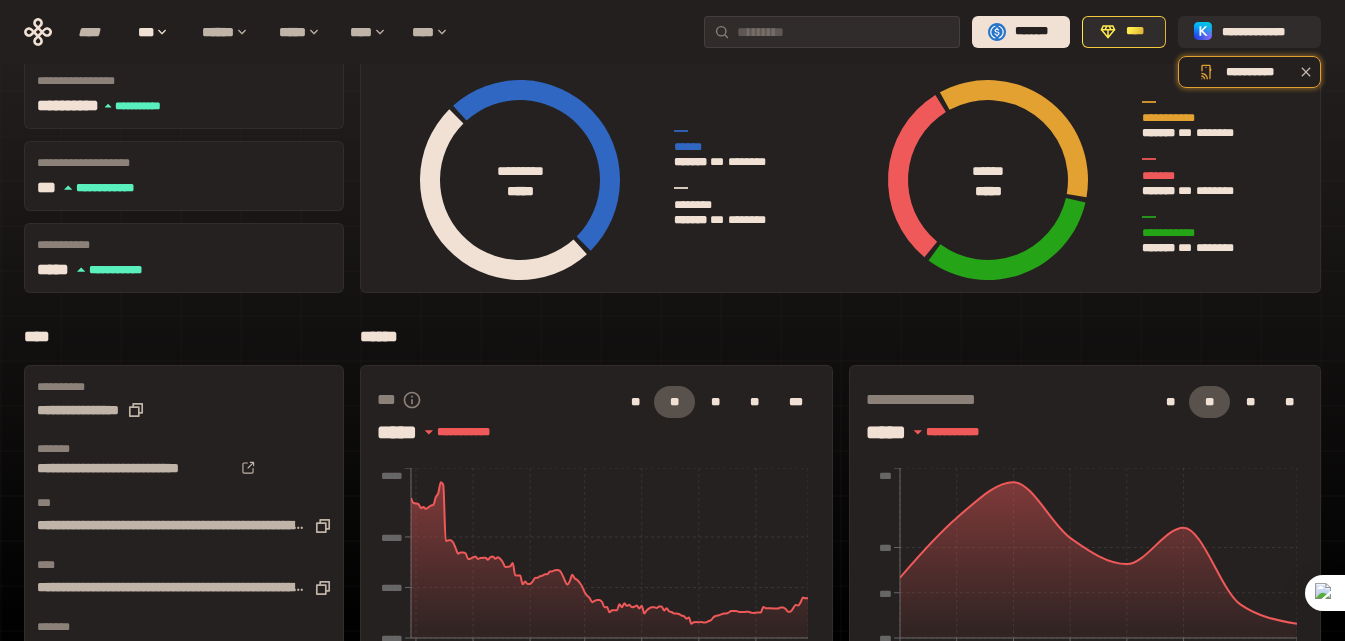 scroll, scrollTop: 0, scrollLeft: 0, axis: both 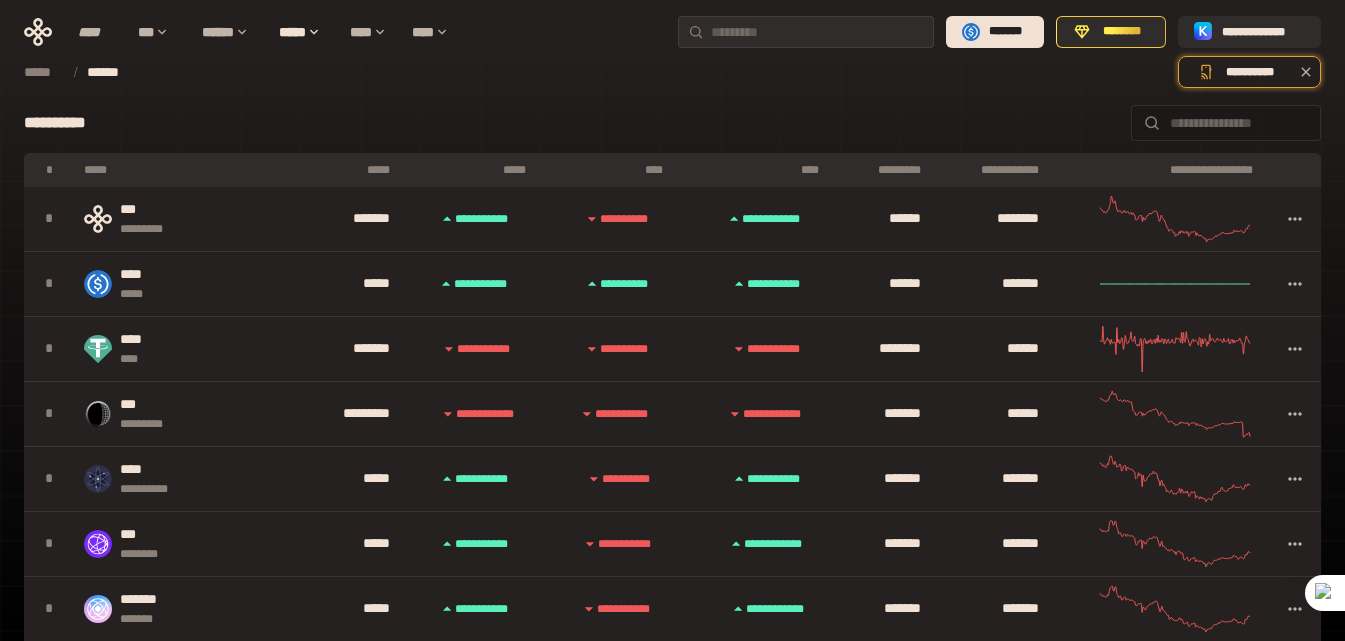 click at bounding box center [1226, 123] 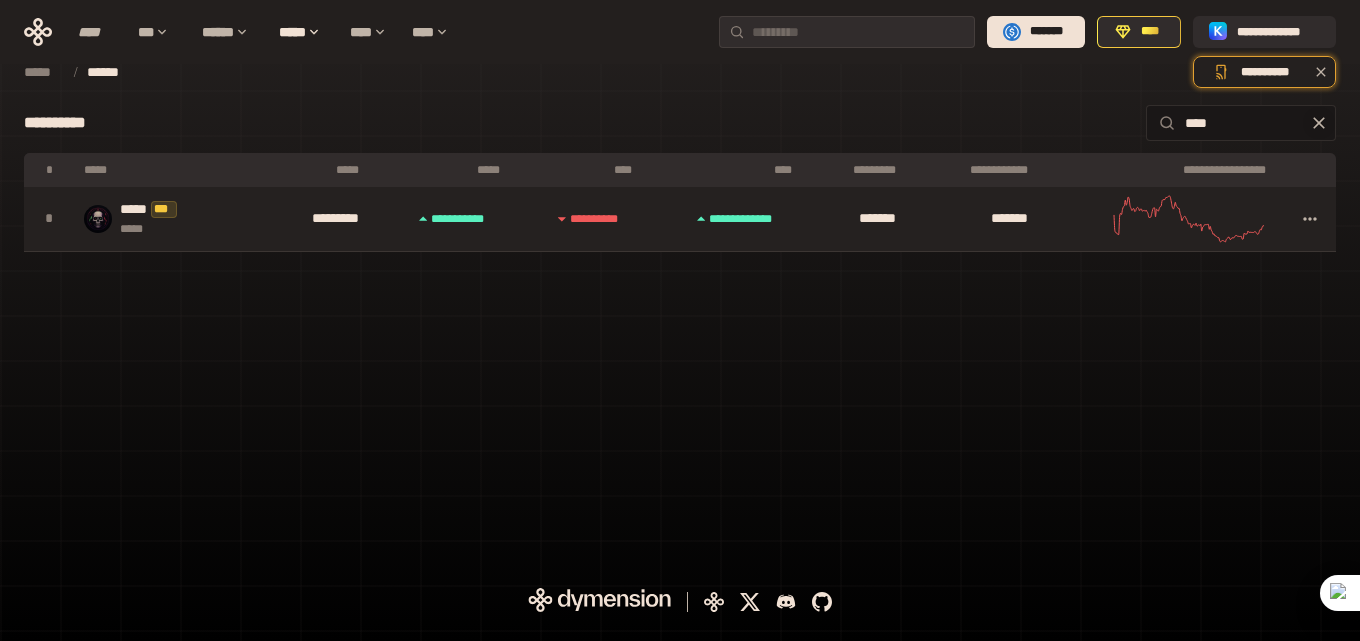 type on "****" 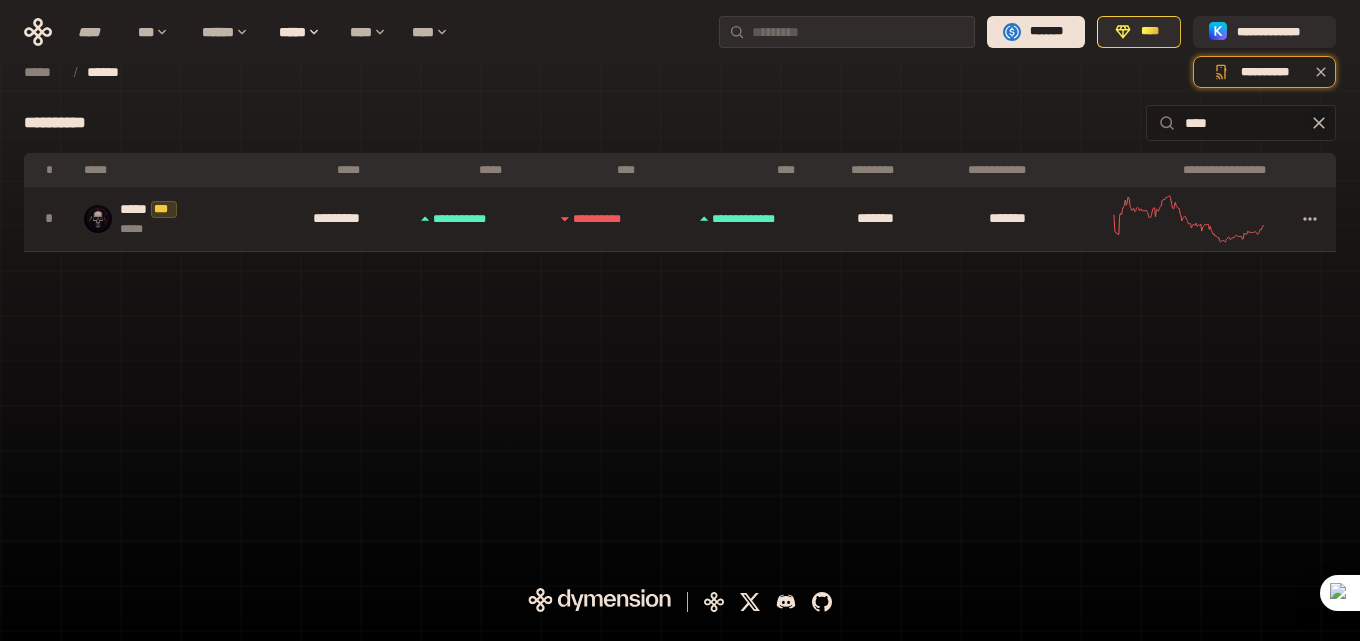 click 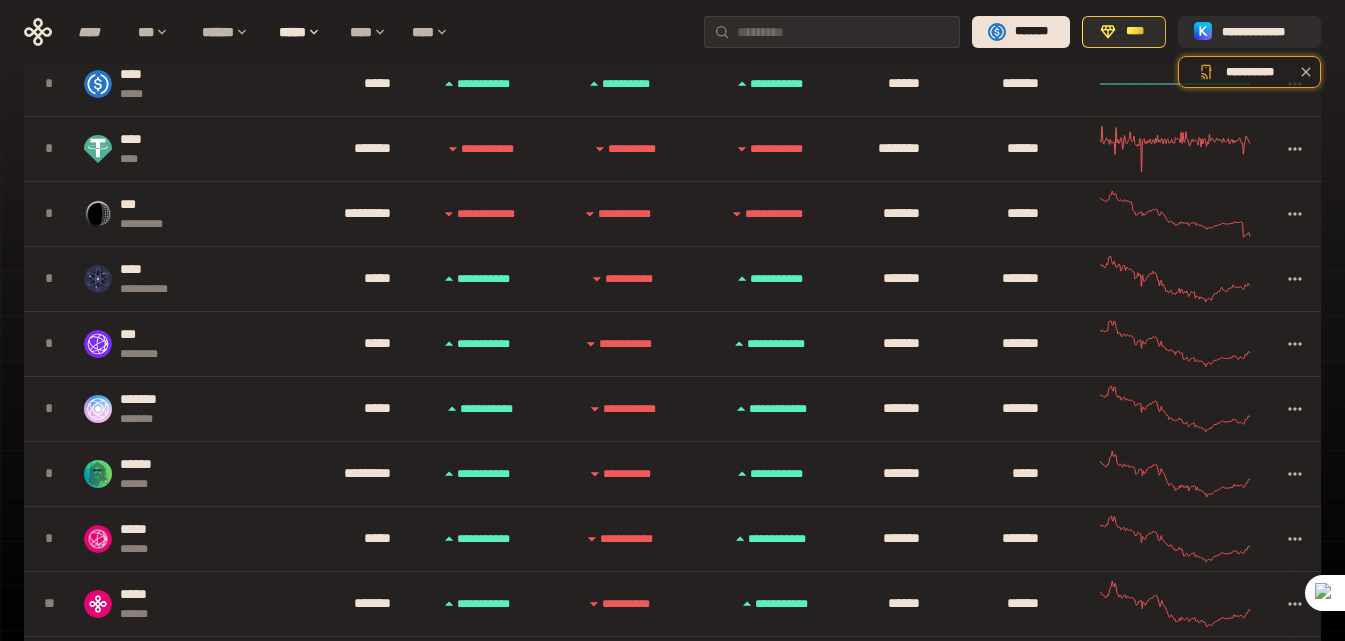 scroll, scrollTop: 0, scrollLeft: 0, axis: both 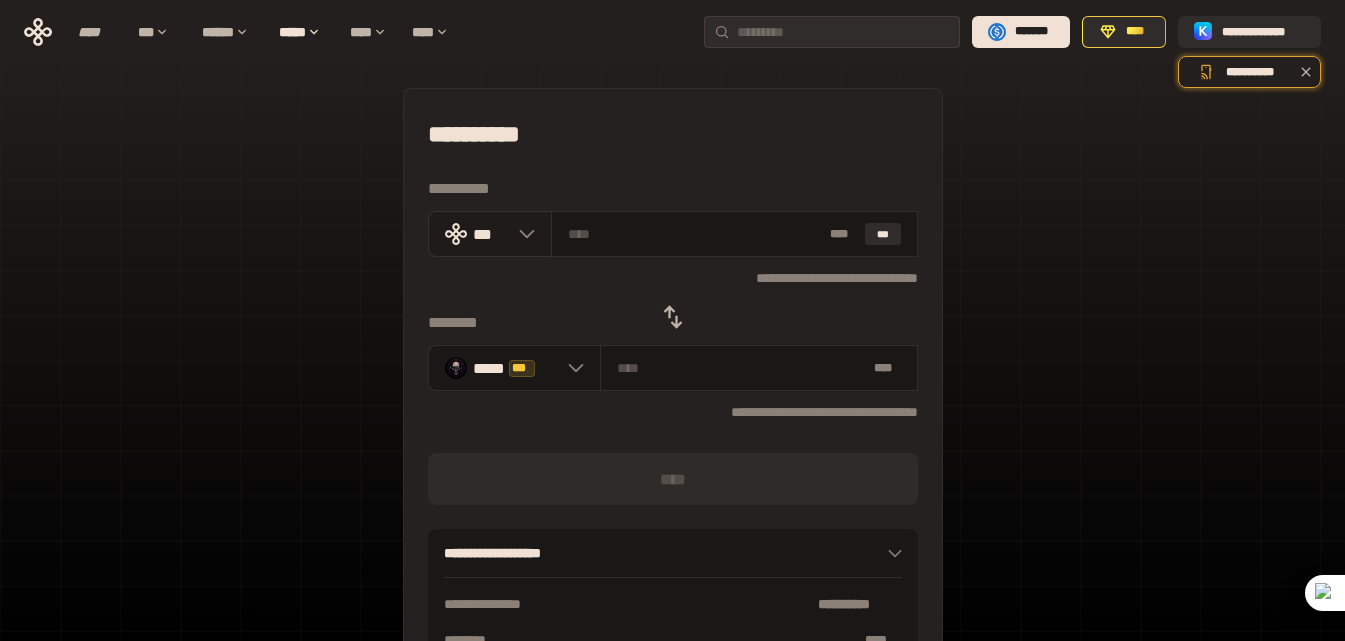 click 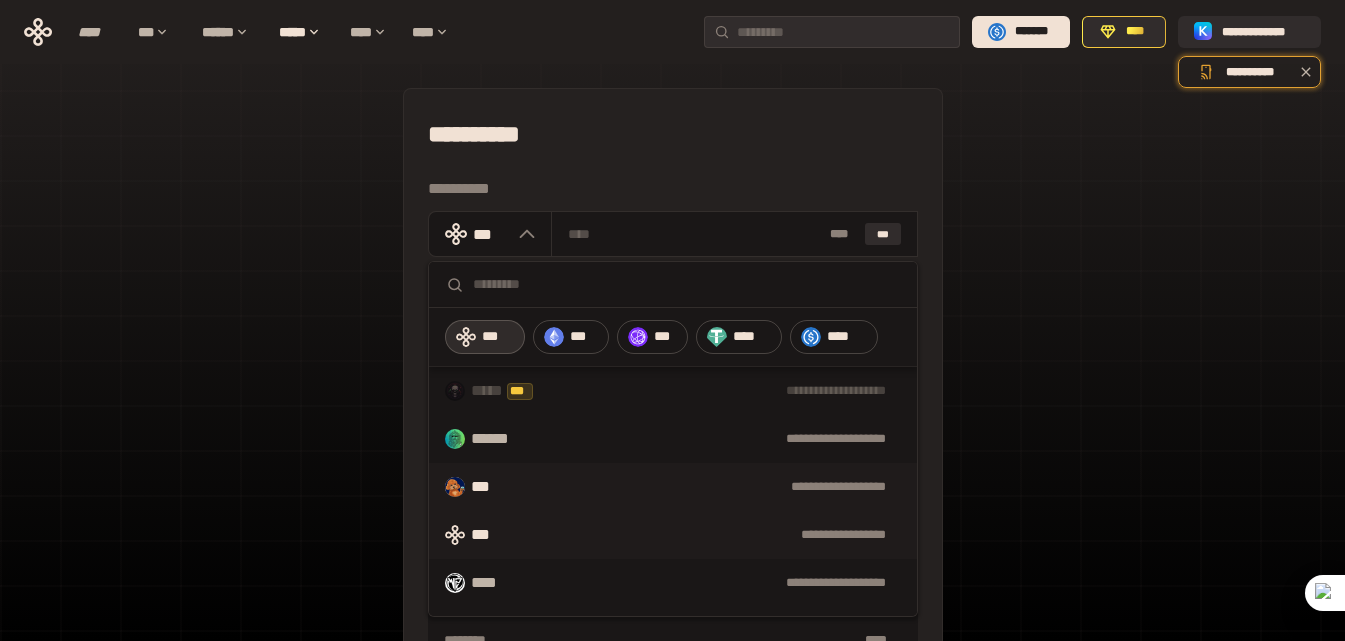 click on "**********" at bounding box center [709, 487] 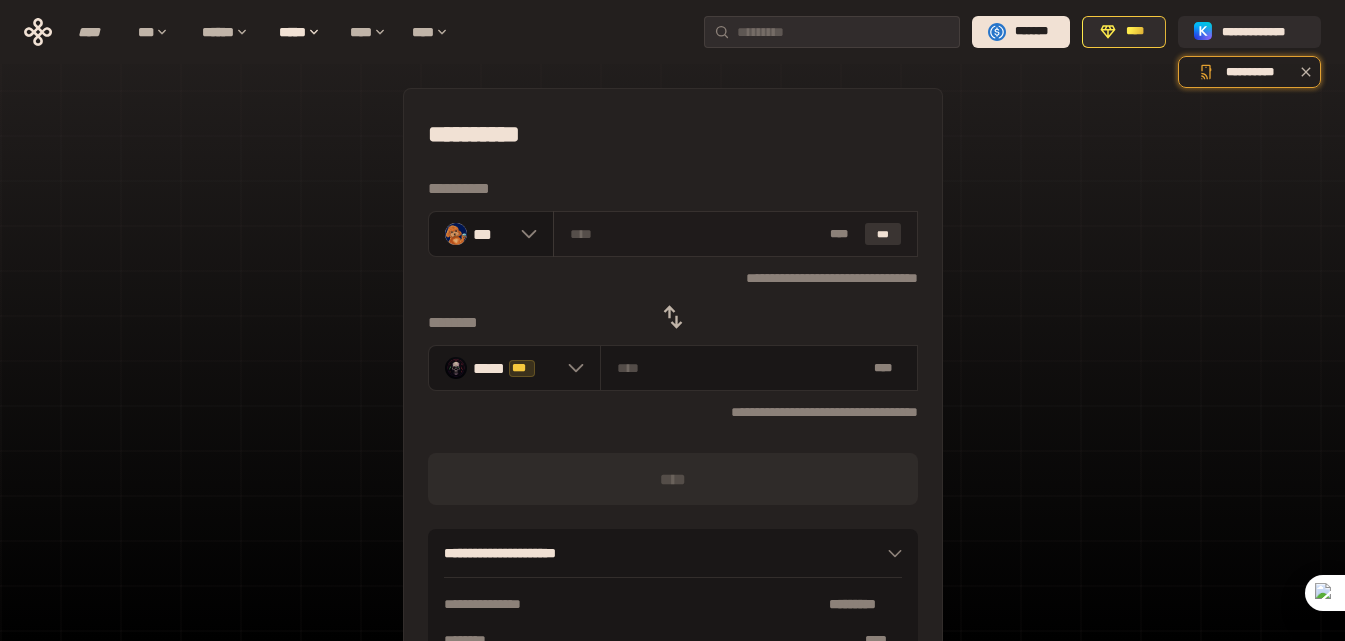 click on "***" at bounding box center [883, 234] 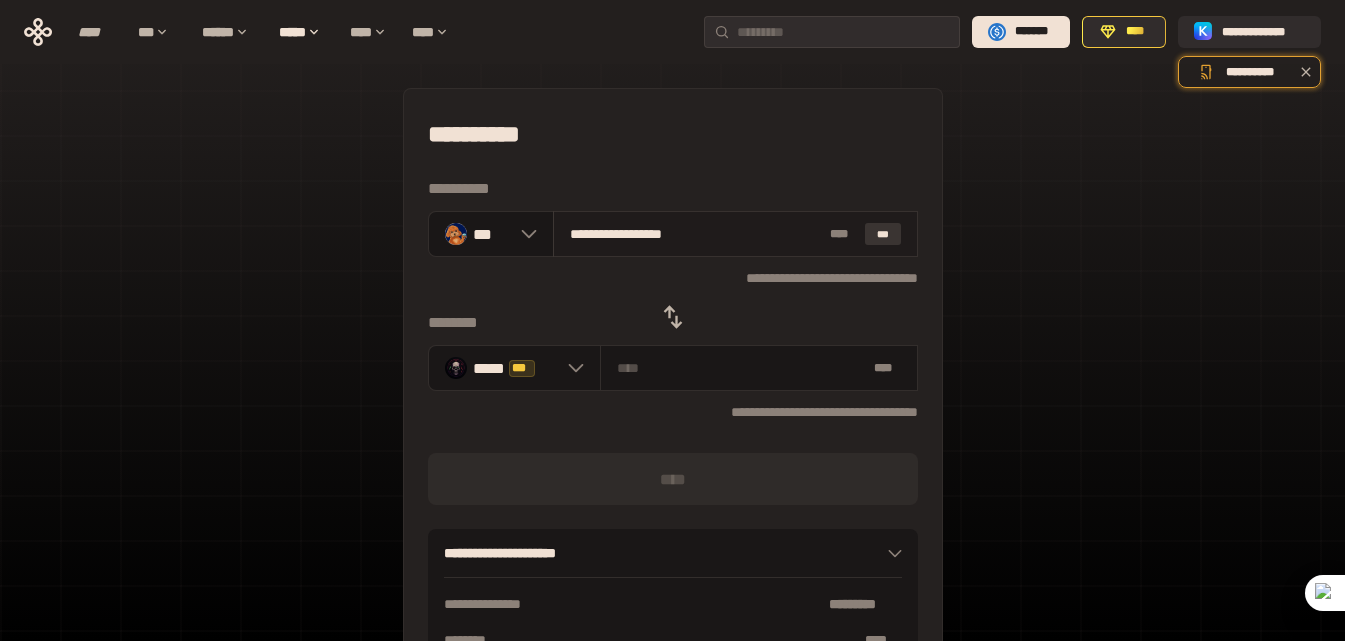 type on "**********" 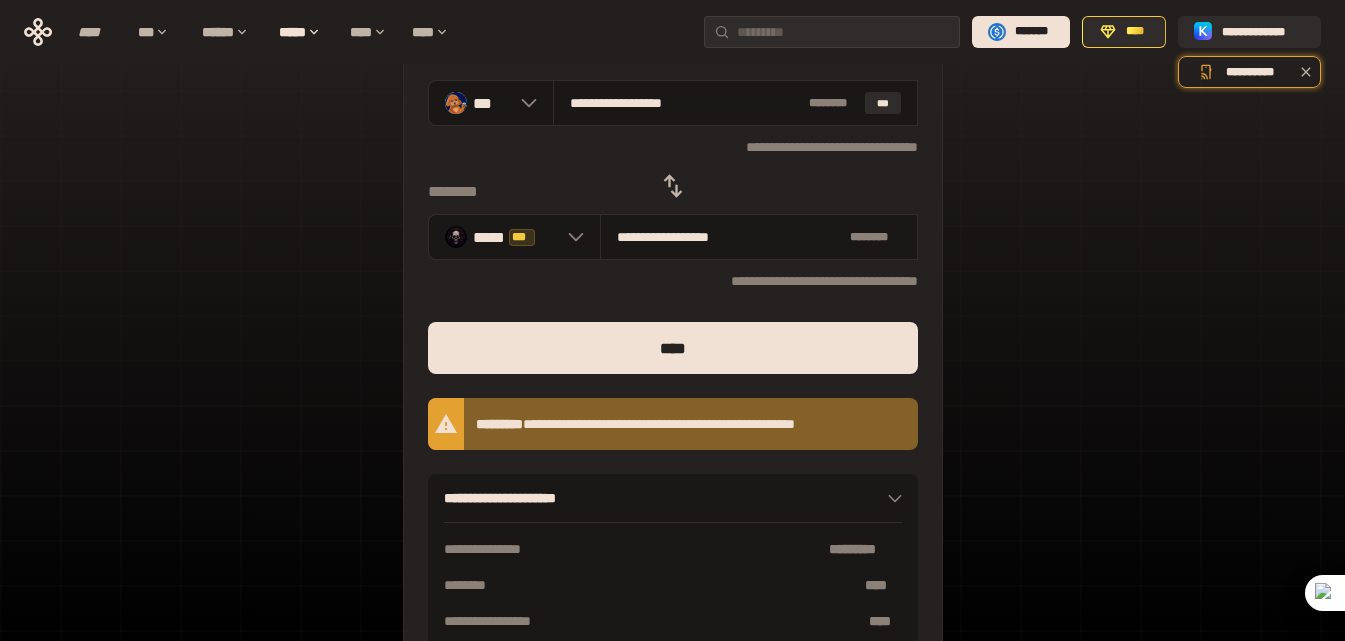 scroll, scrollTop: 107, scrollLeft: 0, axis: vertical 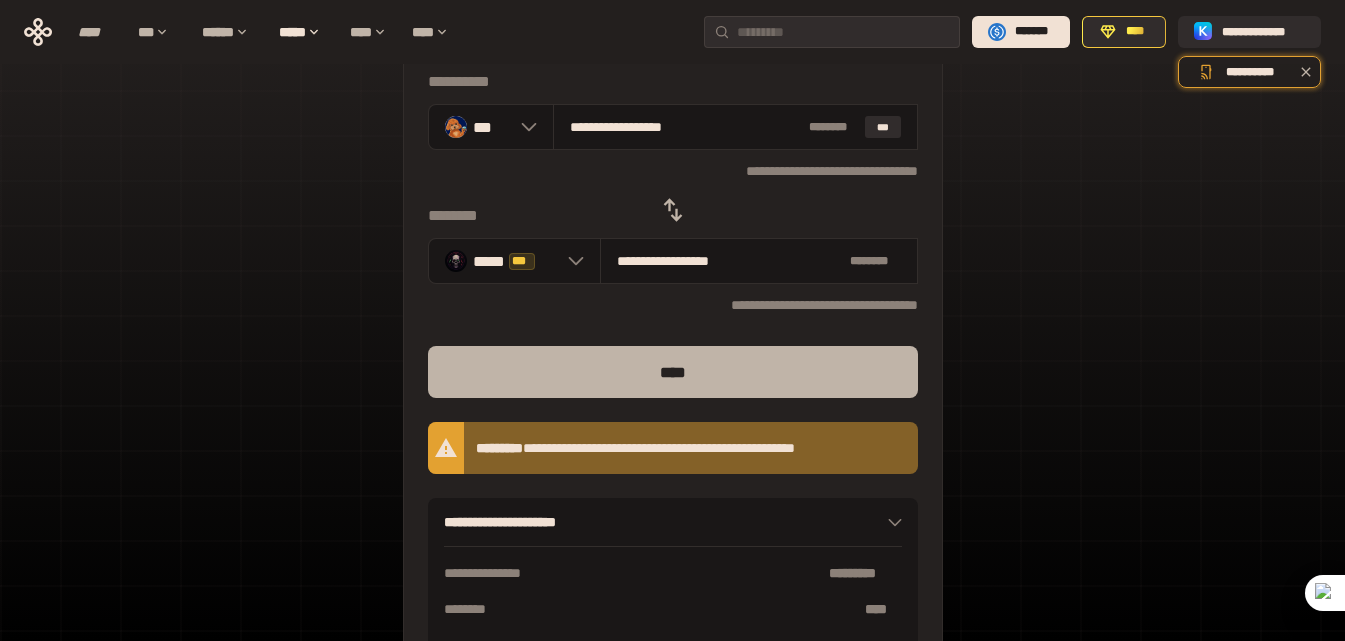click on "****" at bounding box center (673, 372) 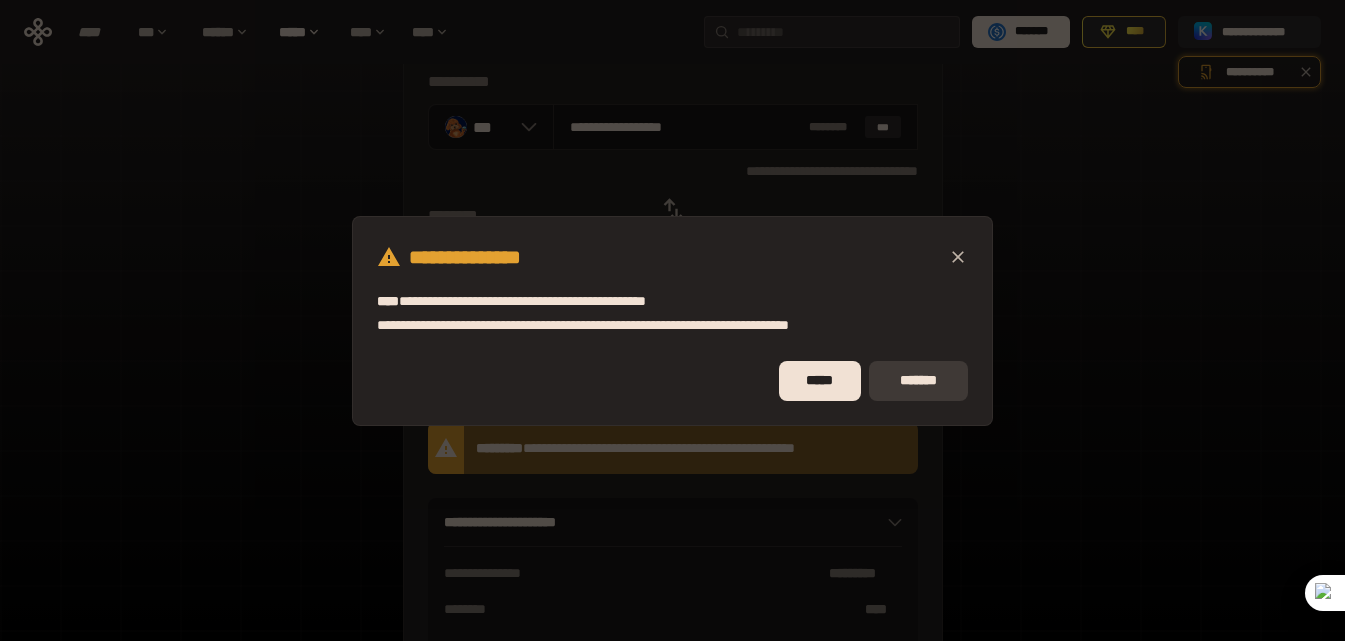 click on "*******" at bounding box center [918, 381] 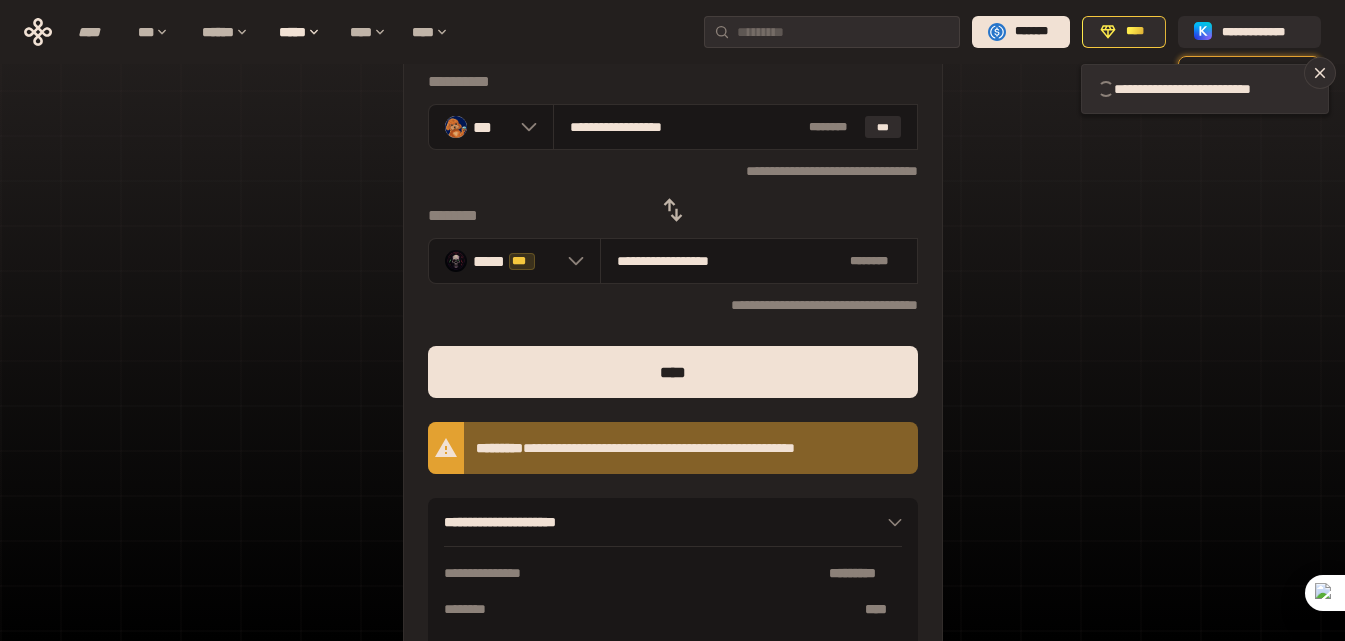 type 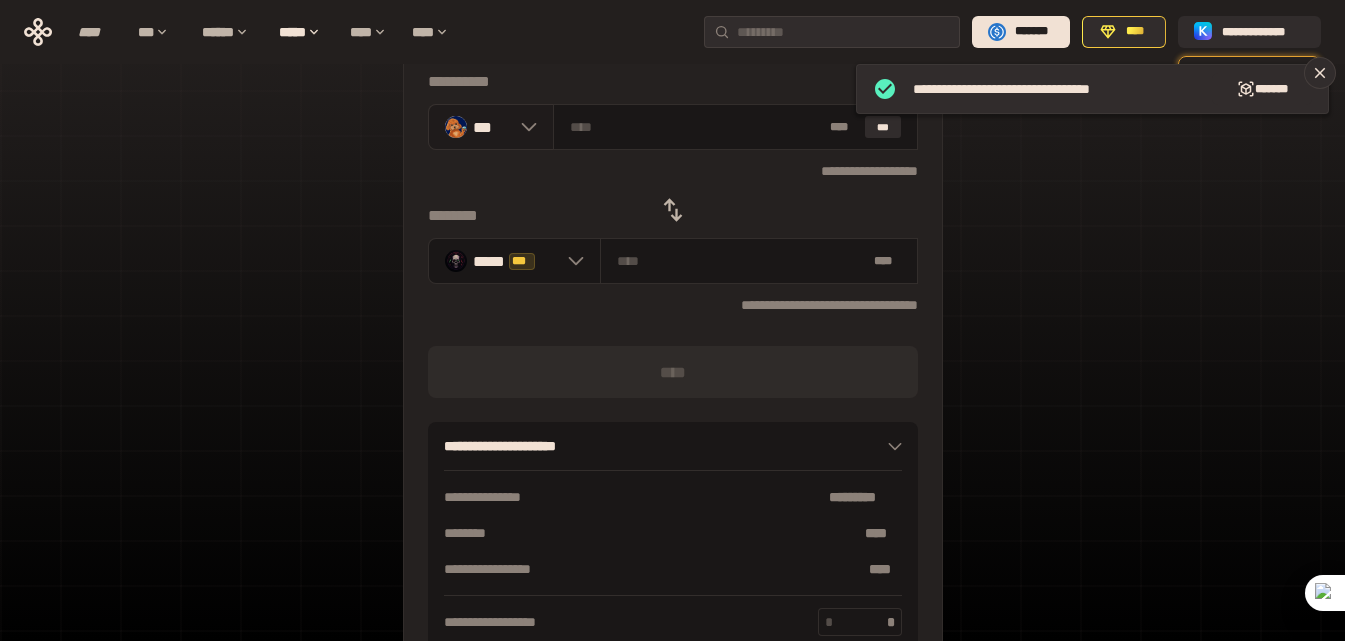 click 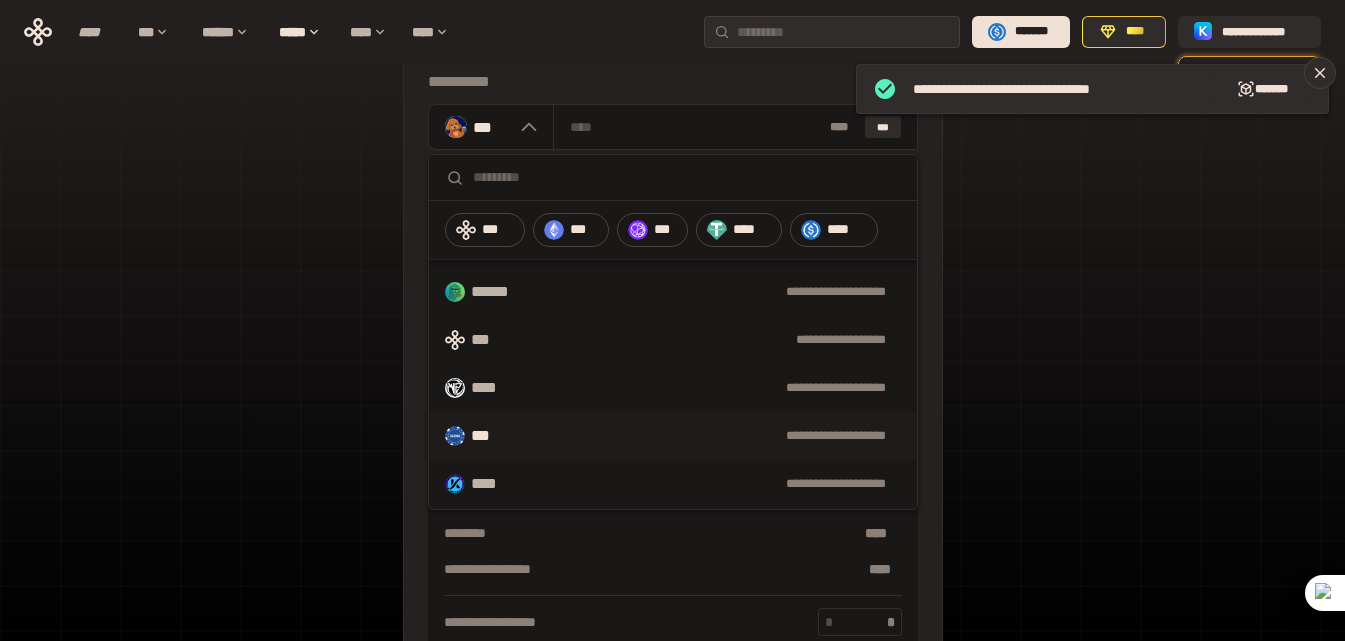 scroll, scrollTop: 100, scrollLeft: 0, axis: vertical 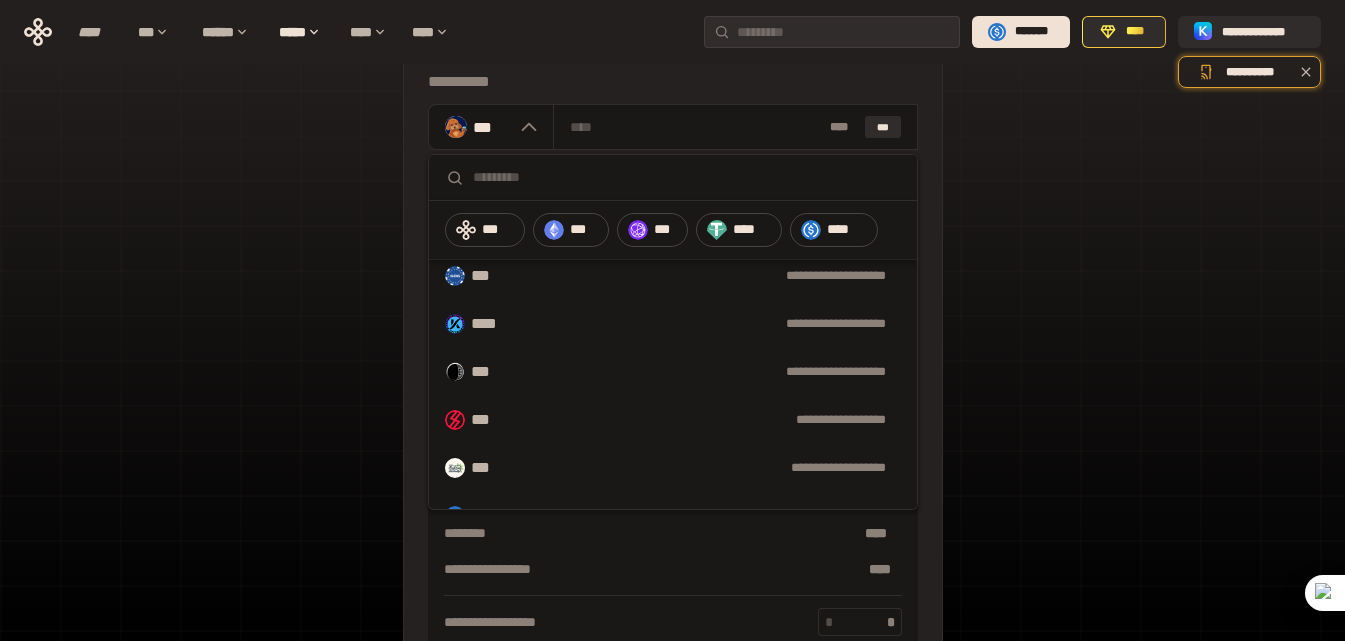 click on "**********" at bounding box center (706, 420) 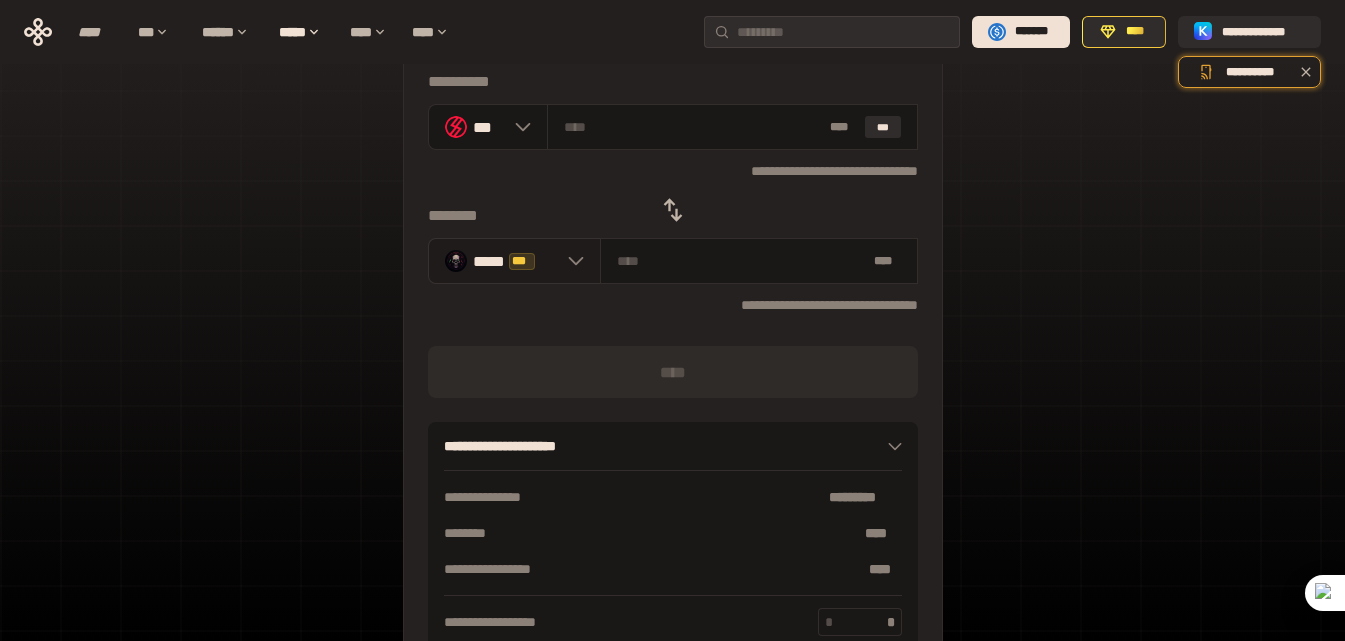 click on "*****   ***" at bounding box center (514, 261) 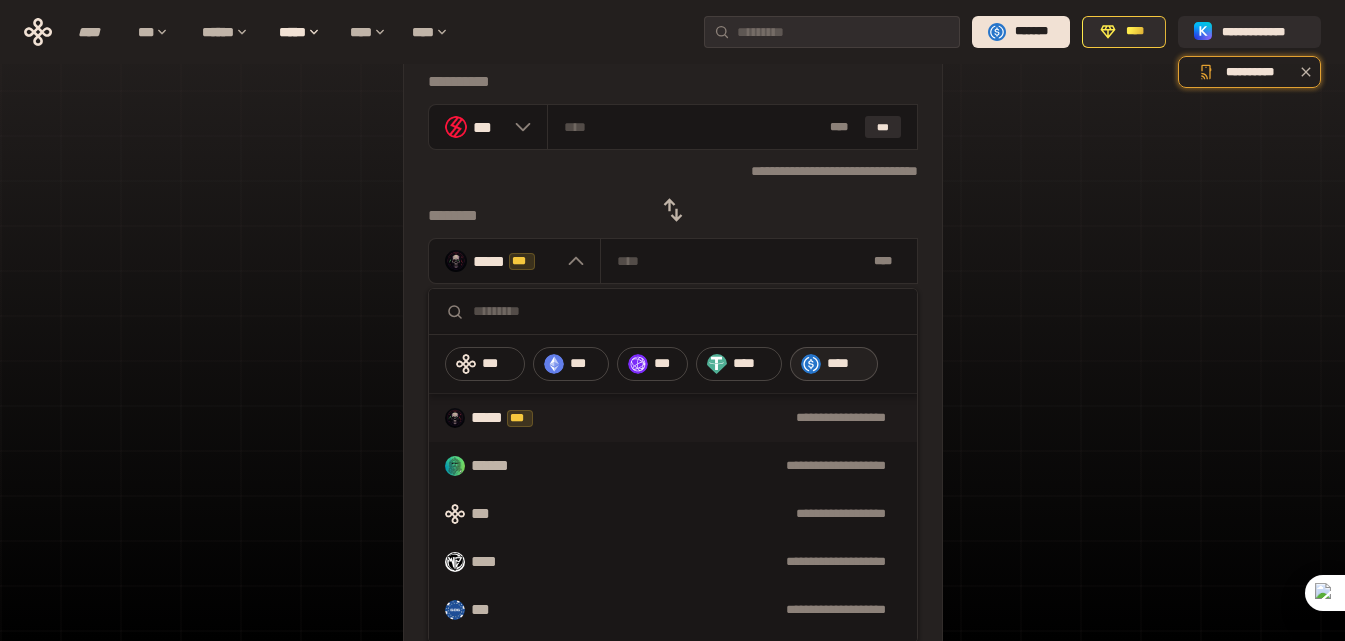click on "****" at bounding box center [834, 364] 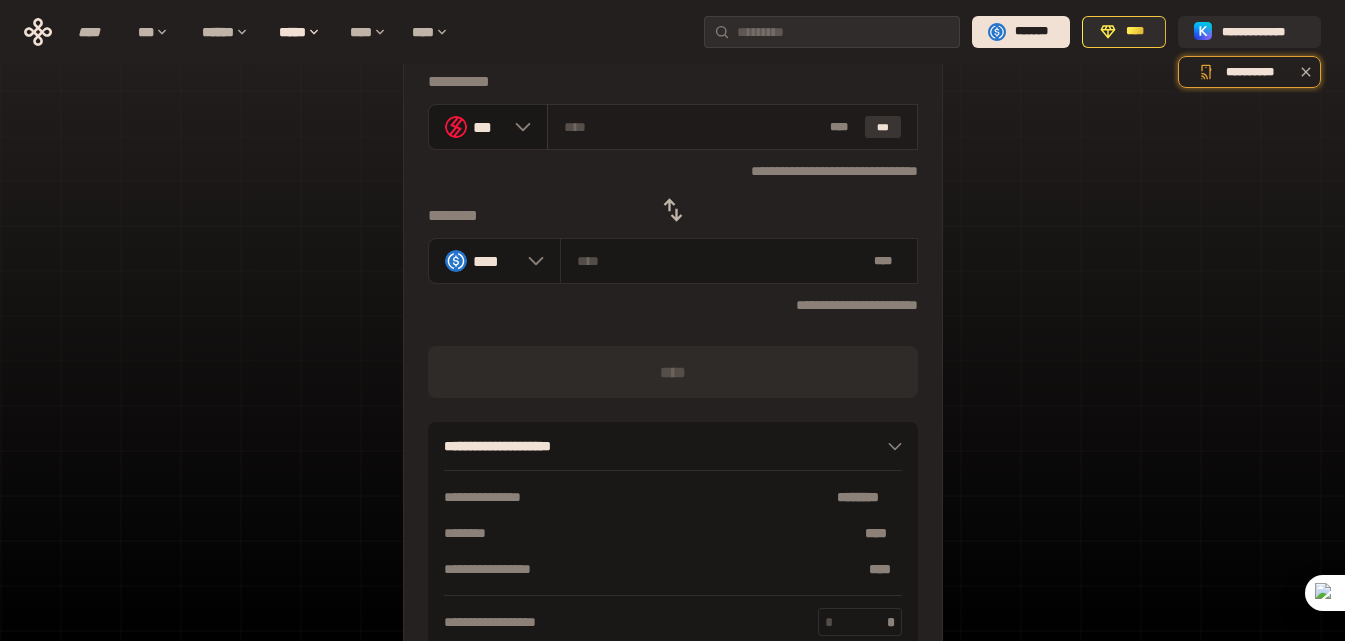 click on "***" at bounding box center [883, 127] 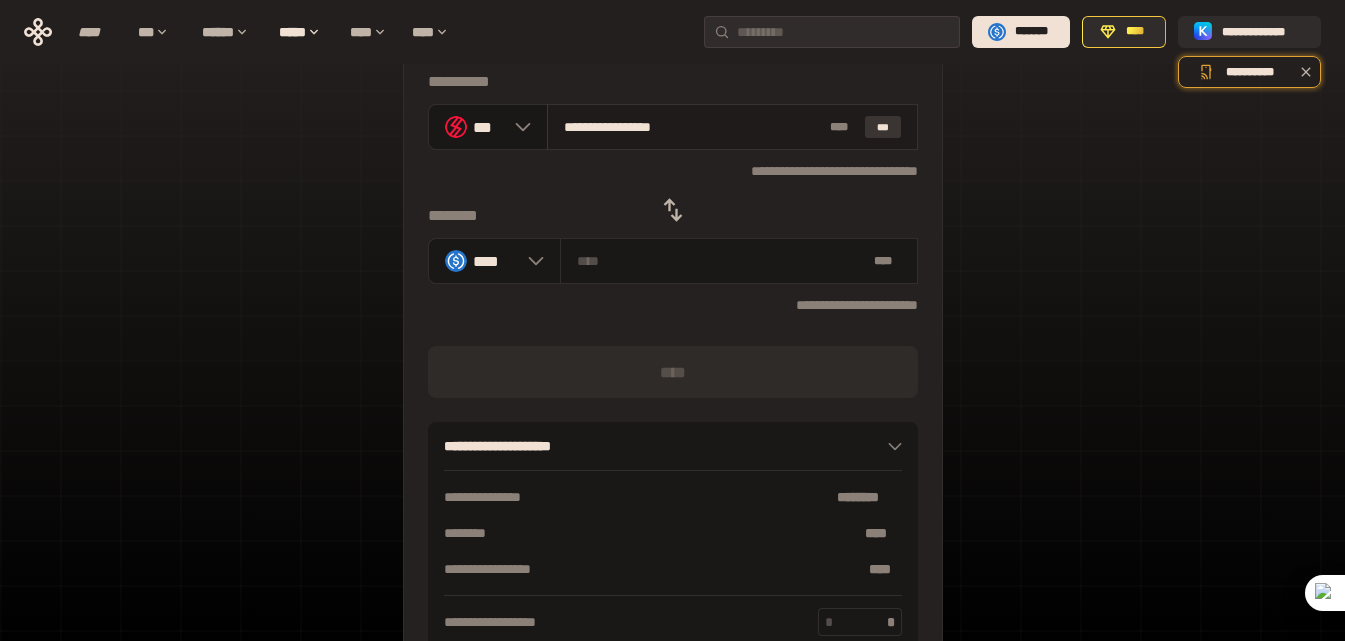 type on "*******" 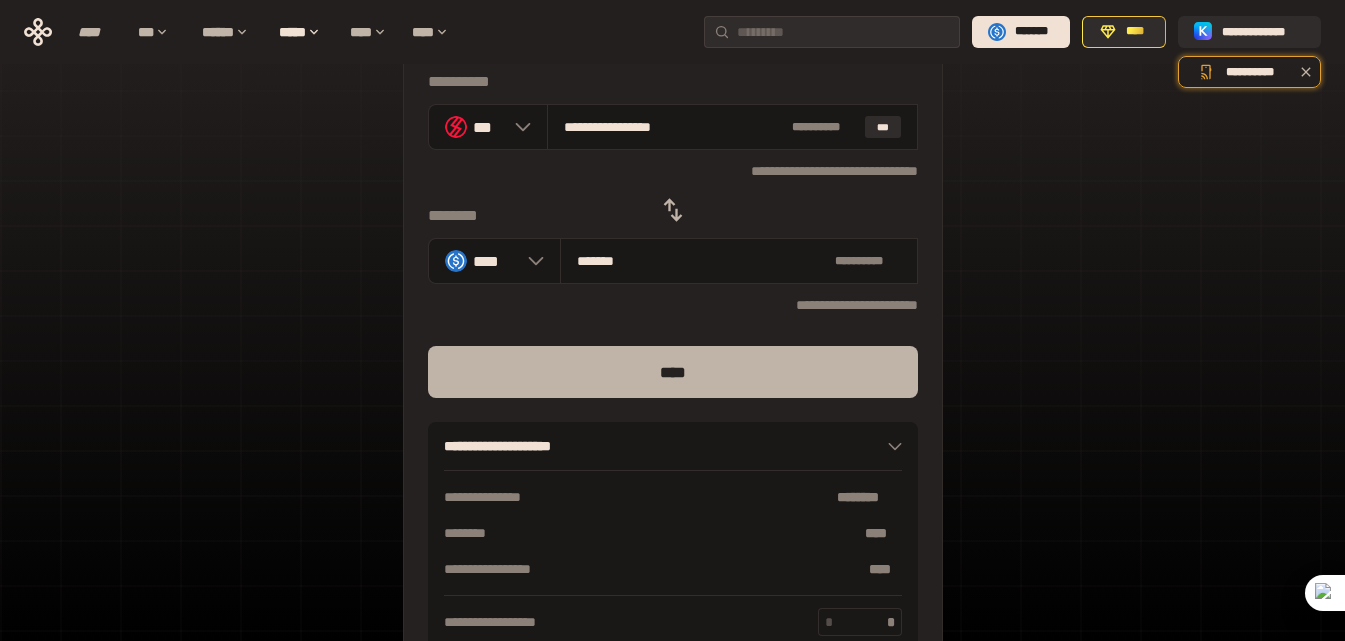 click on "****" at bounding box center (673, 372) 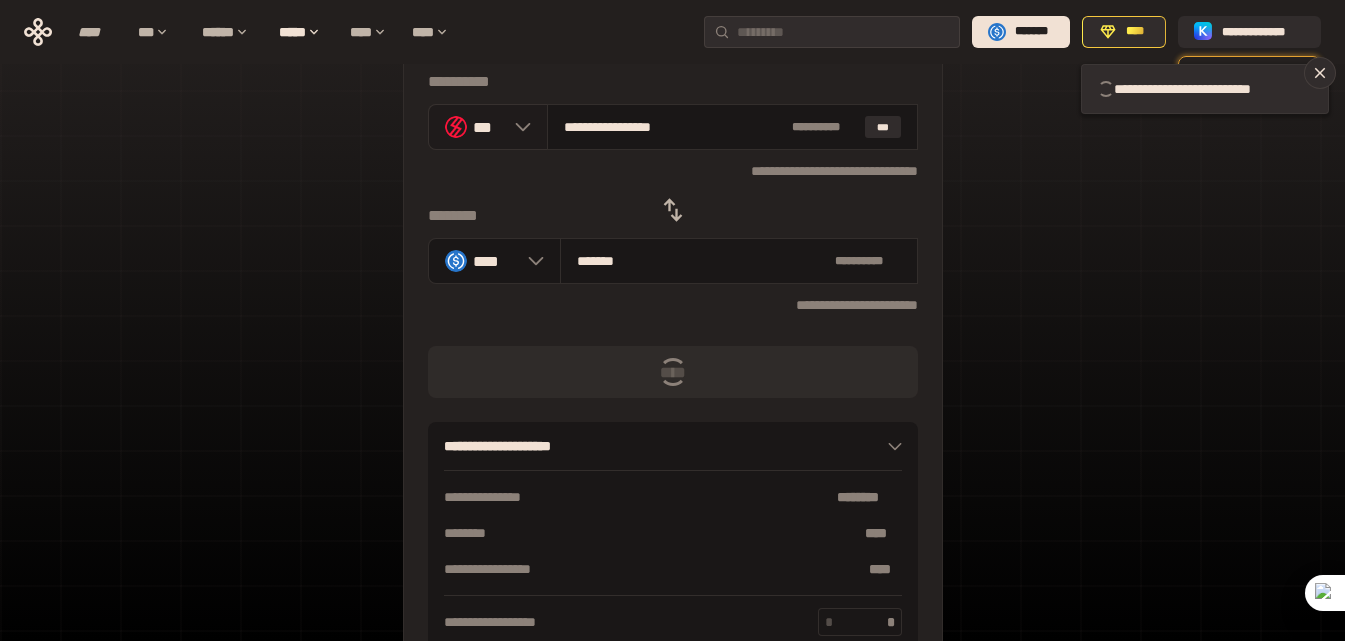 click 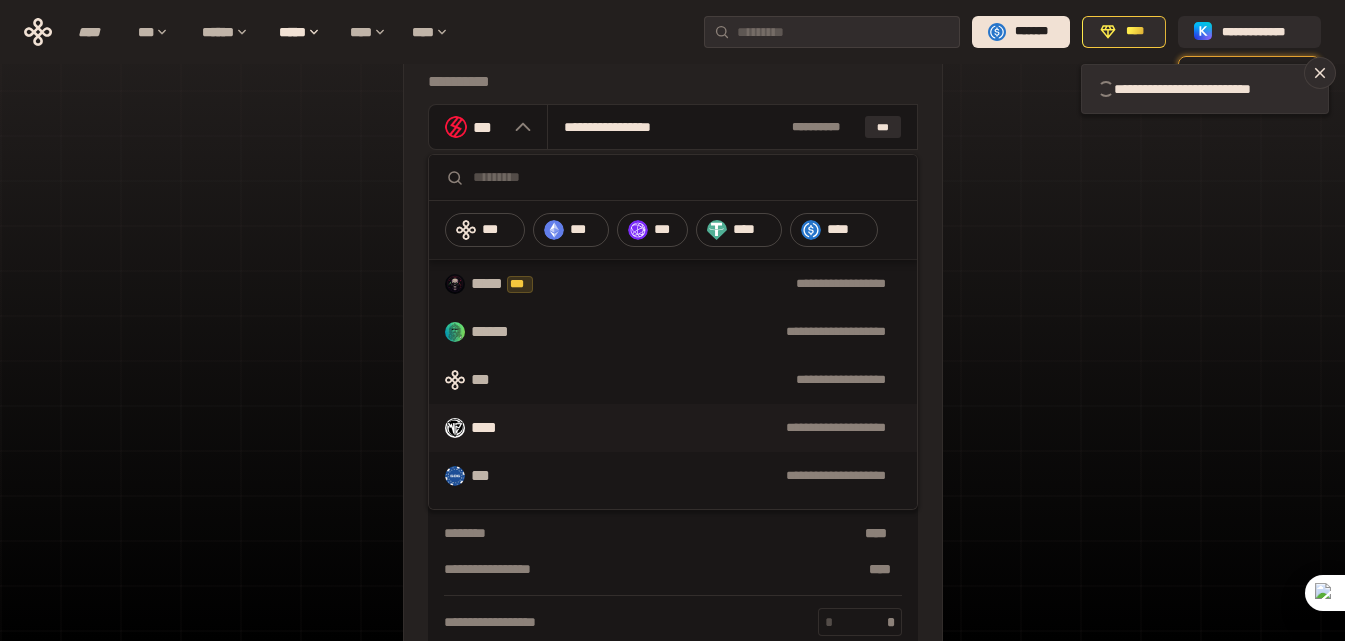 click on "**********" at bounding box center (708, 428) 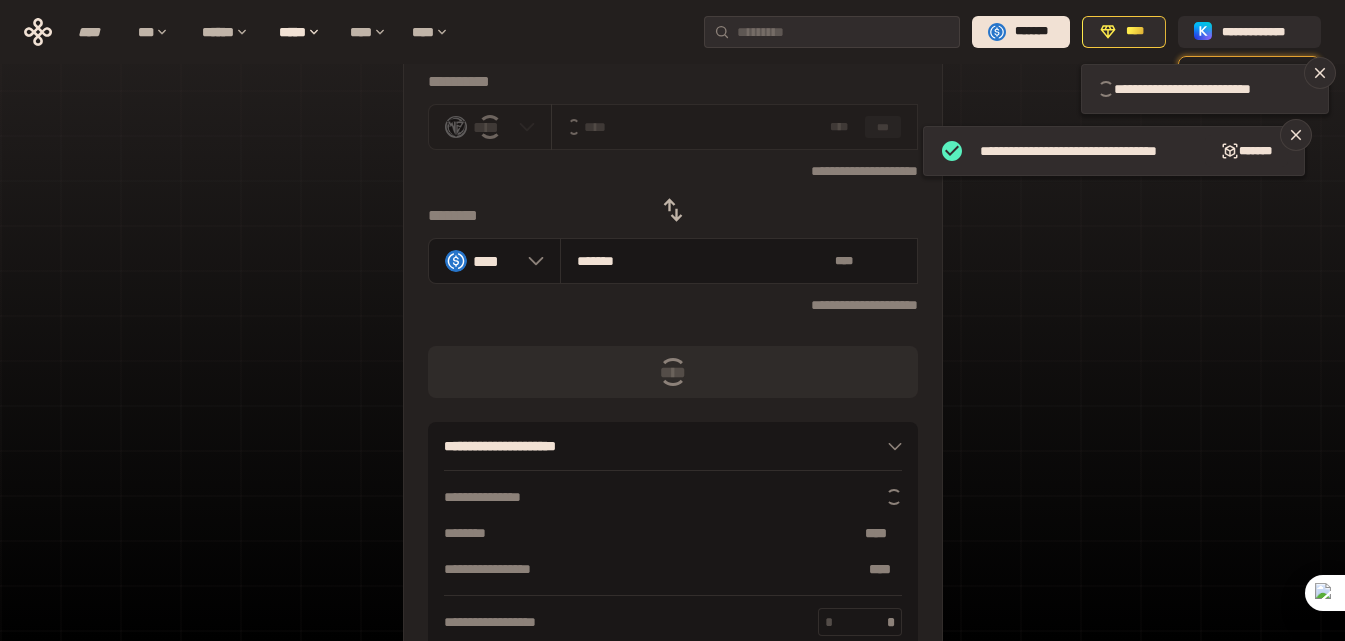 type 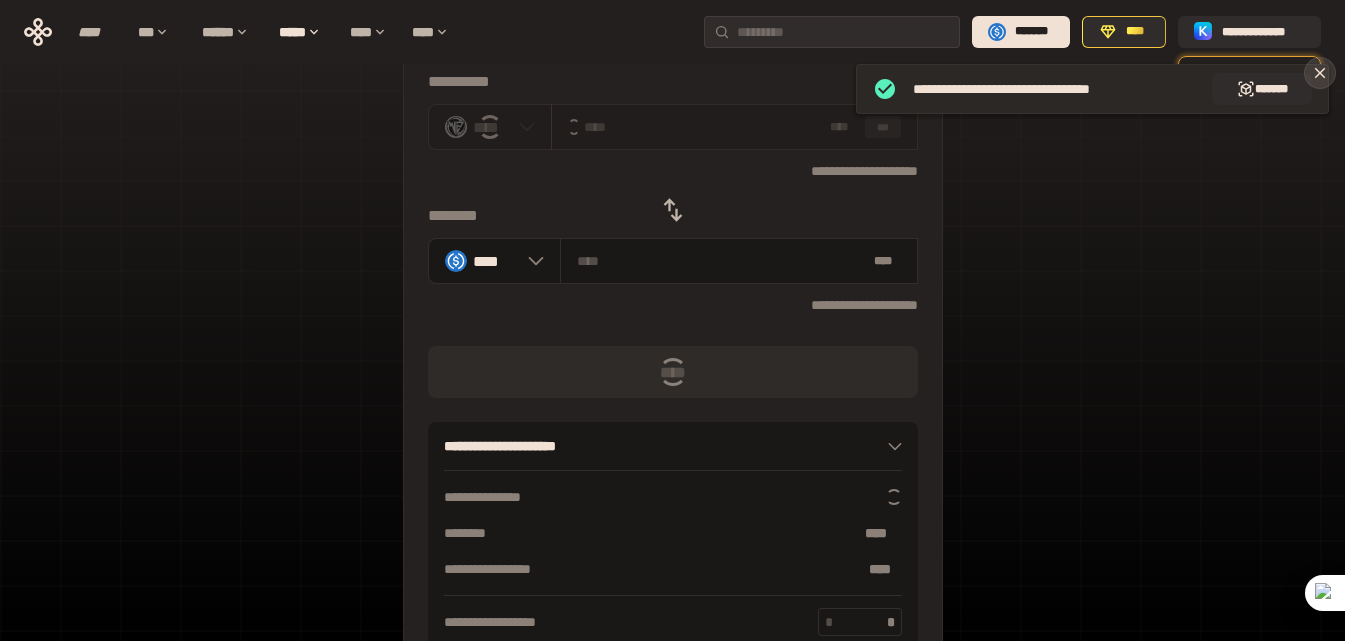 click 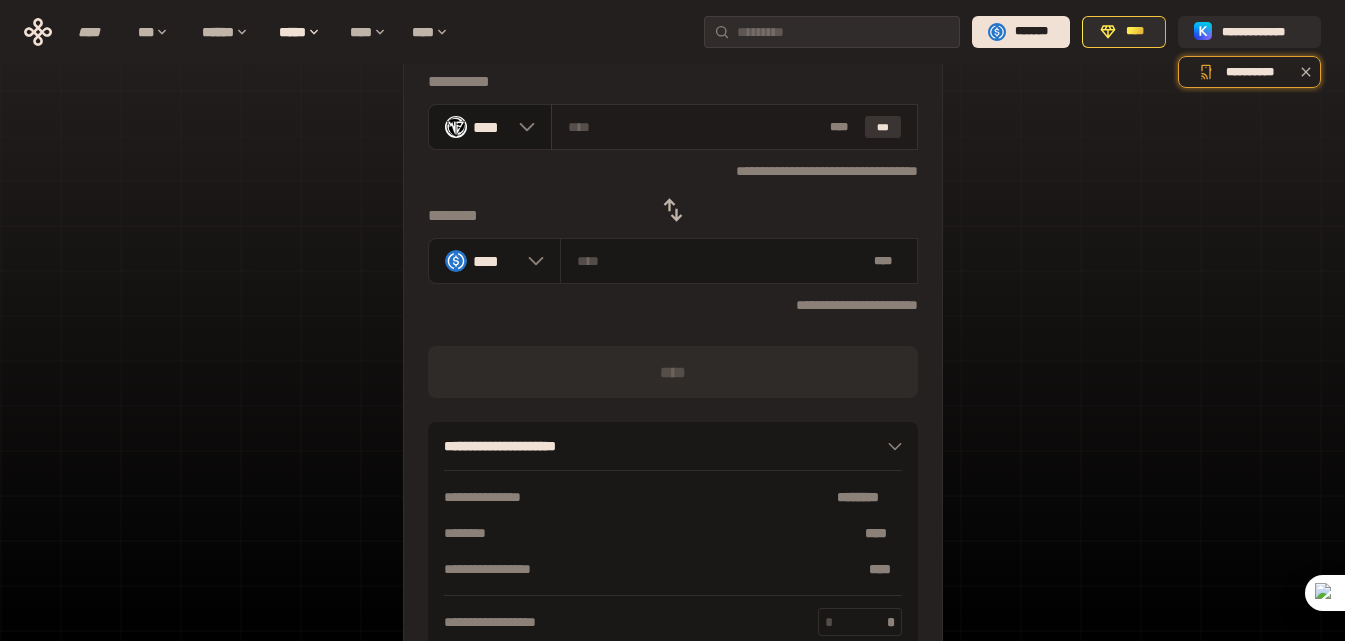 click on "***" at bounding box center [883, 127] 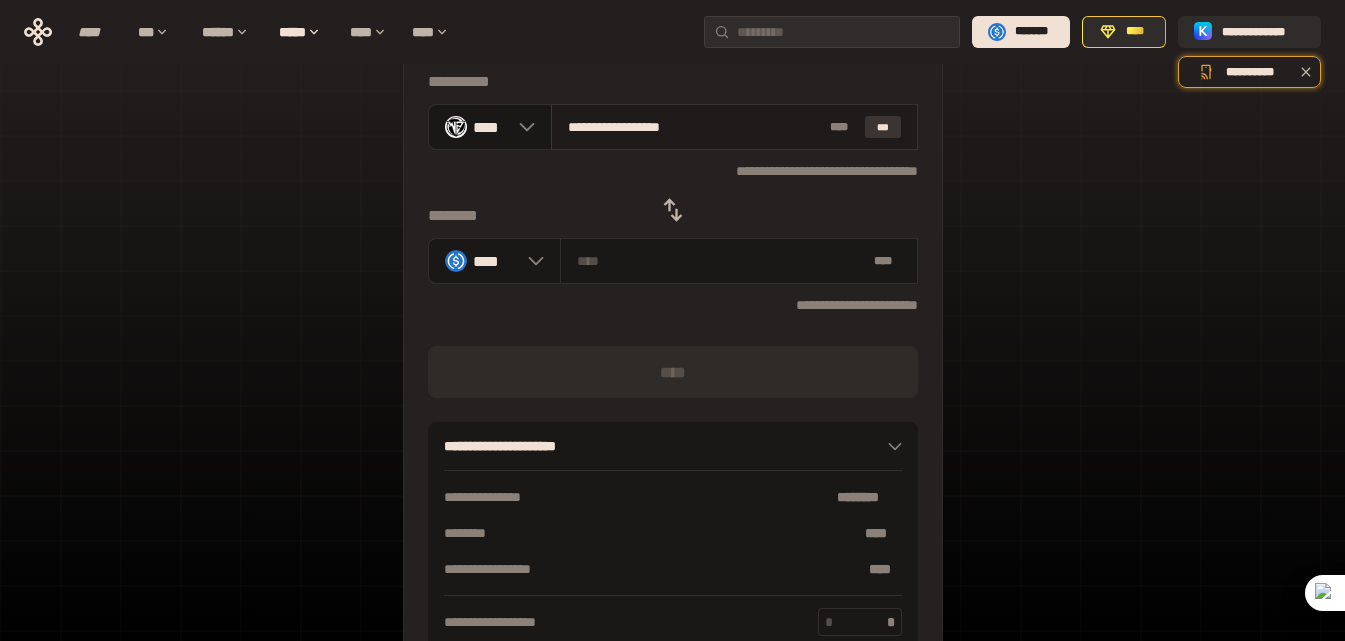 type on "********" 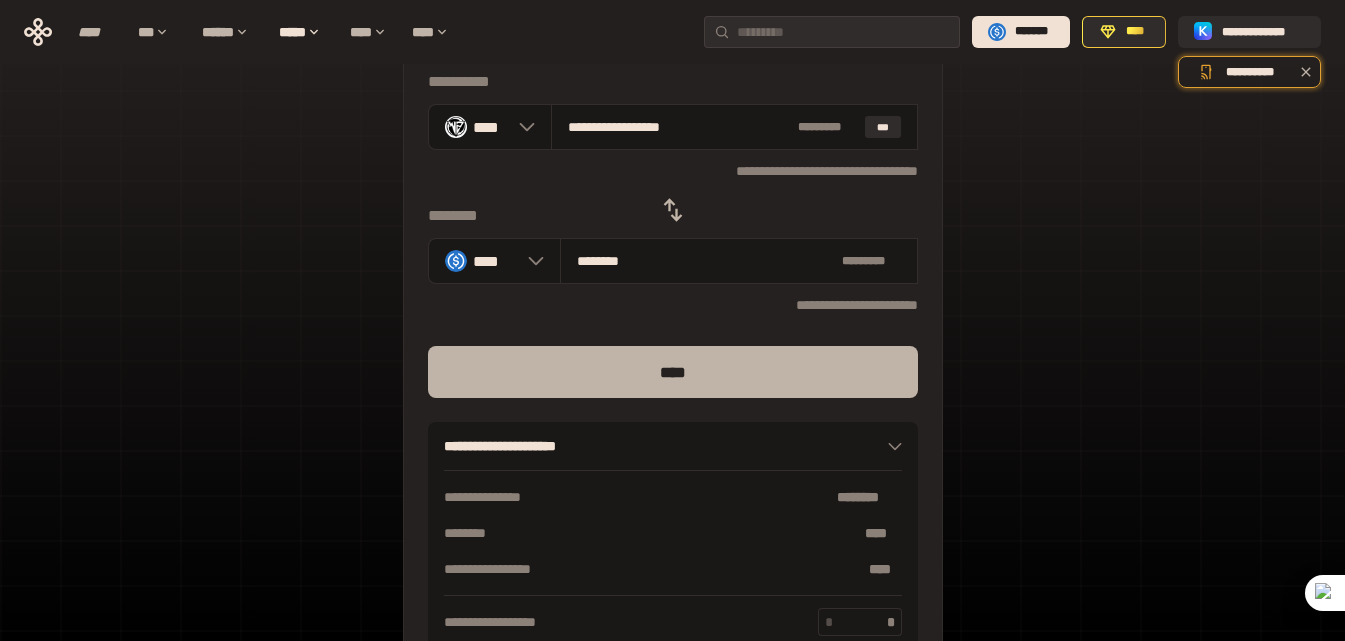 click on "****" at bounding box center [673, 372] 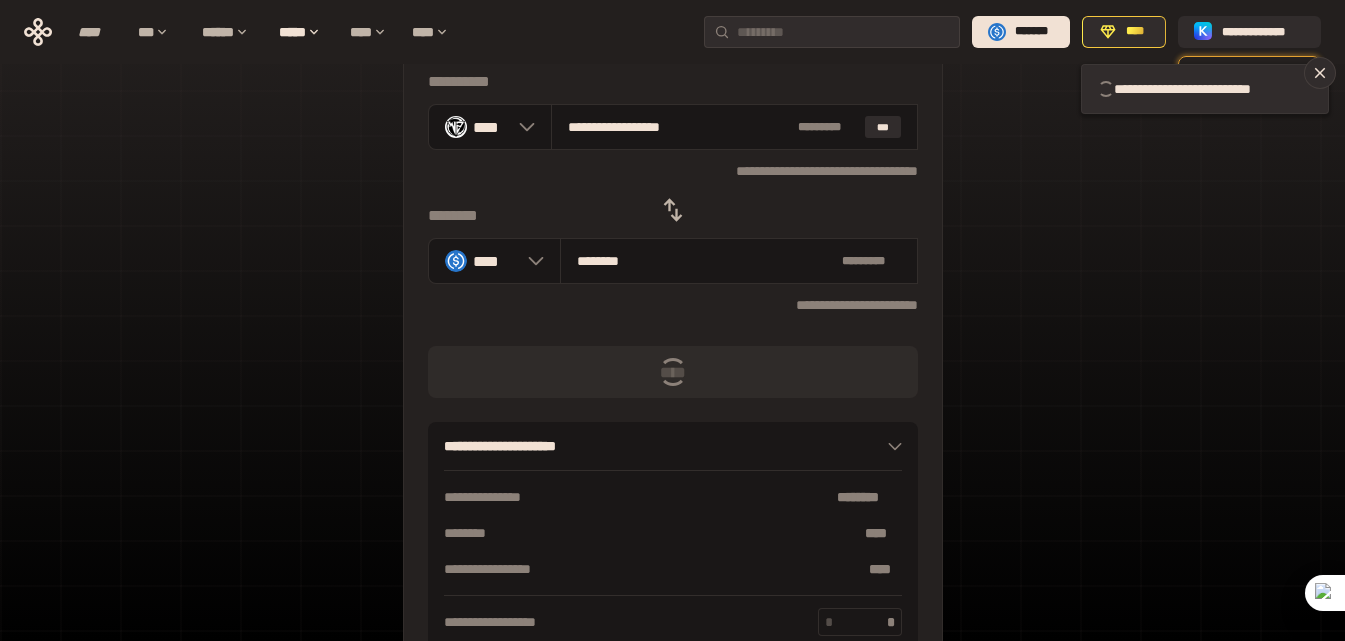 type 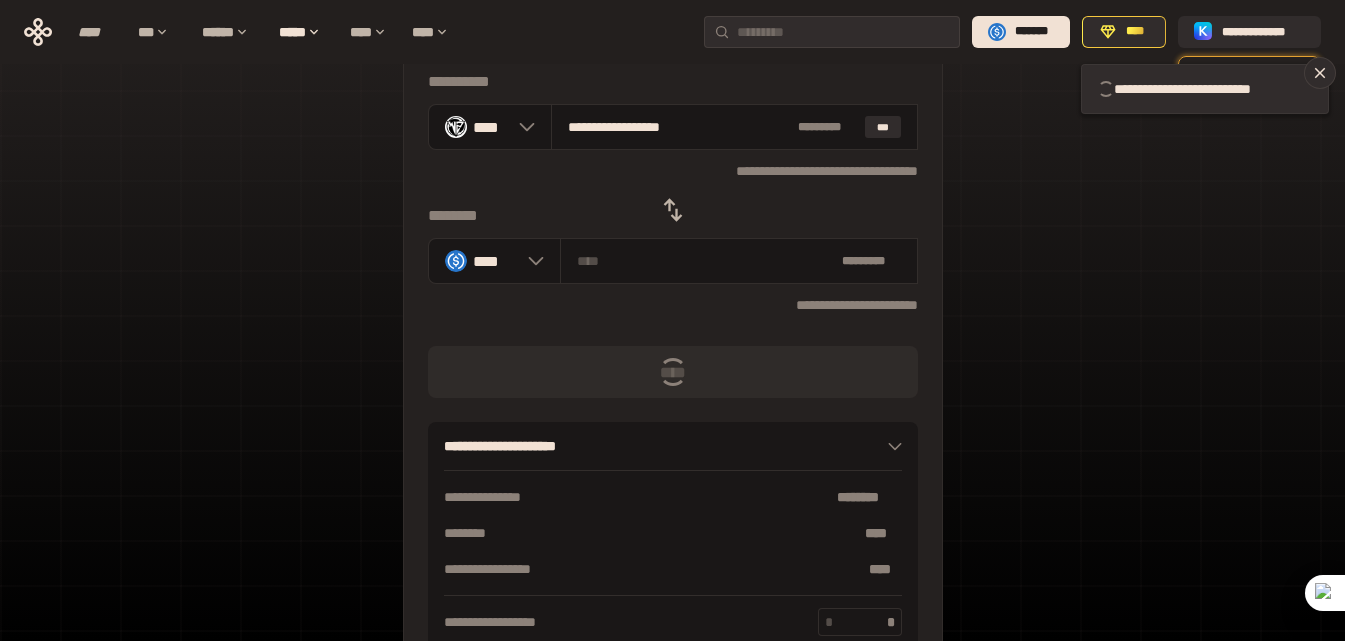 type 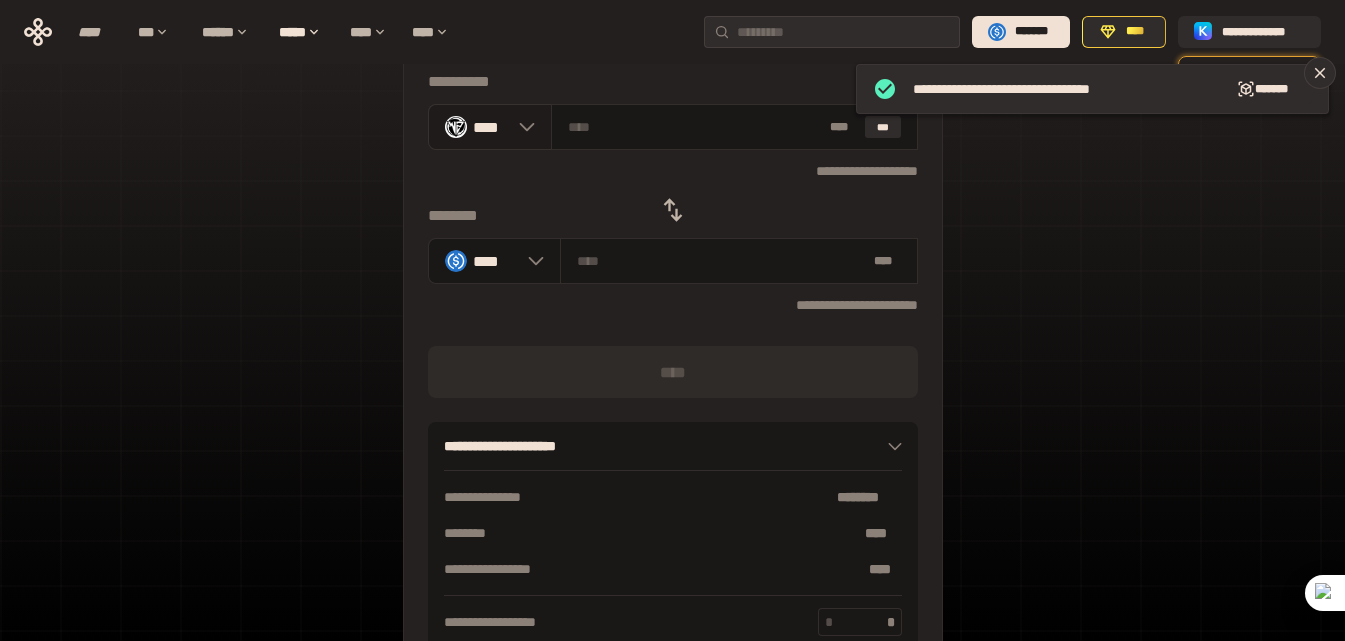click on "****" at bounding box center (490, 127) 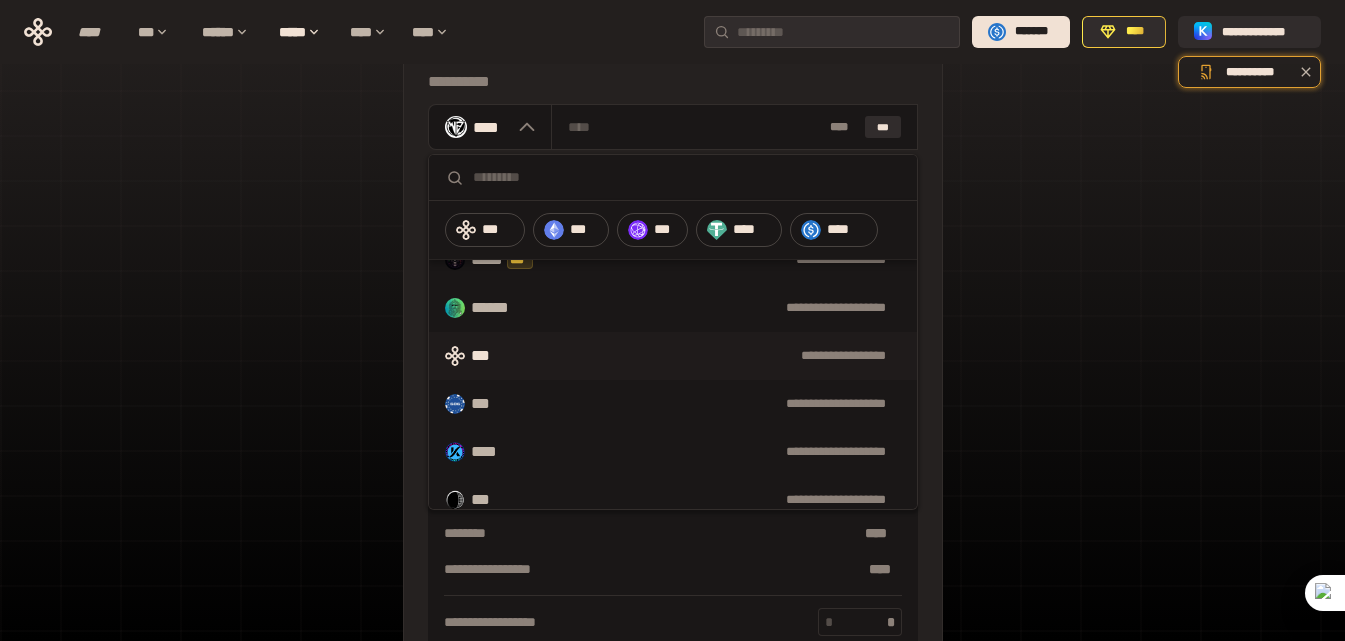 scroll, scrollTop: 0, scrollLeft: 0, axis: both 